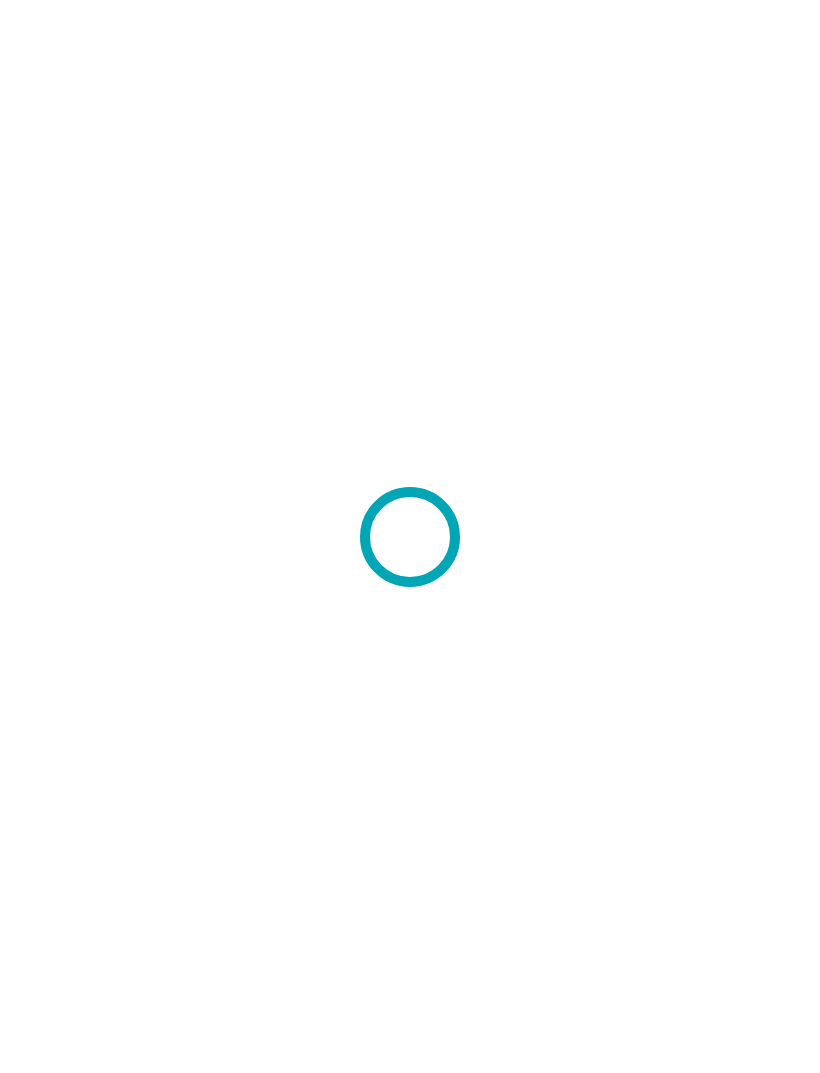 scroll, scrollTop: 0, scrollLeft: 0, axis: both 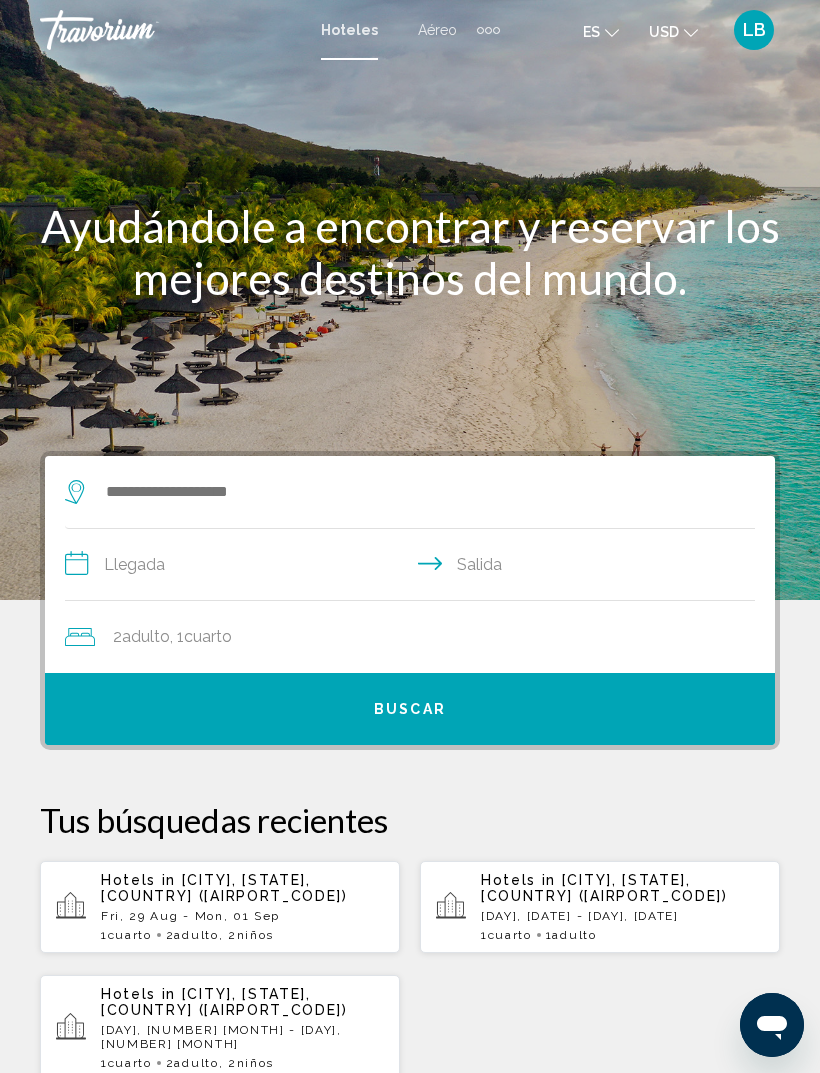 click on "Fri, 29 Aug - Mon, 01 Sep" at bounding box center [242, 916] 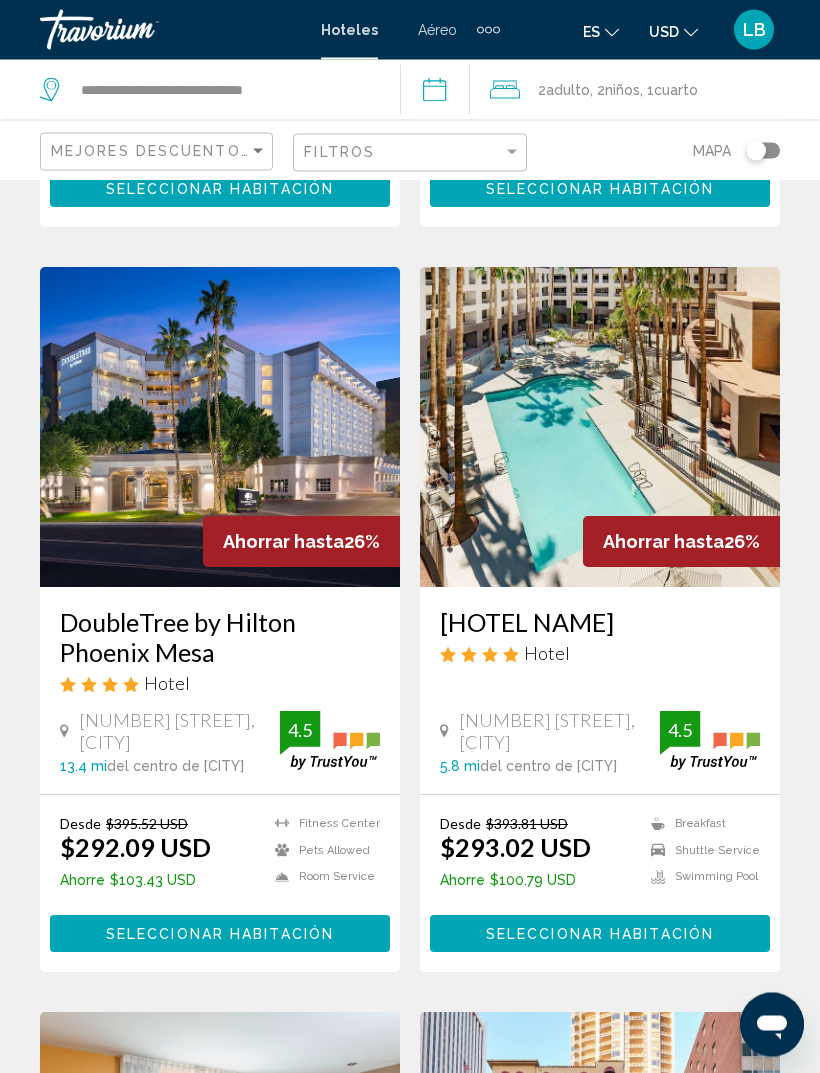 scroll, scrollTop: 2315, scrollLeft: 0, axis: vertical 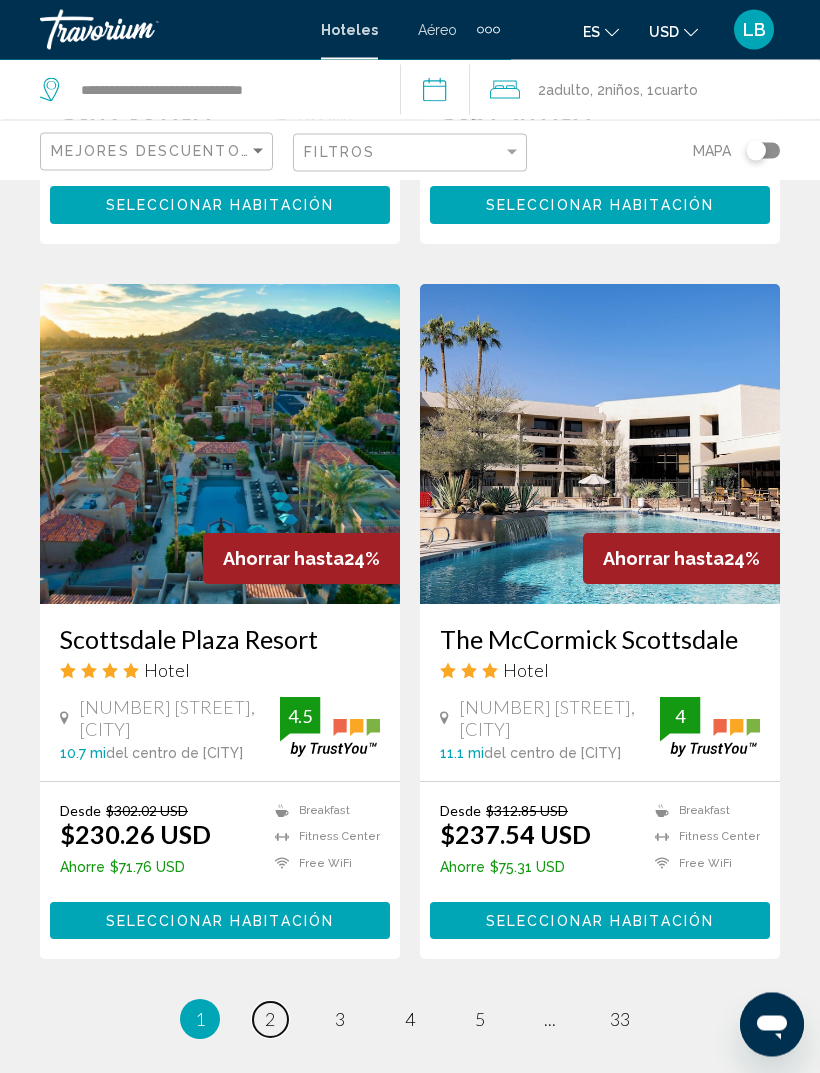 click on "page  2" at bounding box center [270, 1020] 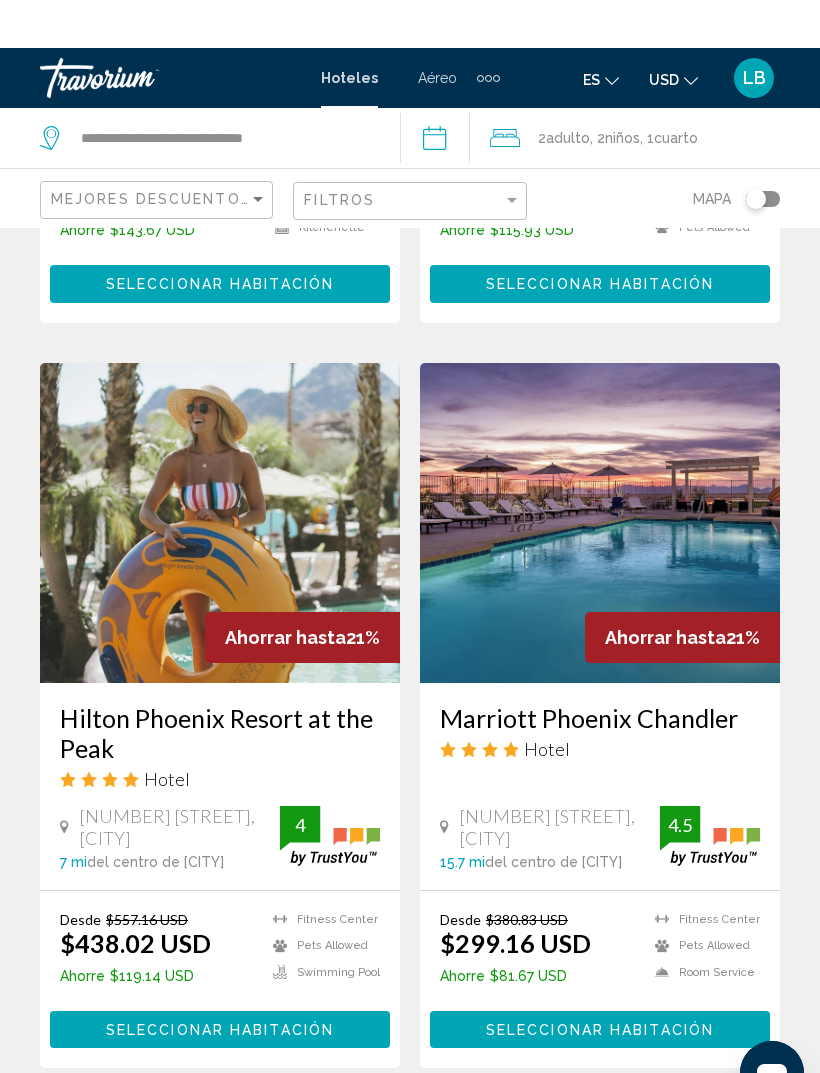 scroll, scrollTop: 1404, scrollLeft: 0, axis: vertical 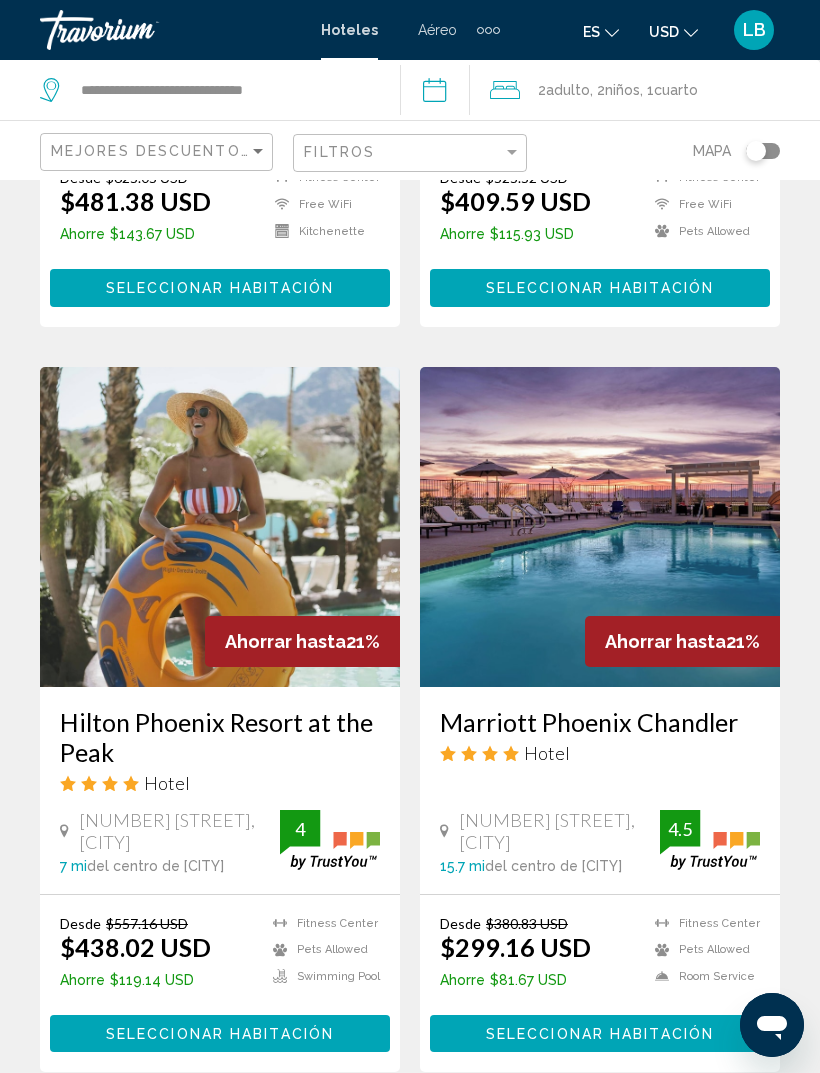 click on "Seleccionar habitación" at bounding box center (220, 1034) 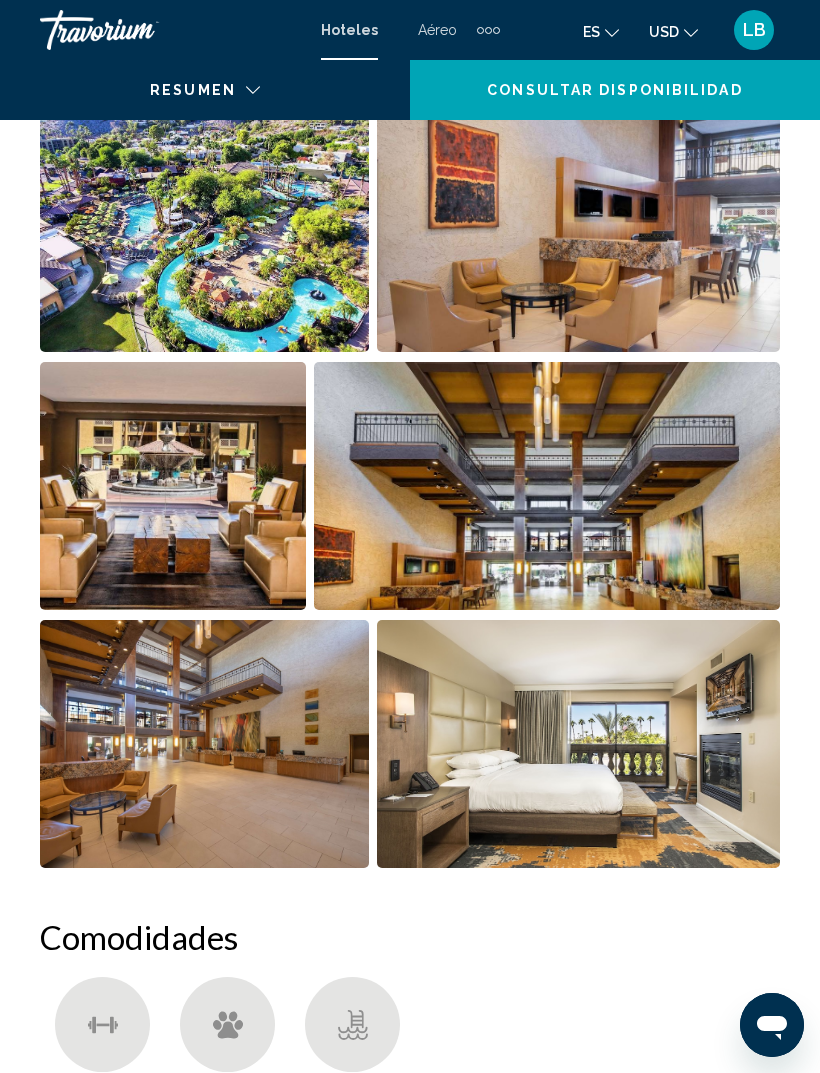 scroll, scrollTop: 0, scrollLeft: 0, axis: both 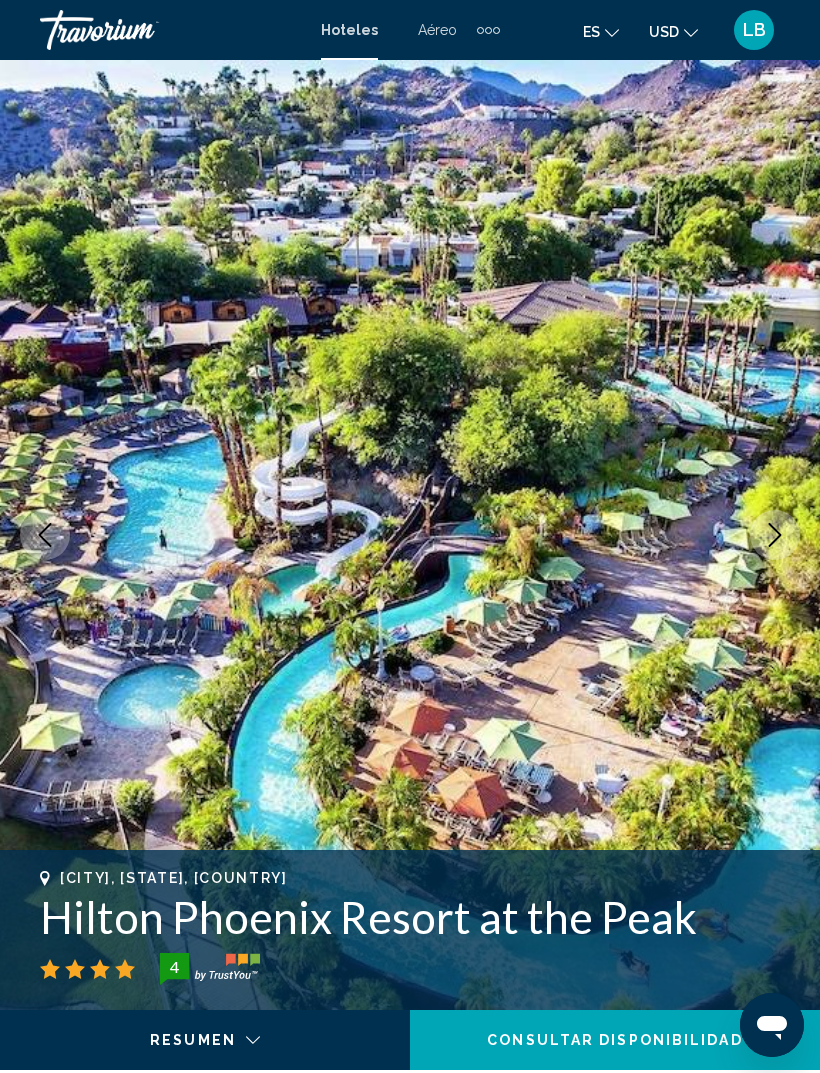 click on "Consultar disponibilidad" 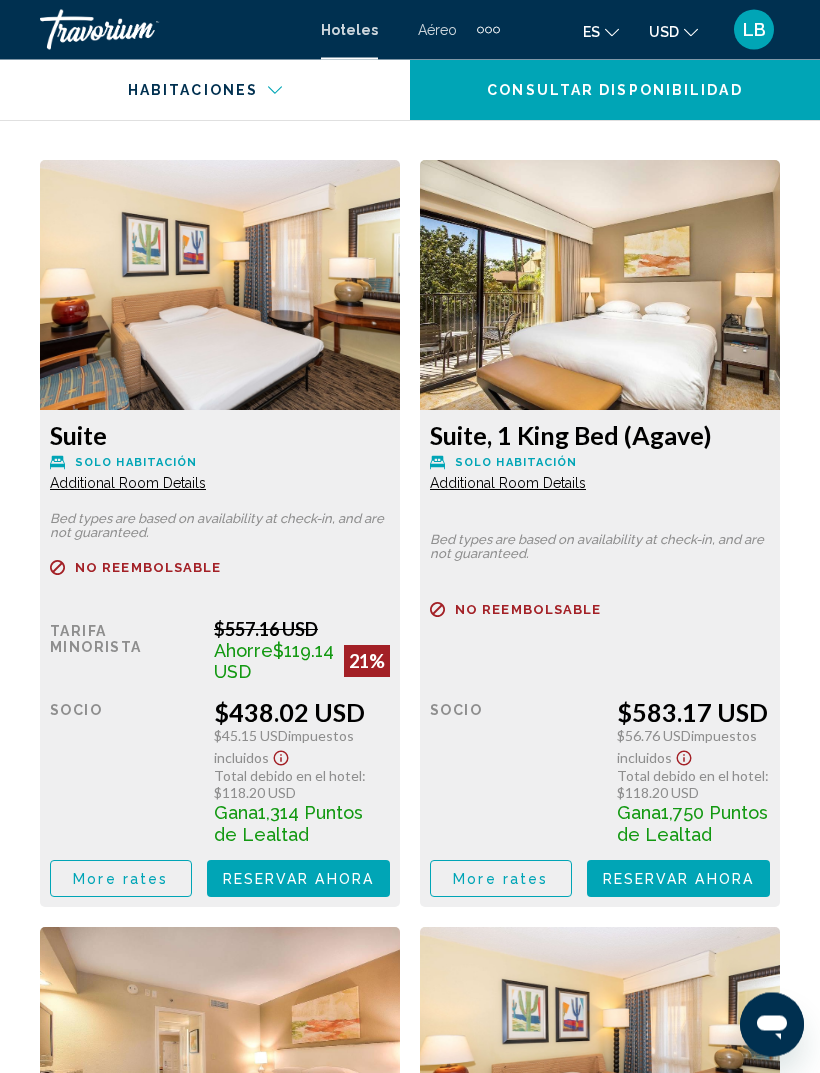scroll, scrollTop: 3407, scrollLeft: 0, axis: vertical 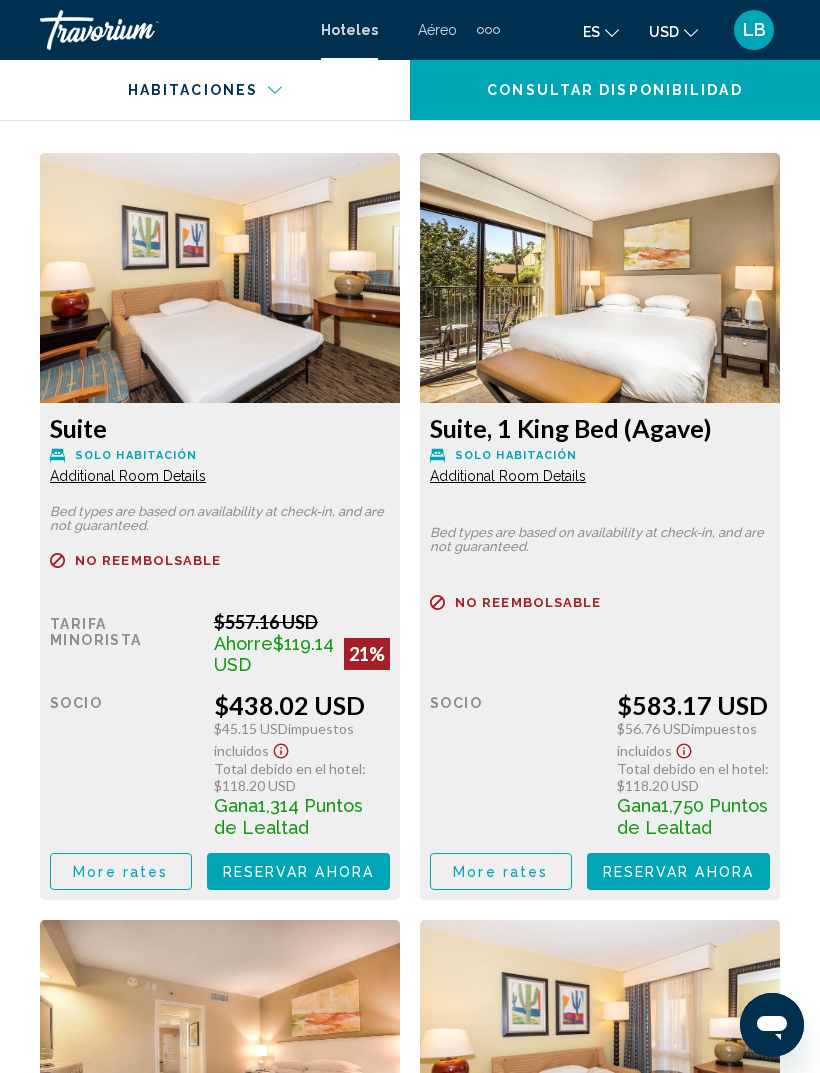 click on "More rates" at bounding box center (121, 871) 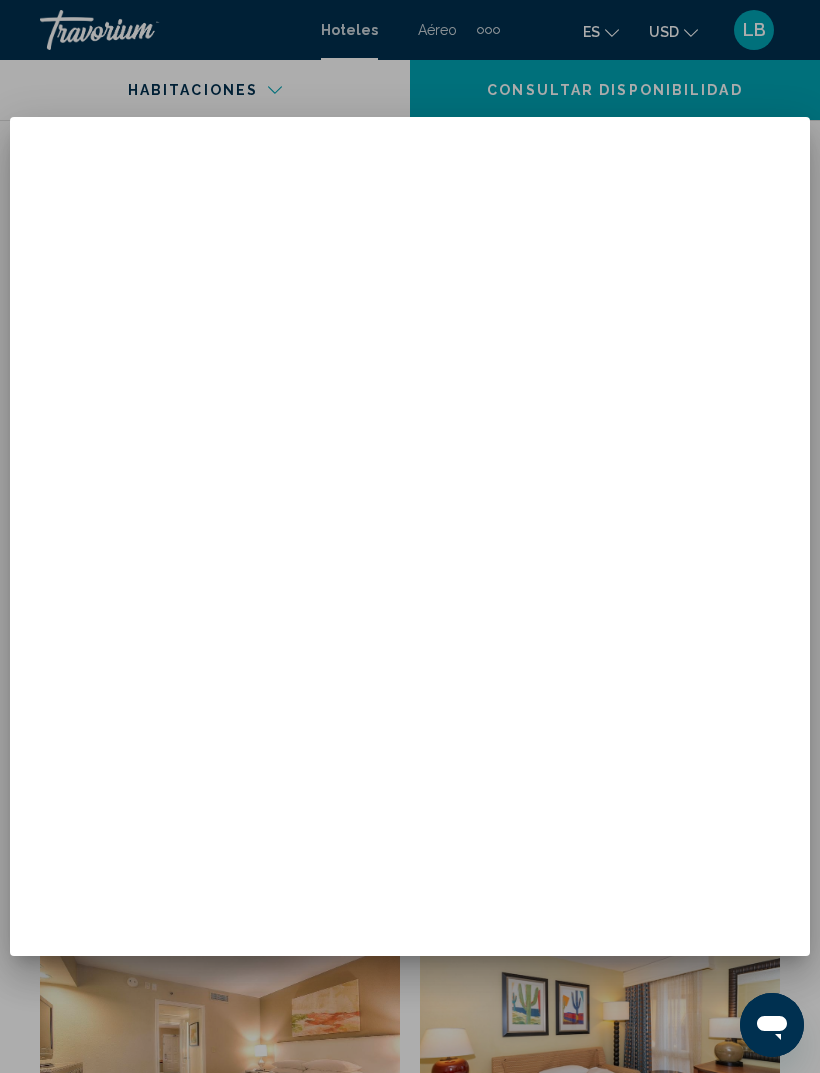 scroll, scrollTop: 0, scrollLeft: 0, axis: both 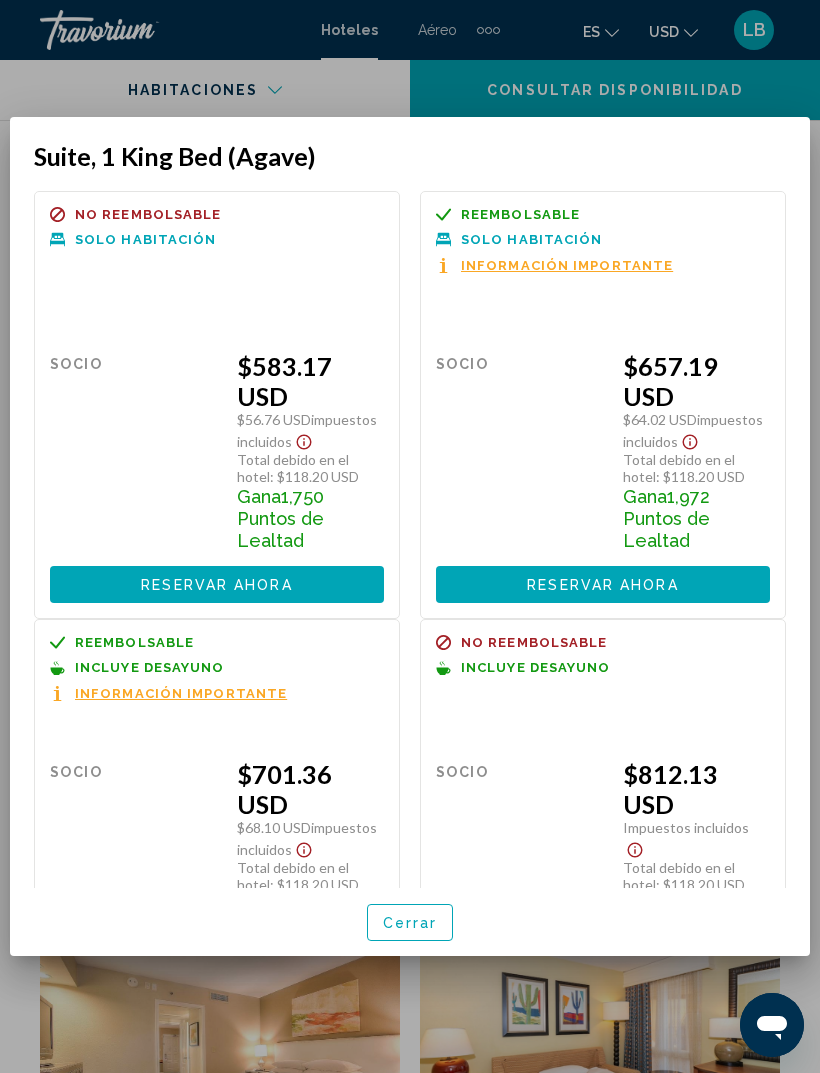 click on "Cerrar" at bounding box center [410, 923] 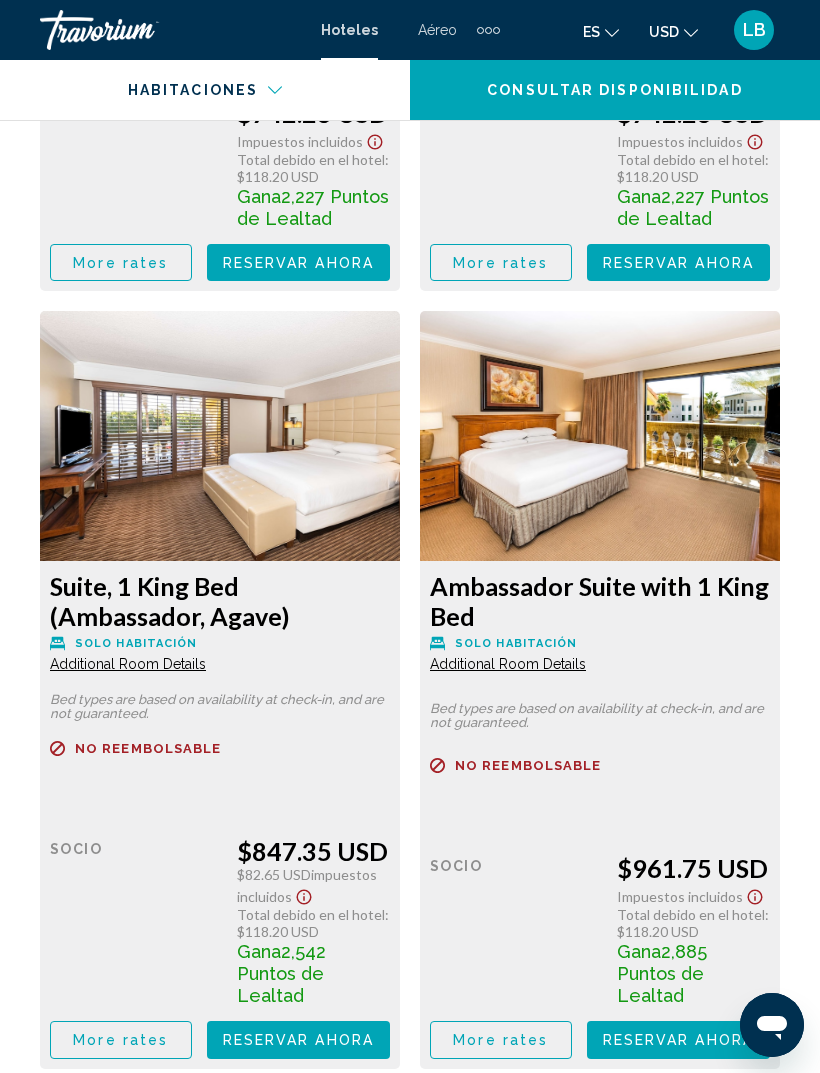 scroll, scrollTop: 10028, scrollLeft: 0, axis: vertical 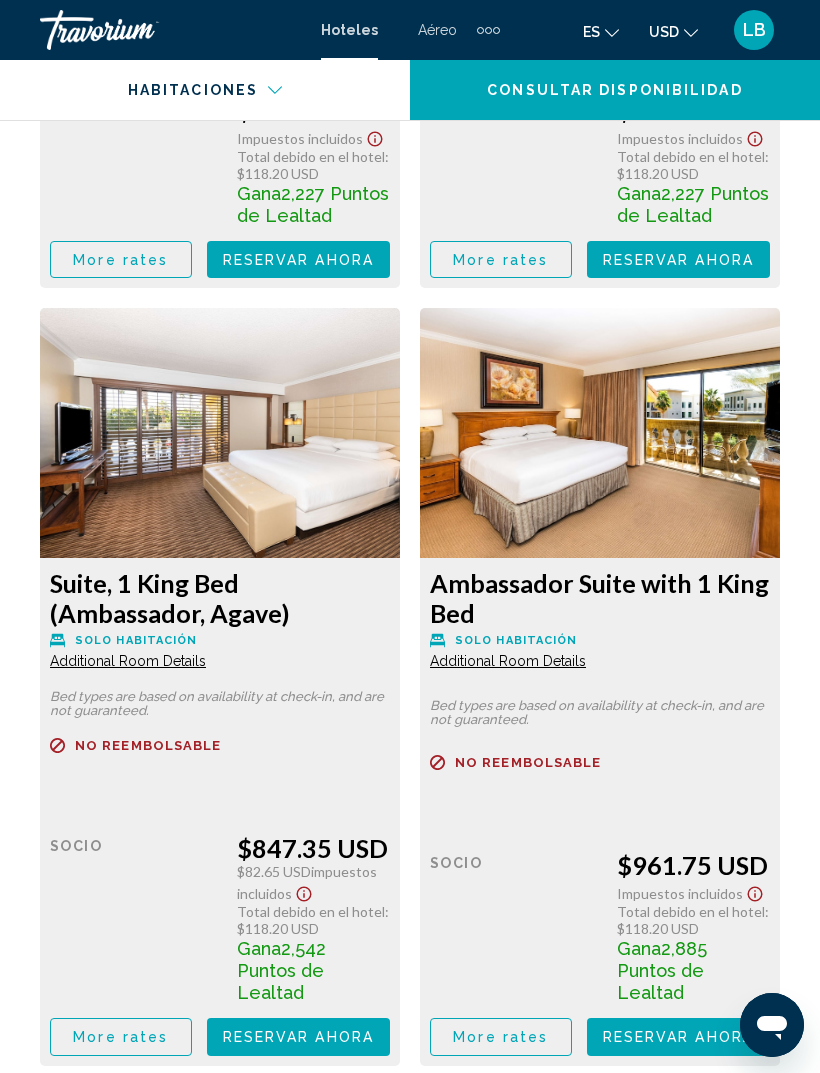 click on "Additional Room Details" at bounding box center (128, -6145) 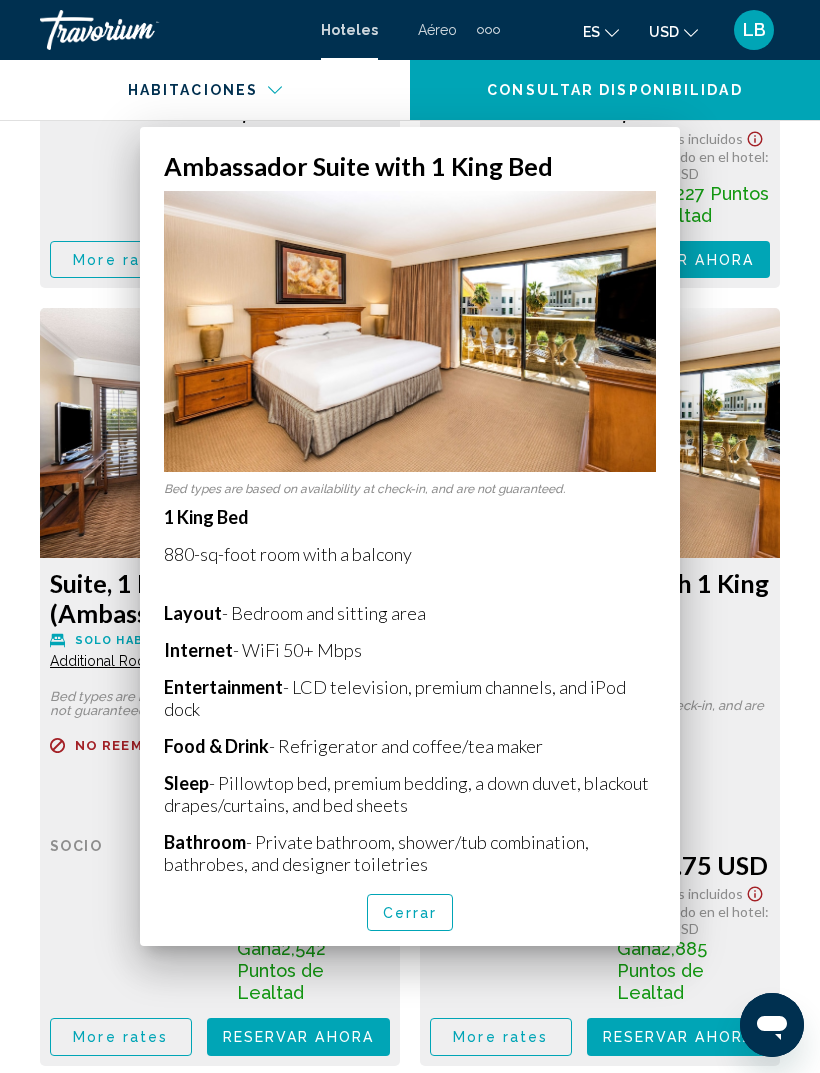 scroll, scrollTop: 0, scrollLeft: 0, axis: both 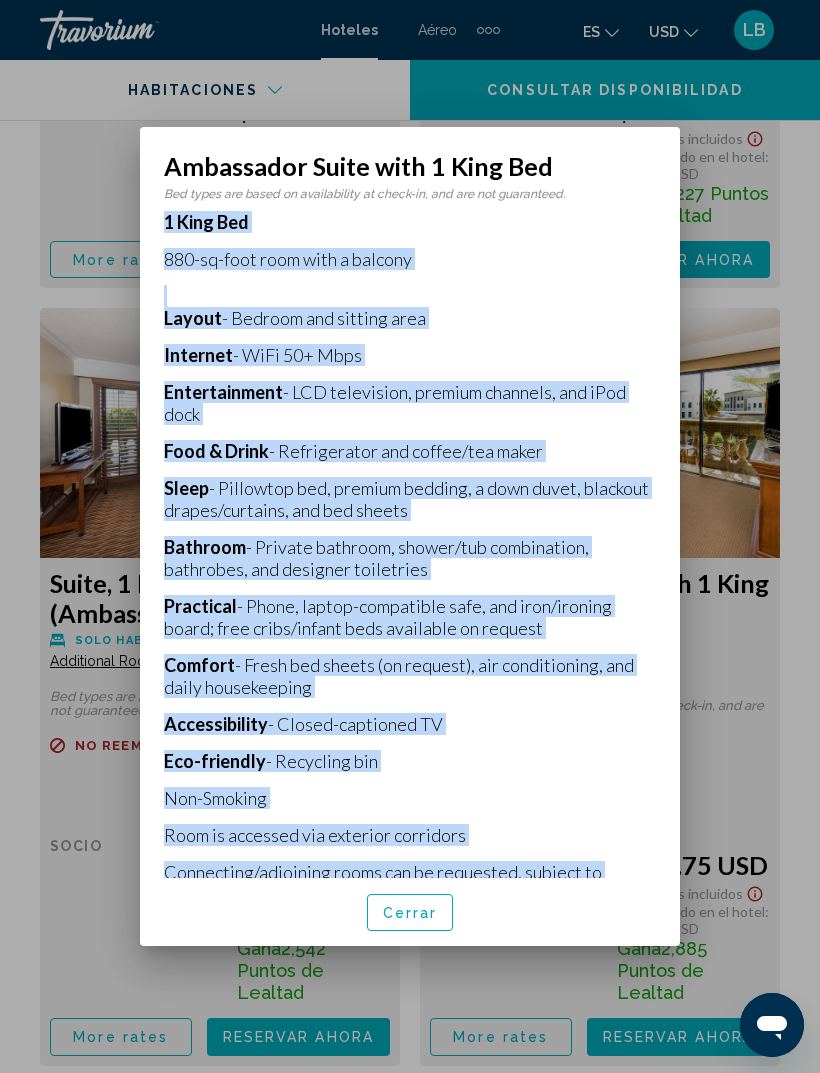 click at bounding box center [410, 536] 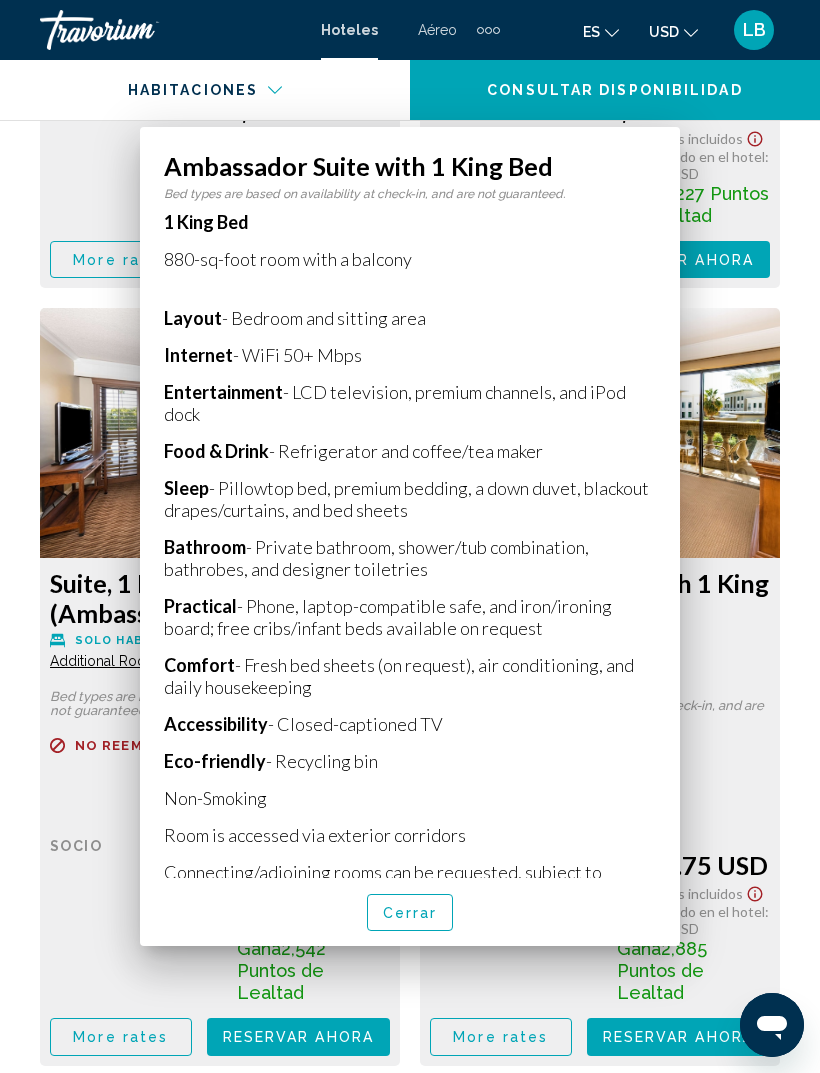scroll, scrollTop: 10028, scrollLeft: 0, axis: vertical 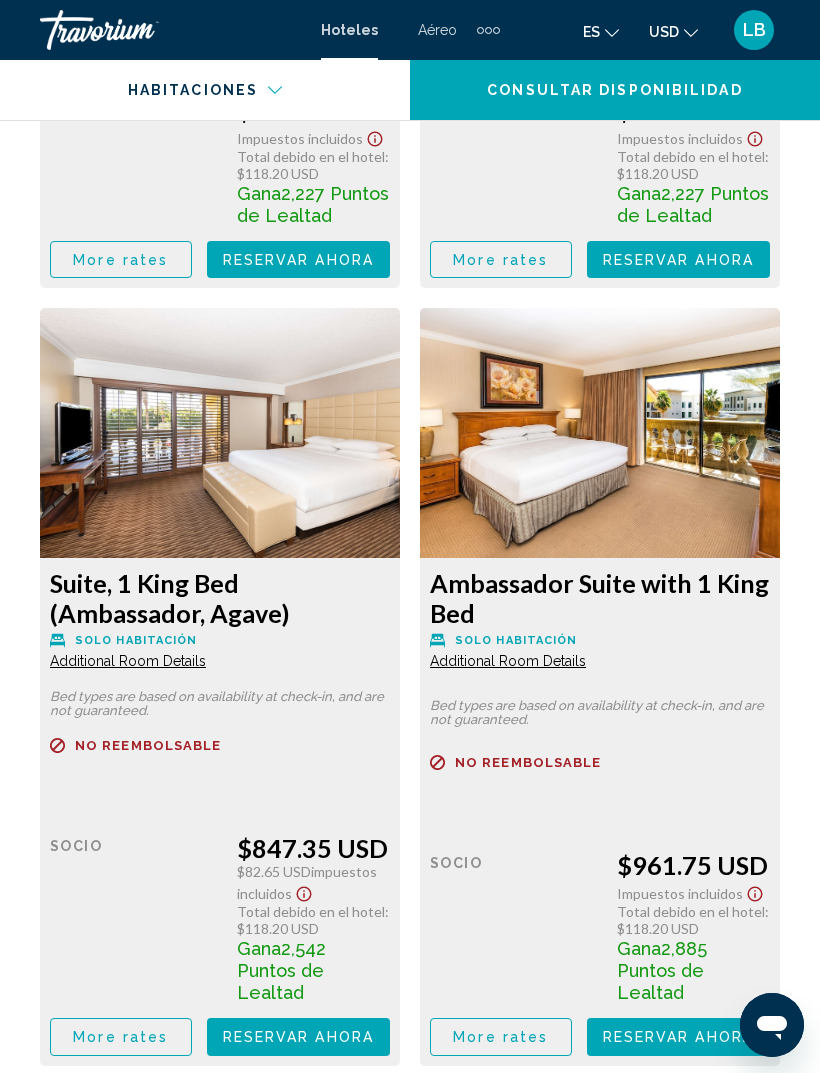 click on "Additional Room Details" at bounding box center [128, -6145] 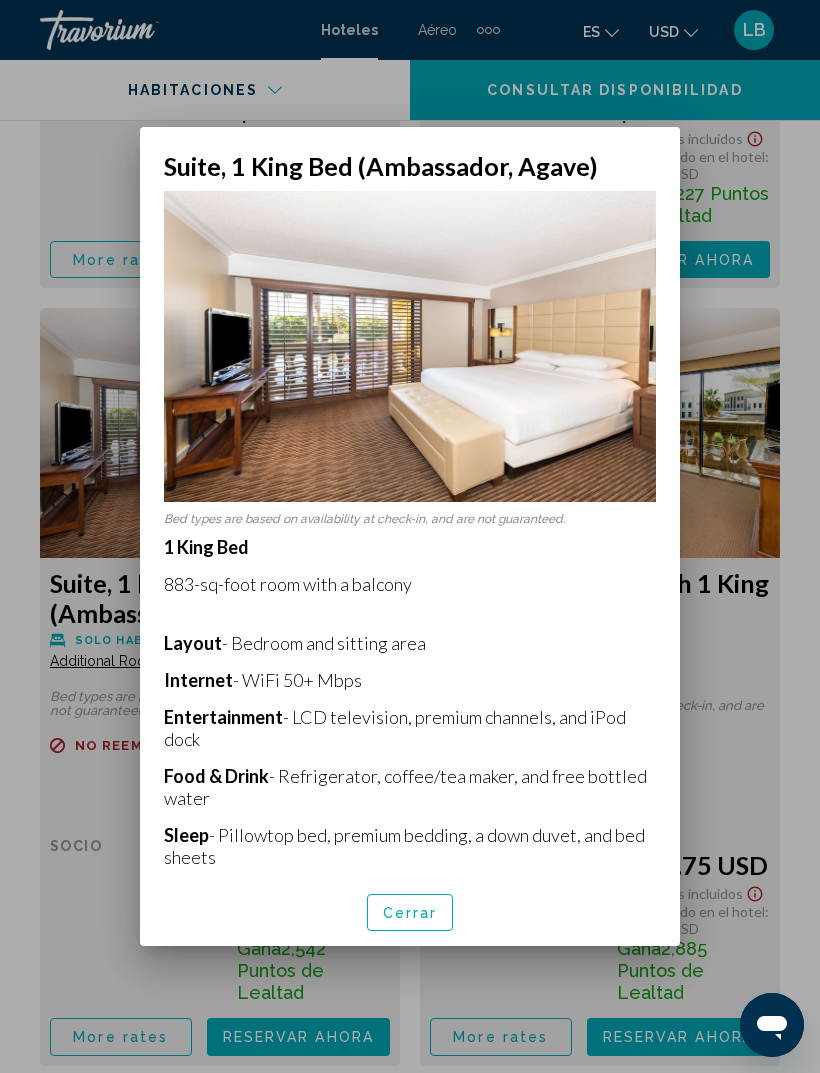 scroll, scrollTop: 0, scrollLeft: 0, axis: both 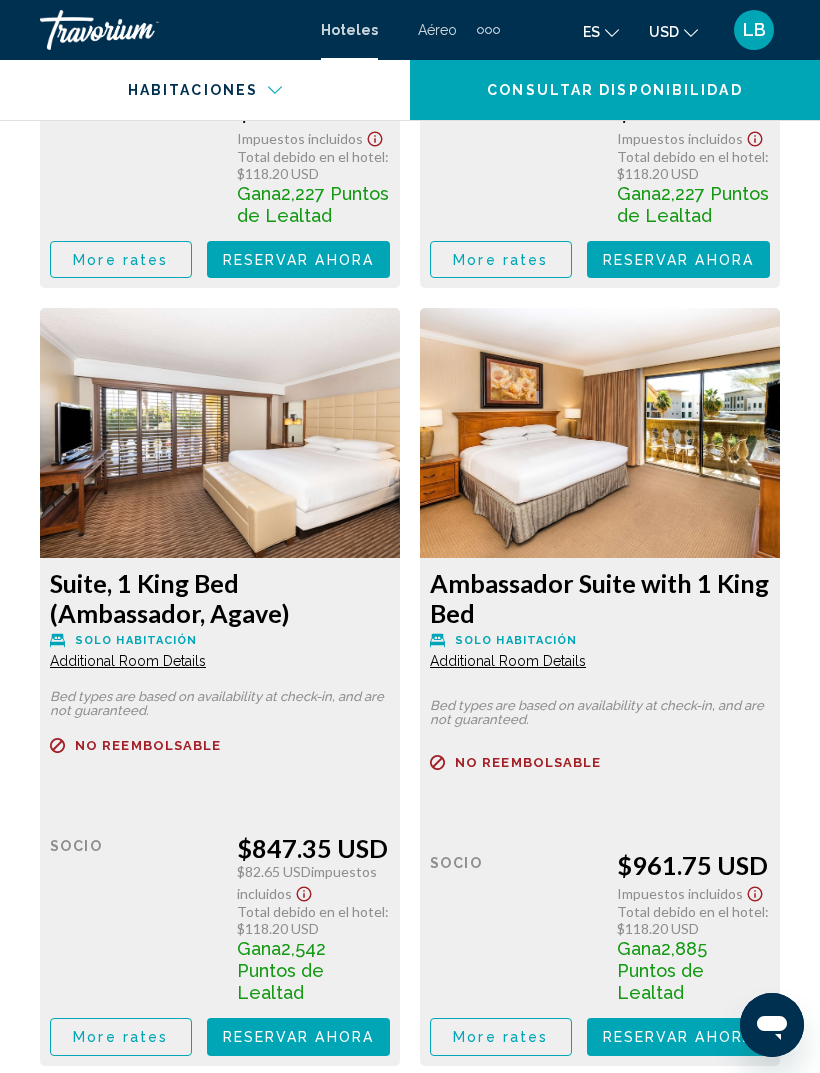click on "Additional Room Details" at bounding box center [128, -6145] 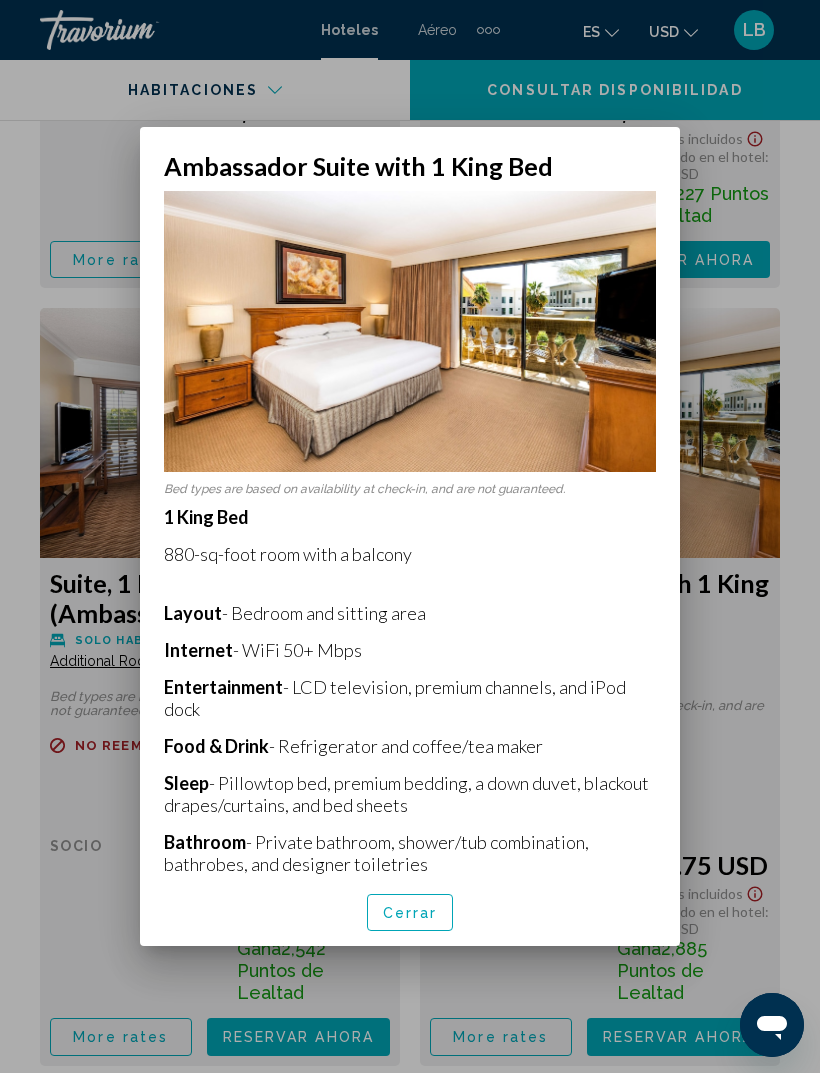 click at bounding box center [410, 536] 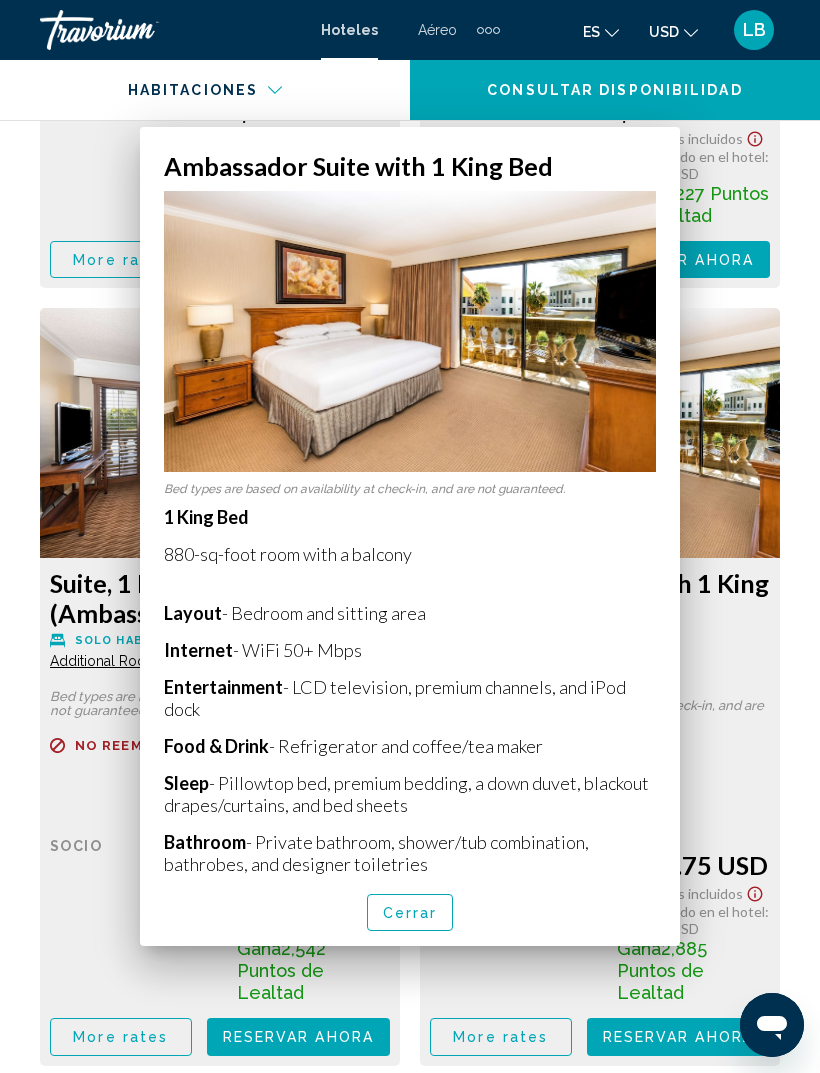 scroll, scrollTop: 10028, scrollLeft: 0, axis: vertical 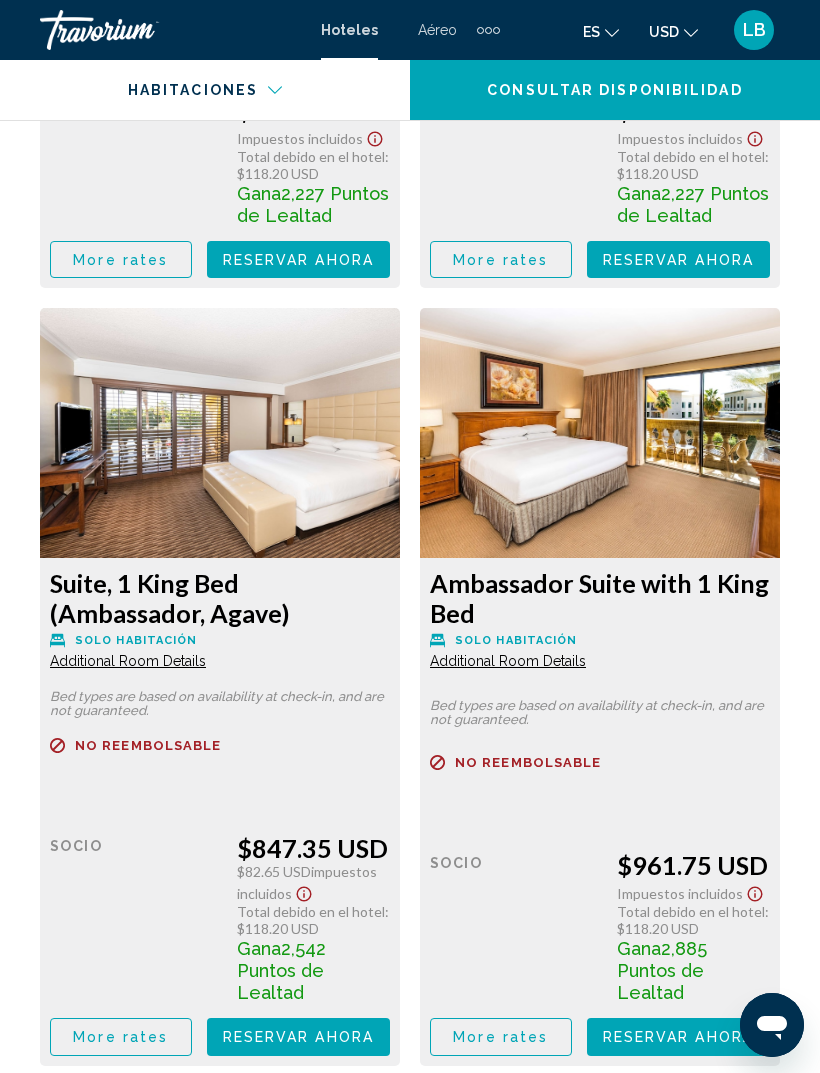 click on "Additional Room Details" at bounding box center [128, -6145] 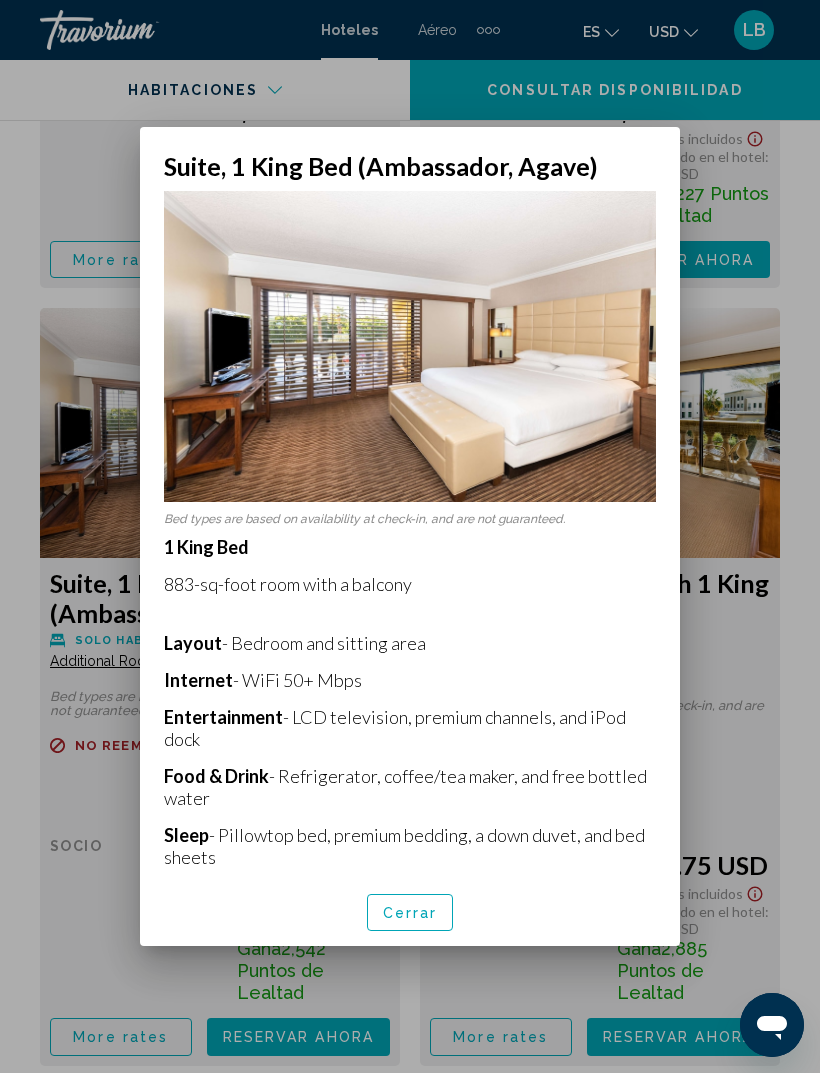 scroll, scrollTop: 0, scrollLeft: 0, axis: both 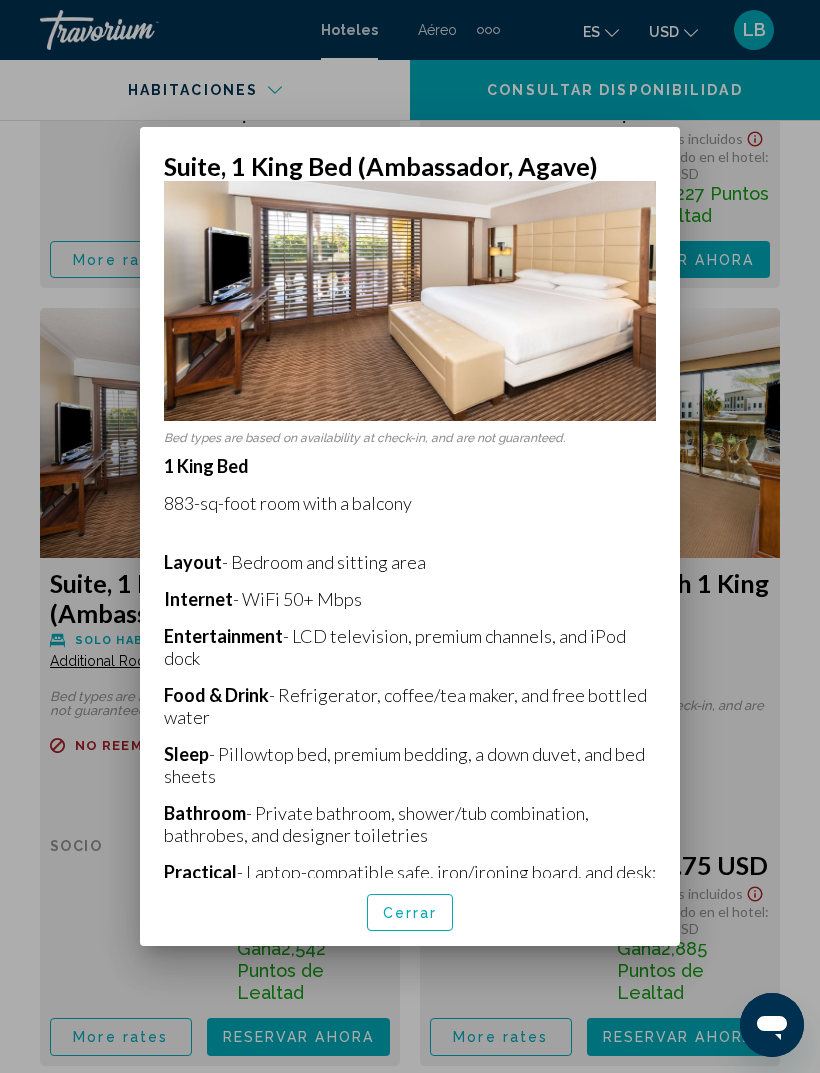 click at bounding box center (410, 536) 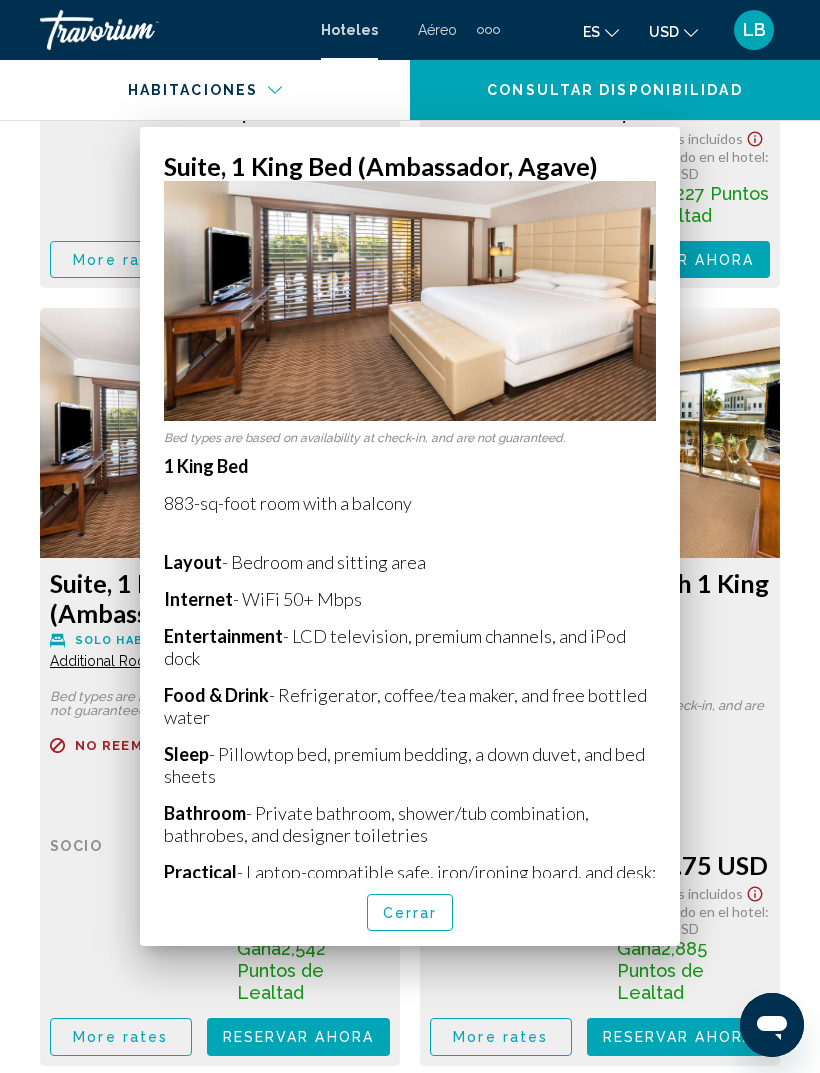 scroll, scrollTop: 10028, scrollLeft: 0, axis: vertical 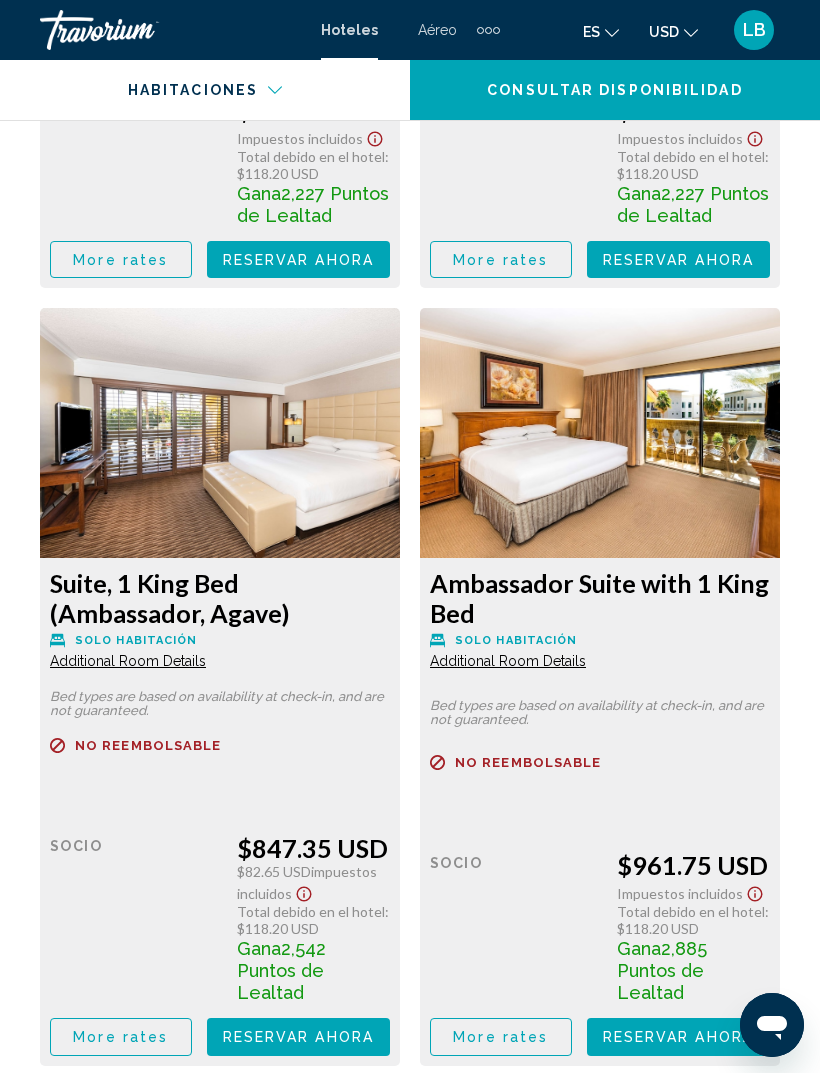 click at bounding box center (220, -6343) 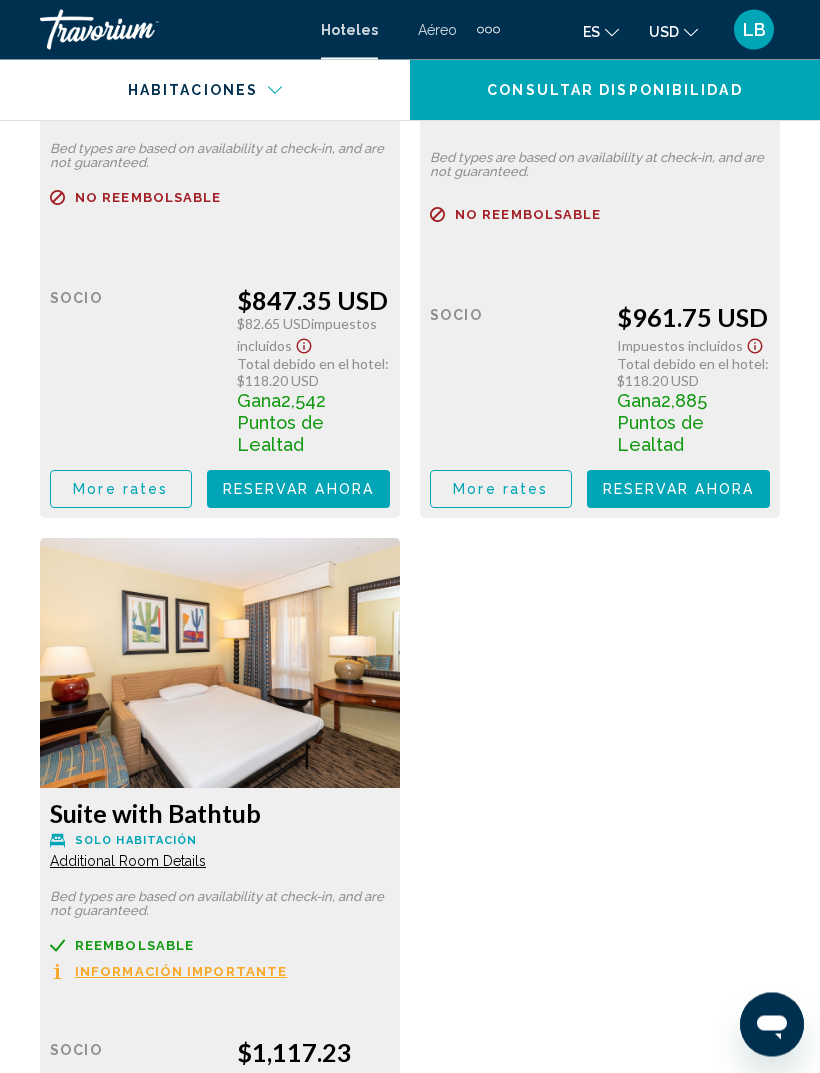 scroll, scrollTop: 10577, scrollLeft: 0, axis: vertical 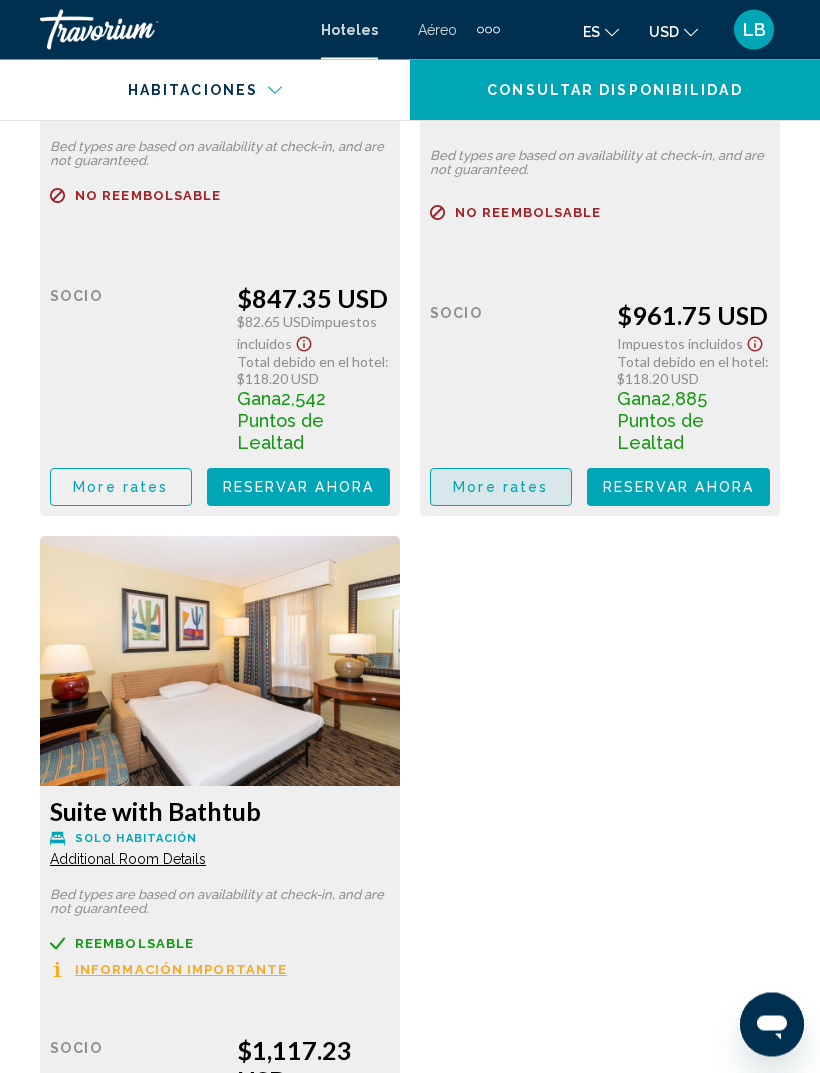 click on "More rates" at bounding box center [121, -6299] 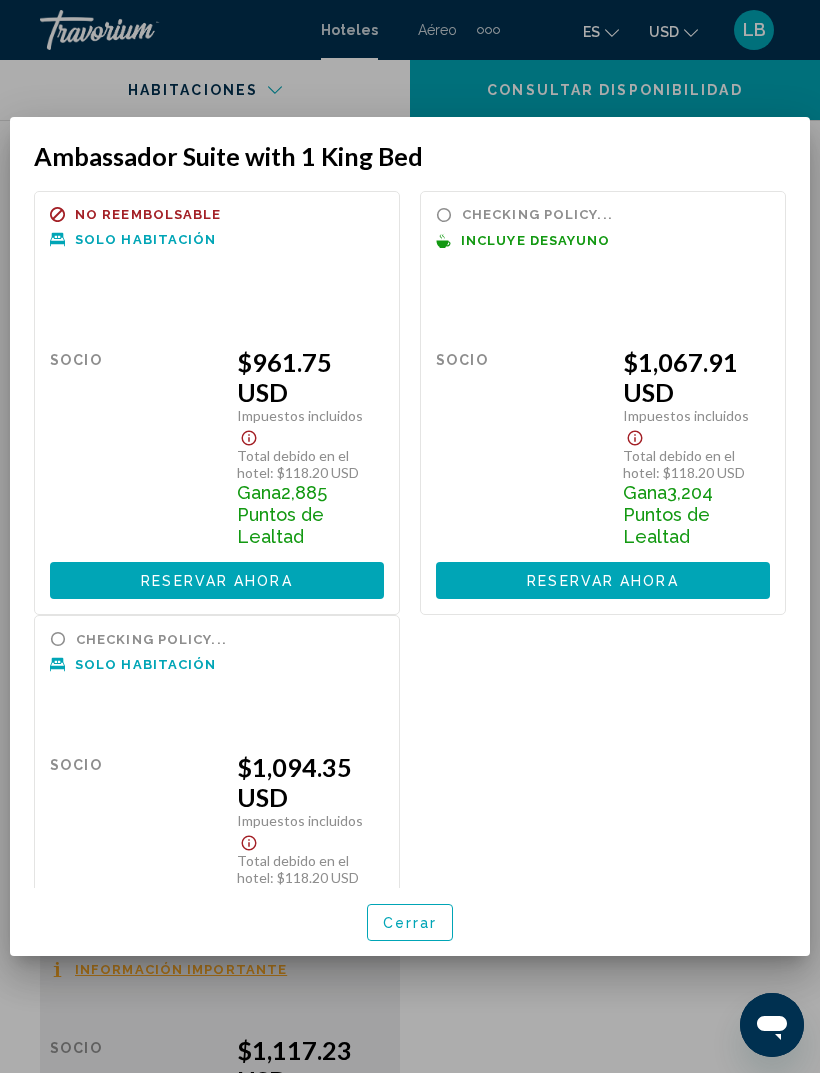 click on "Cerrar" at bounding box center [410, 923] 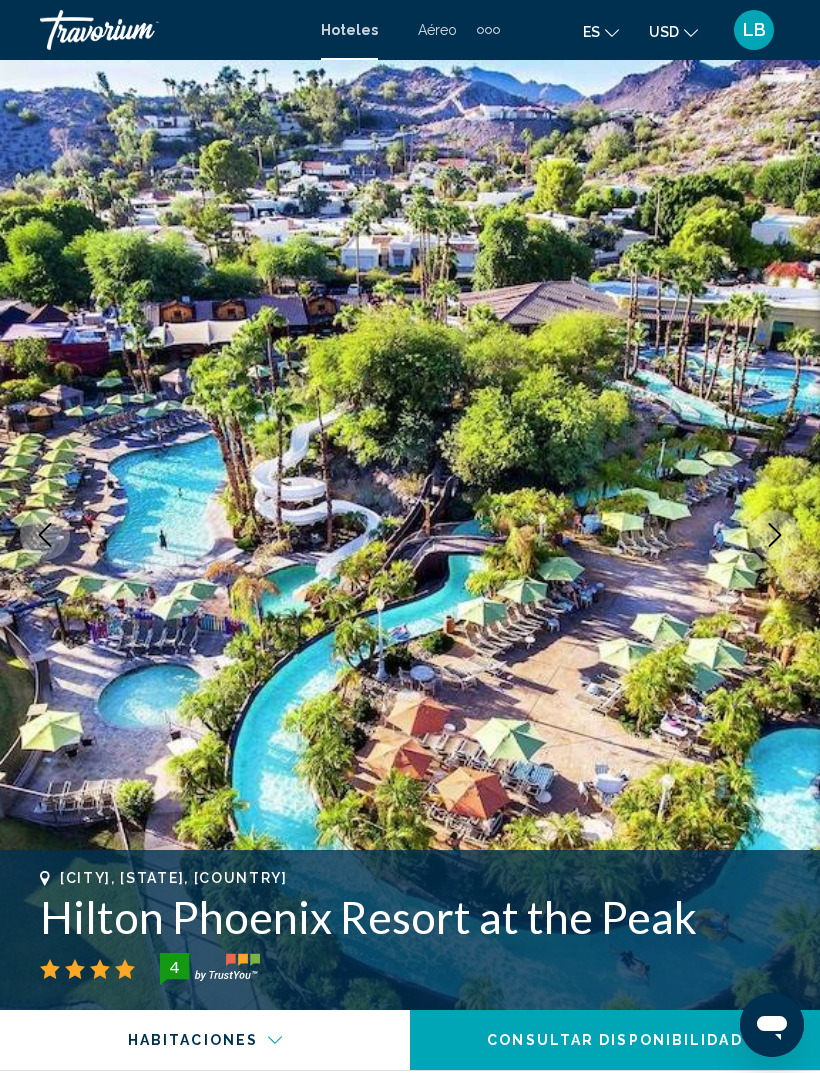 scroll, scrollTop: 10578, scrollLeft: 0, axis: vertical 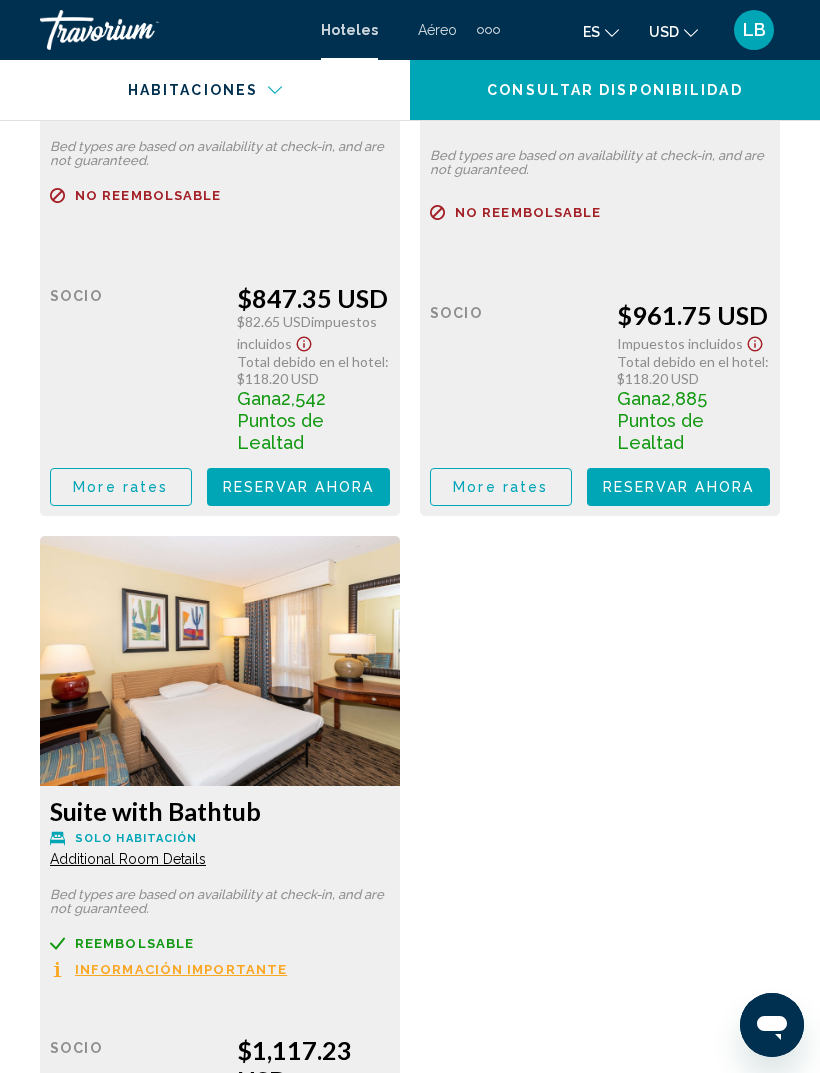 click on "Suite
Solo habitación Additional Room Details Bed types are based on availability at check-in, and are not guaranteed.
Reembolsable
No reembolsable
No reembolsable     Tarifa Minorista  $557.16 USD  Ahorre  $119.14 USD  21%  cuando canjeas    Socio  $438.02 USD  $45.15 USD  Impuestos incluidos
Total debido en el hotel : $118.20 USD  Gana  1,314 Puntos de Lealtad  More rates Reservar ahora Ya no está disponible  Suite, 1 King Bed (Agave)
Solo habitación Additional Room Details Bed types are based on availability at check-in, and are not guaranteed.
Reembolsable
No reembolsable
No reembolsable     Tarifa Minorista  $0.00  cuando canjeas    Socio  $583.17 USD  $56.76 USD  Impuestos incluidos
Total debido en el hotel : $118.20 USD  Gana  1,750 Puntos de Lealtad" at bounding box center (410, -2870) 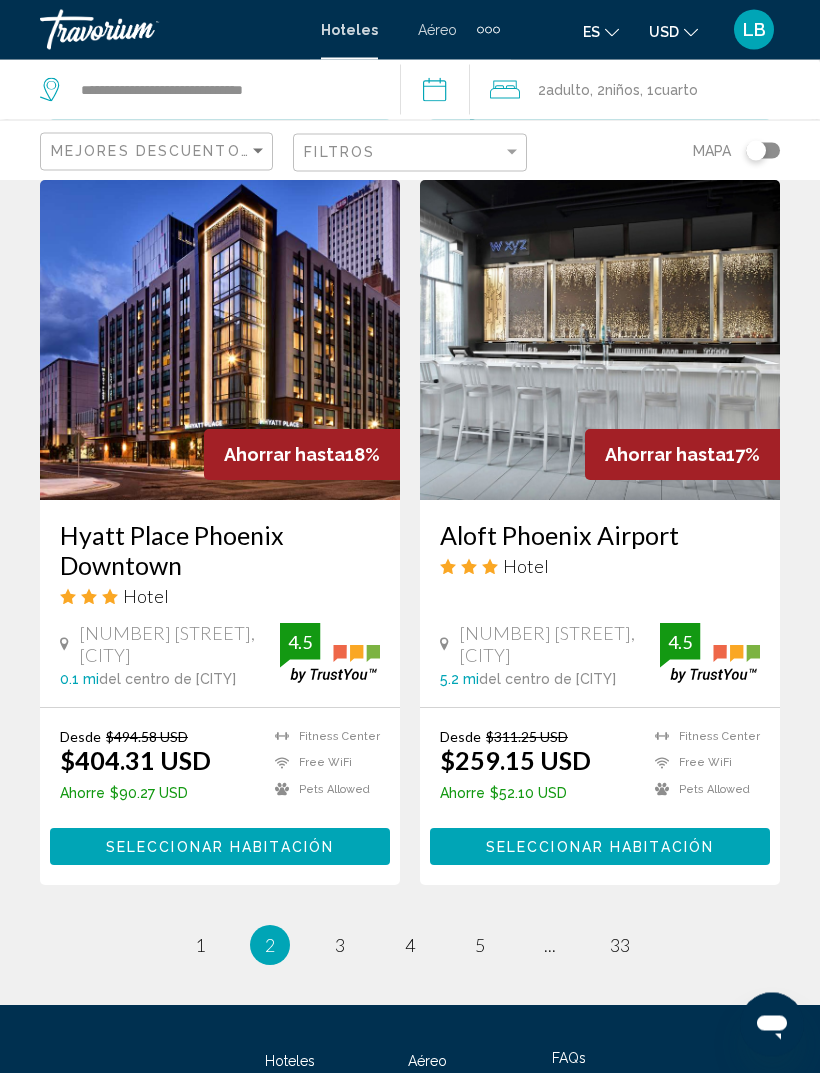 scroll, scrollTop: 3911, scrollLeft: 0, axis: vertical 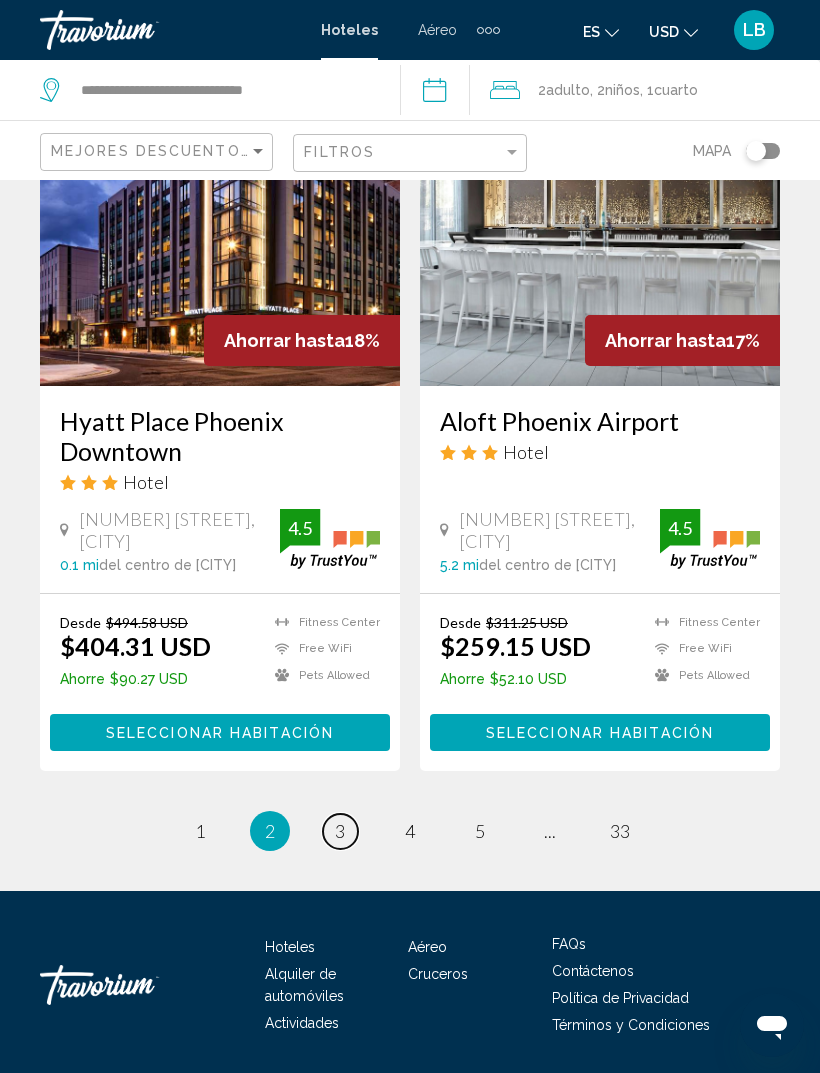 click on "page  3" at bounding box center [340, 831] 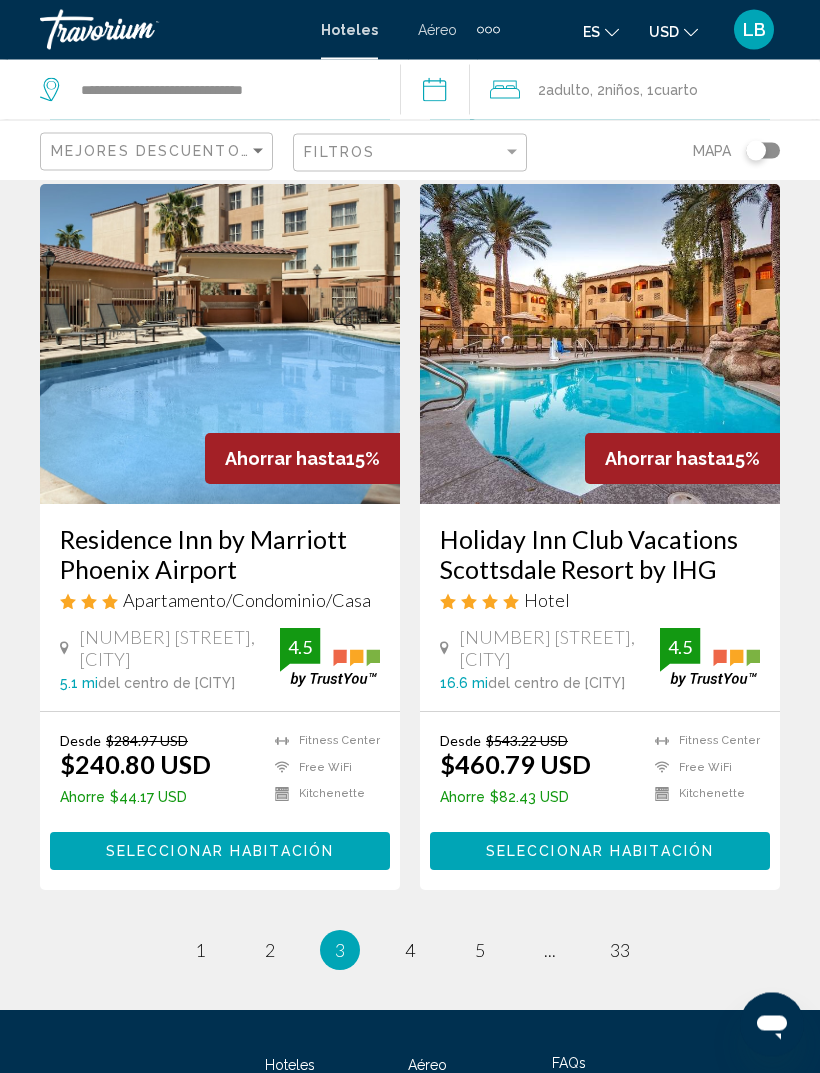 scroll, scrollTop: 3973, scrollLeft: 0, axis: vertical 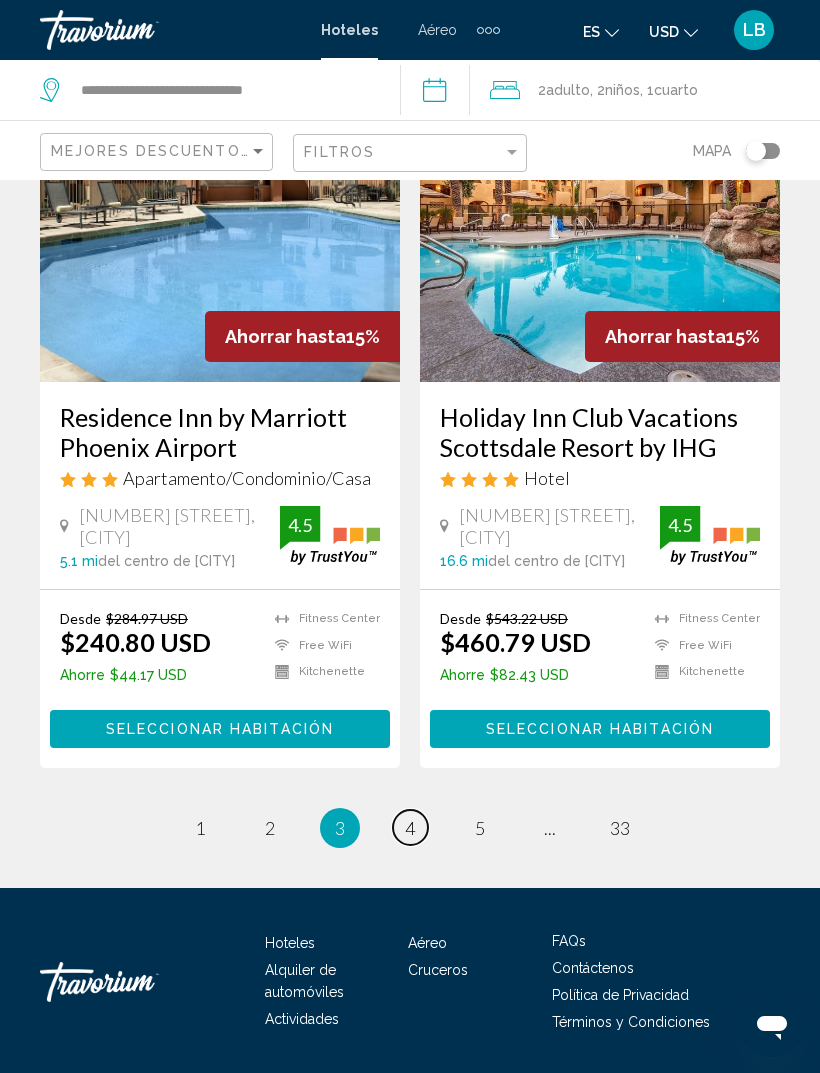 click on "page  4" at bounding box center [410, 827] 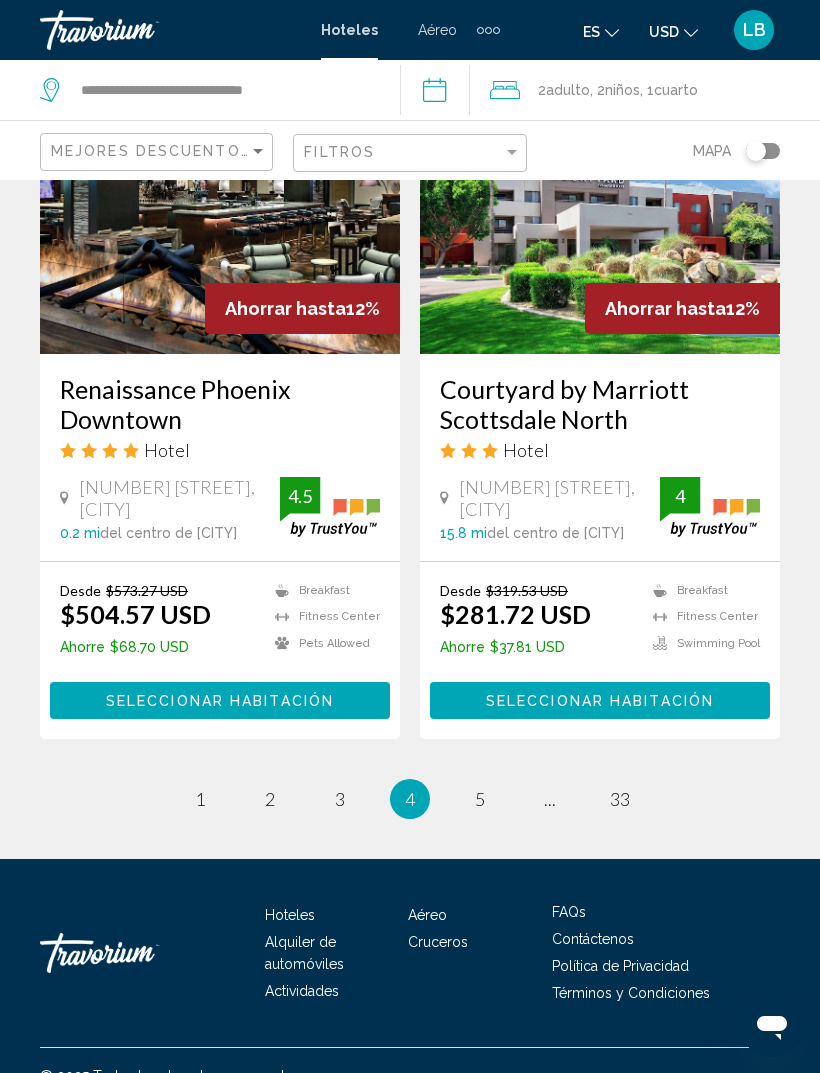 scroll, scrollTop: 3945, scrollLeft: 0, axis: vertical 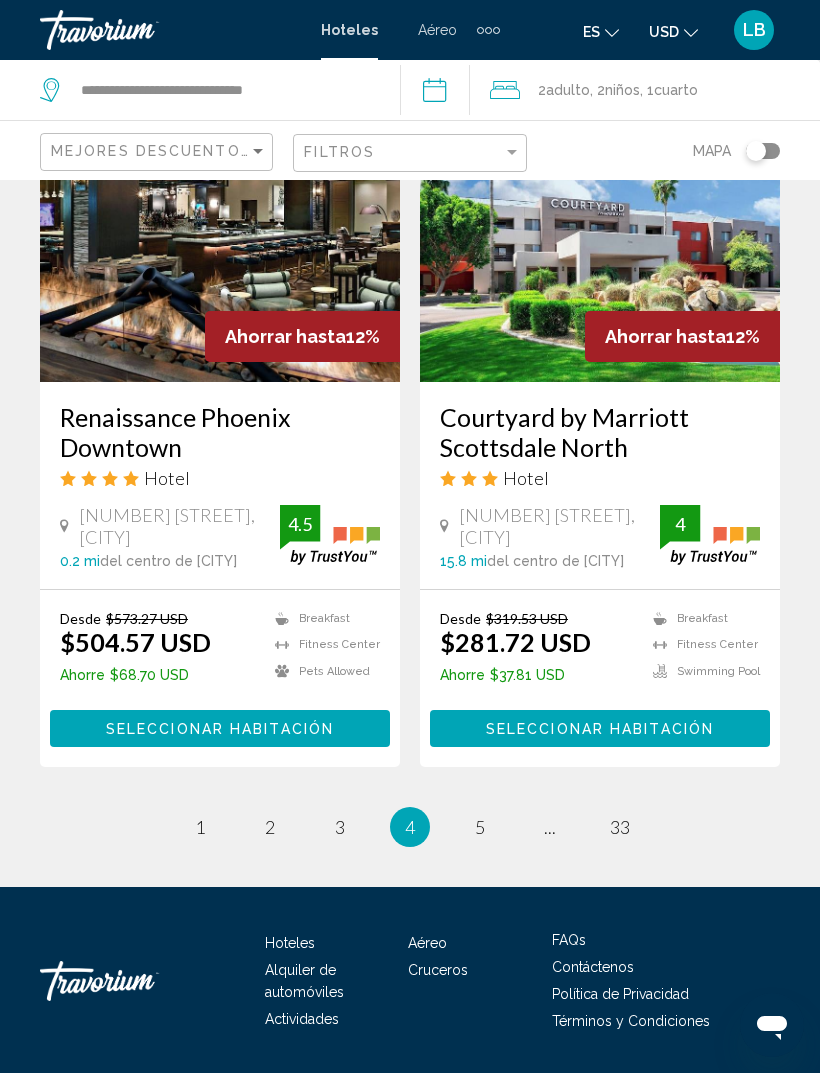 click on "4 / 33  page  1 page  2 page  3 You're on page  4 page  5 page  ... page  33" at bounding box center [410, 827] 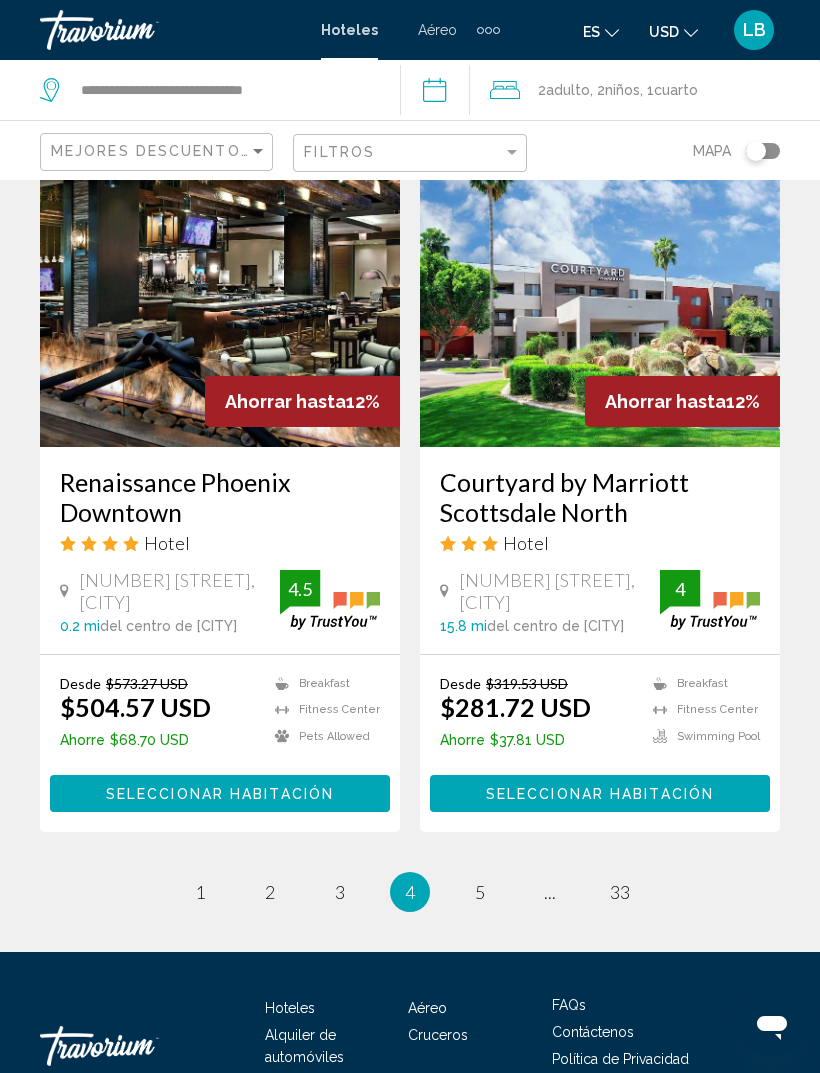 scroll, scrollTop: 3945, scrollLeft: 0, axis: vertical 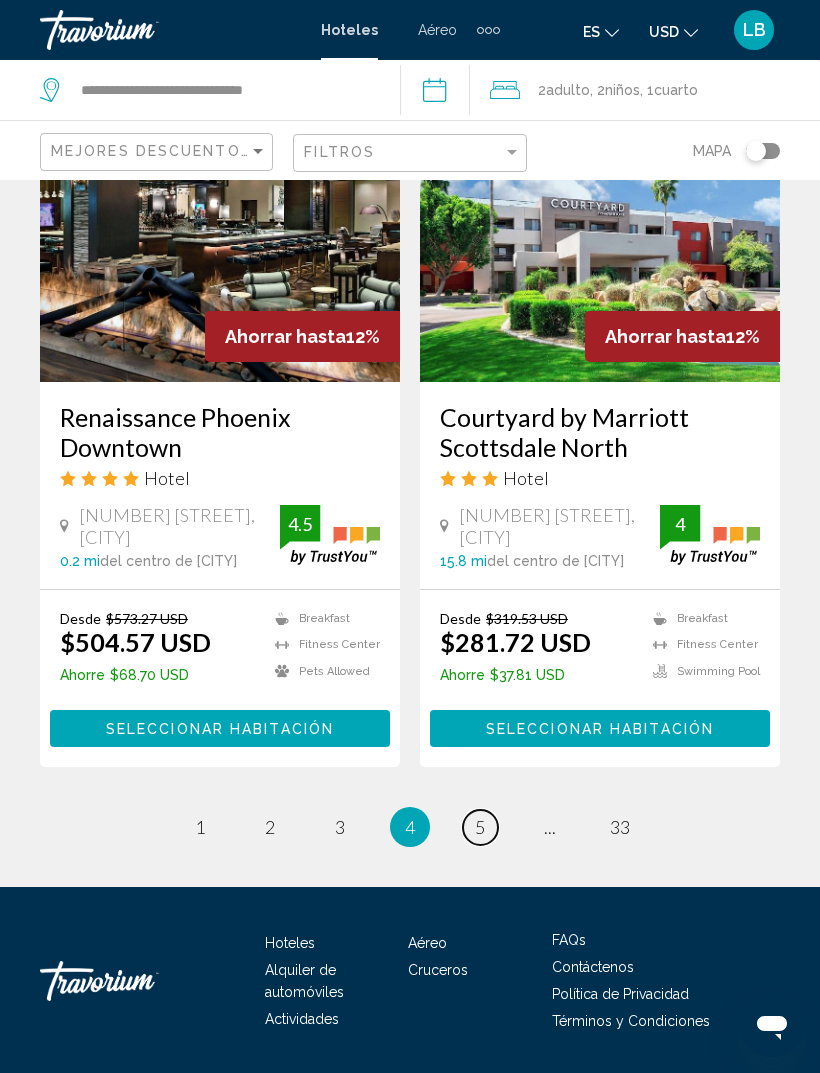 click on "page  5" at bounding box center [480, 827] 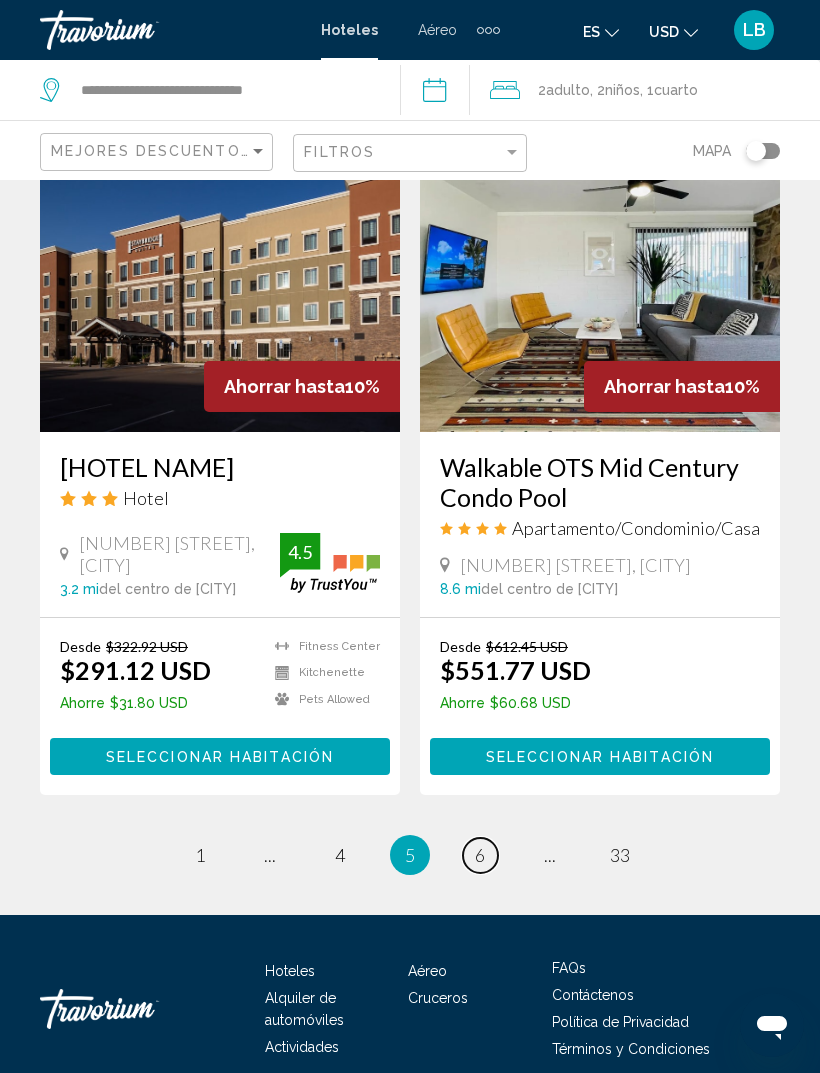 scroll, scrollTop: 3945, scrollLeft: 0, axis: vertical 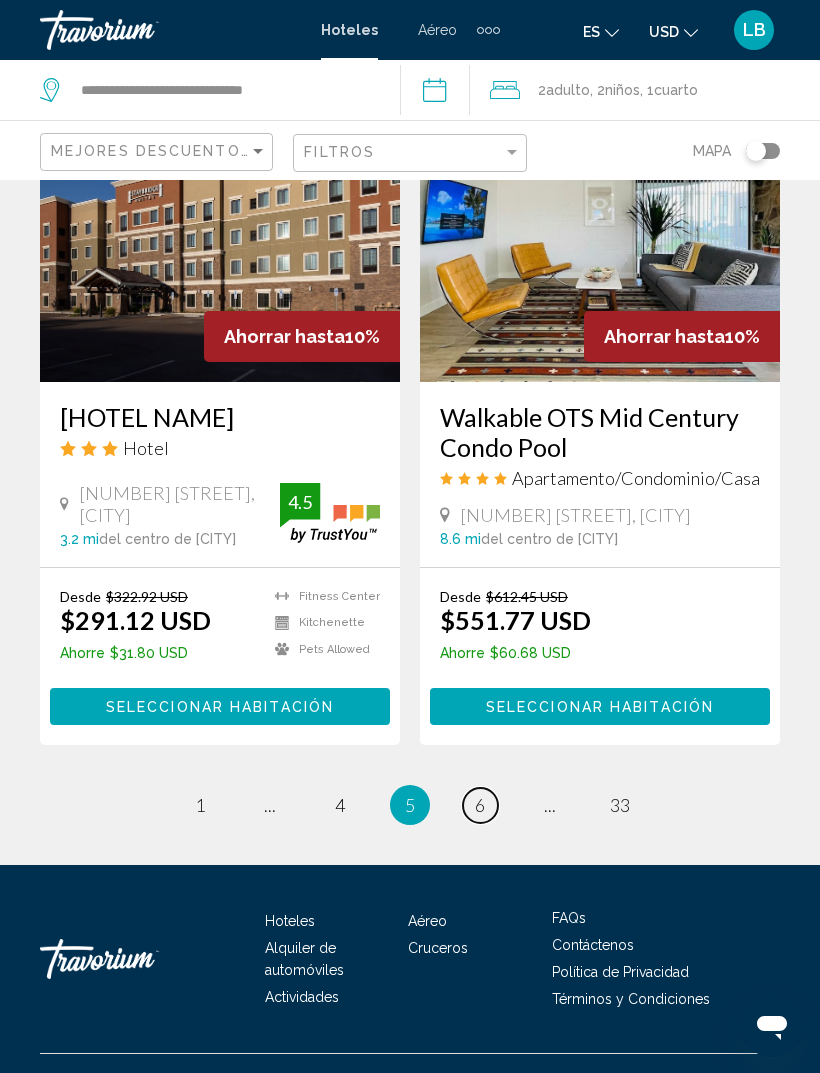 click on "page  6" at bounding box center [480, 805] 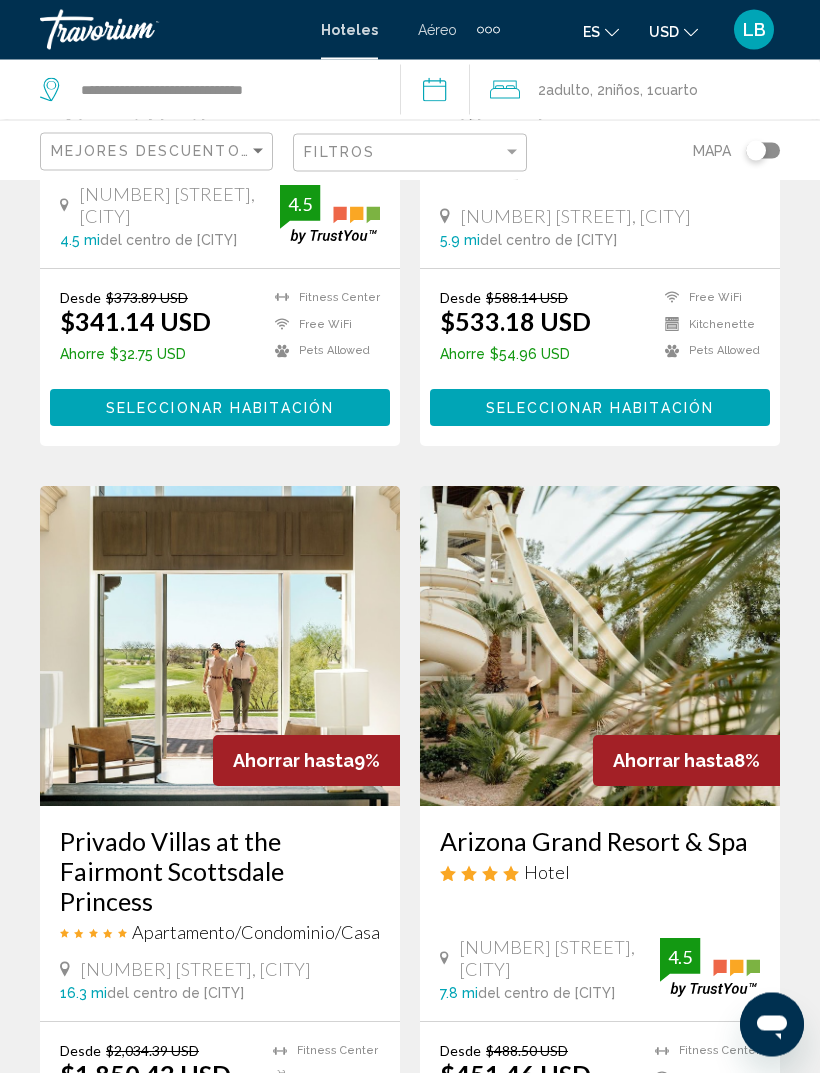 scroll, scrollTop: 2754, scrollLeft: 0, axis: vertical 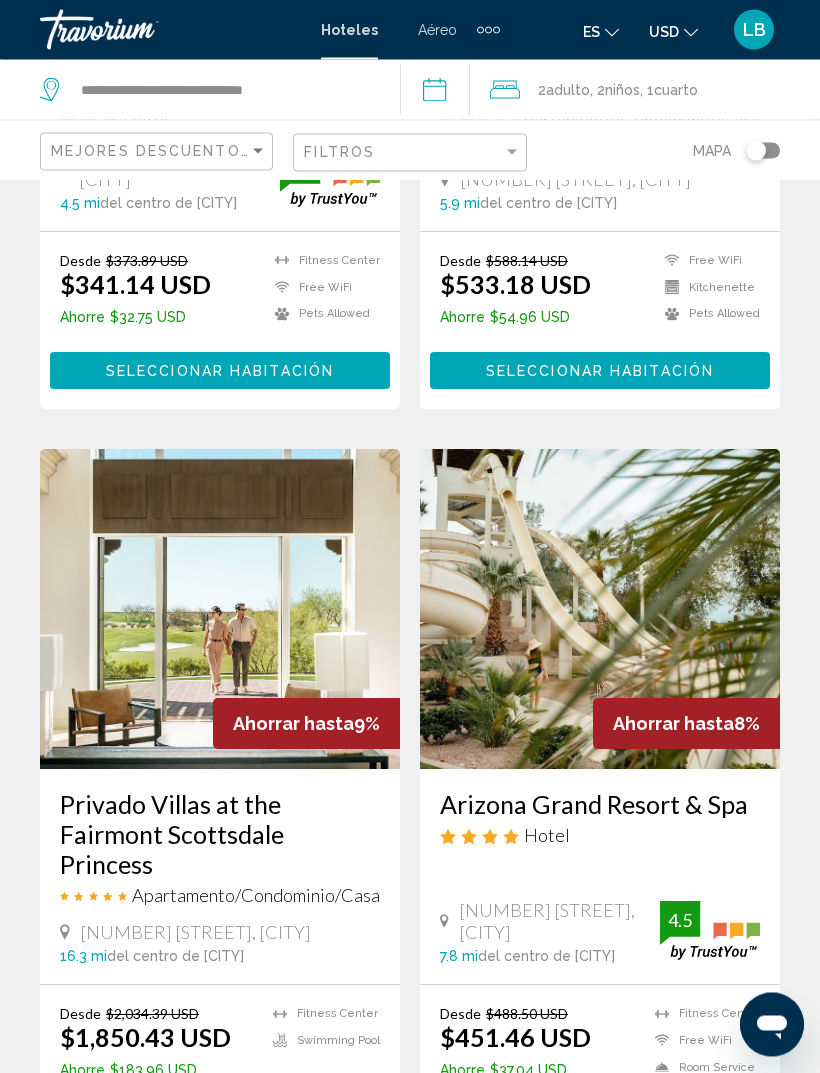 click on "Seleccionar habitación" at bounding box center (220, 1124) 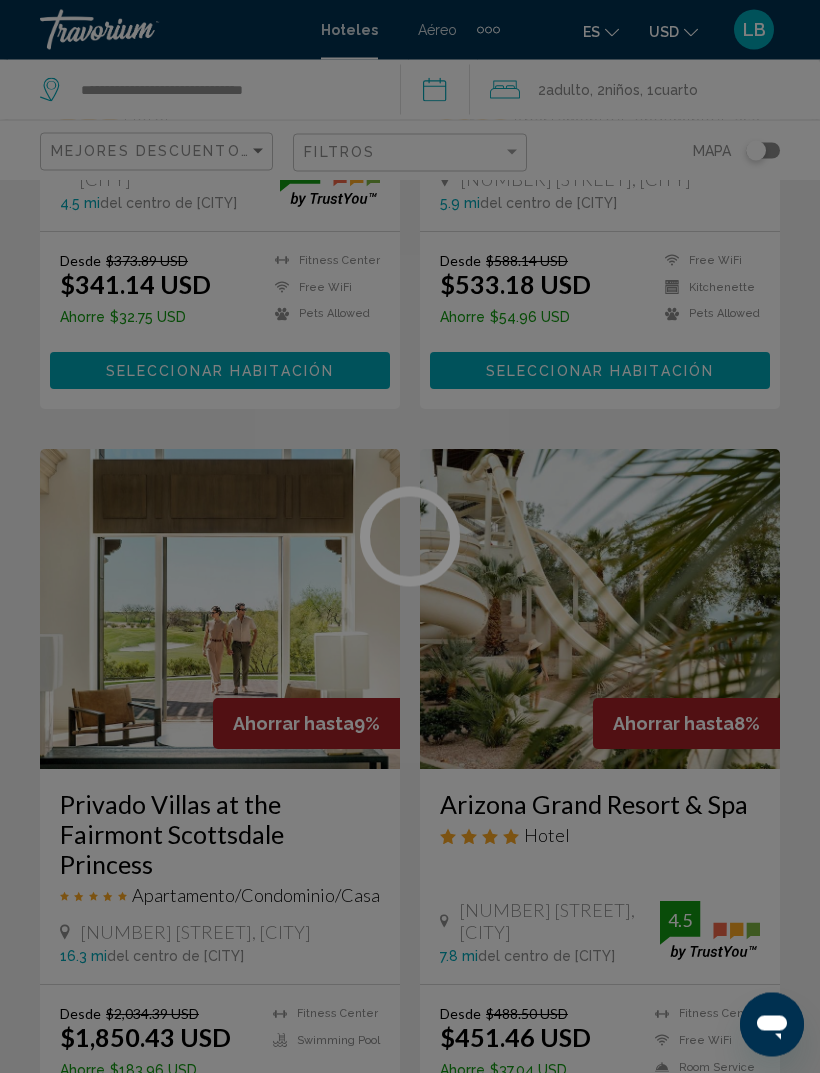 scroll, scrollTop: 2760, scrollLeft: 0, axis: vertical 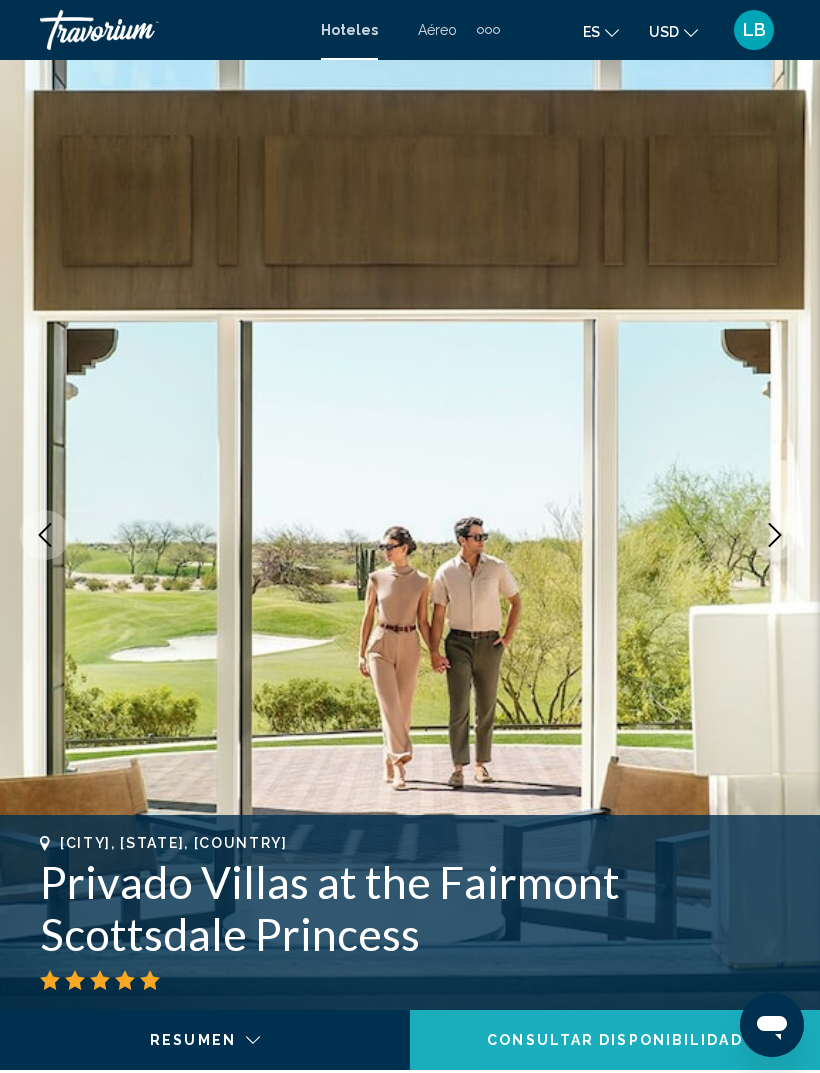 click on "Consultar disponibilidad" 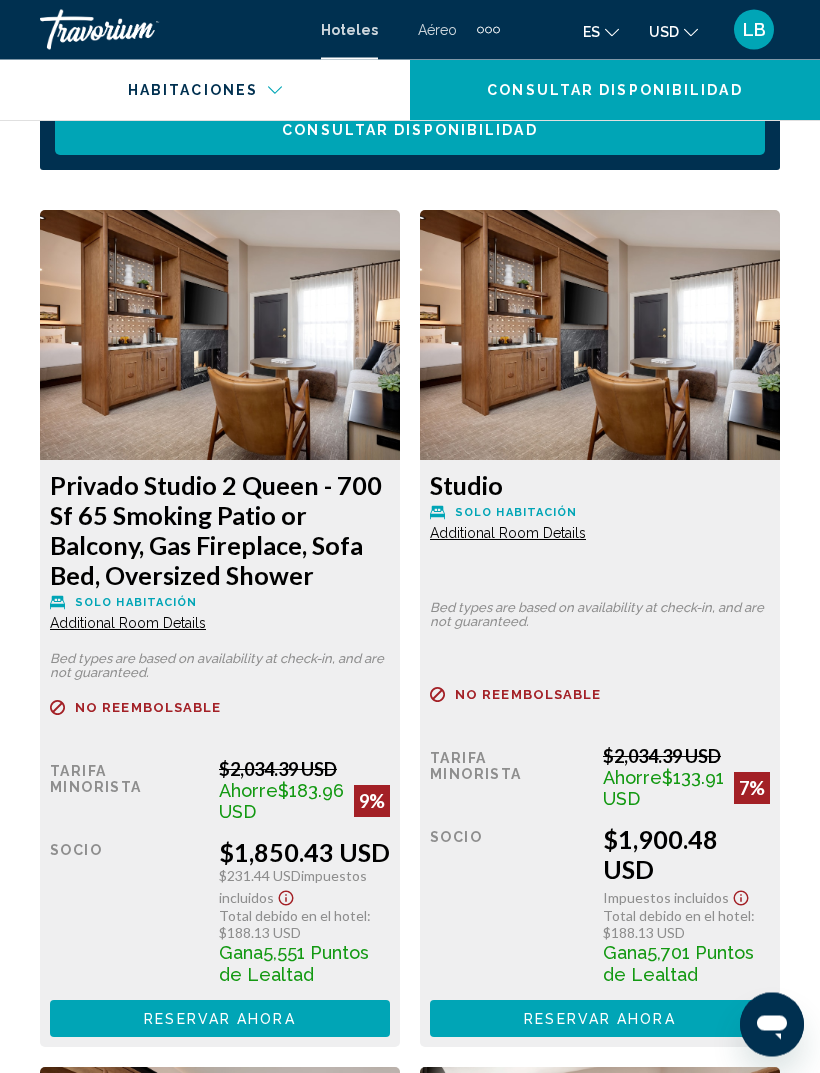 scroll, scrollTop: 3359, scrollLeft: 0, axis: vertical 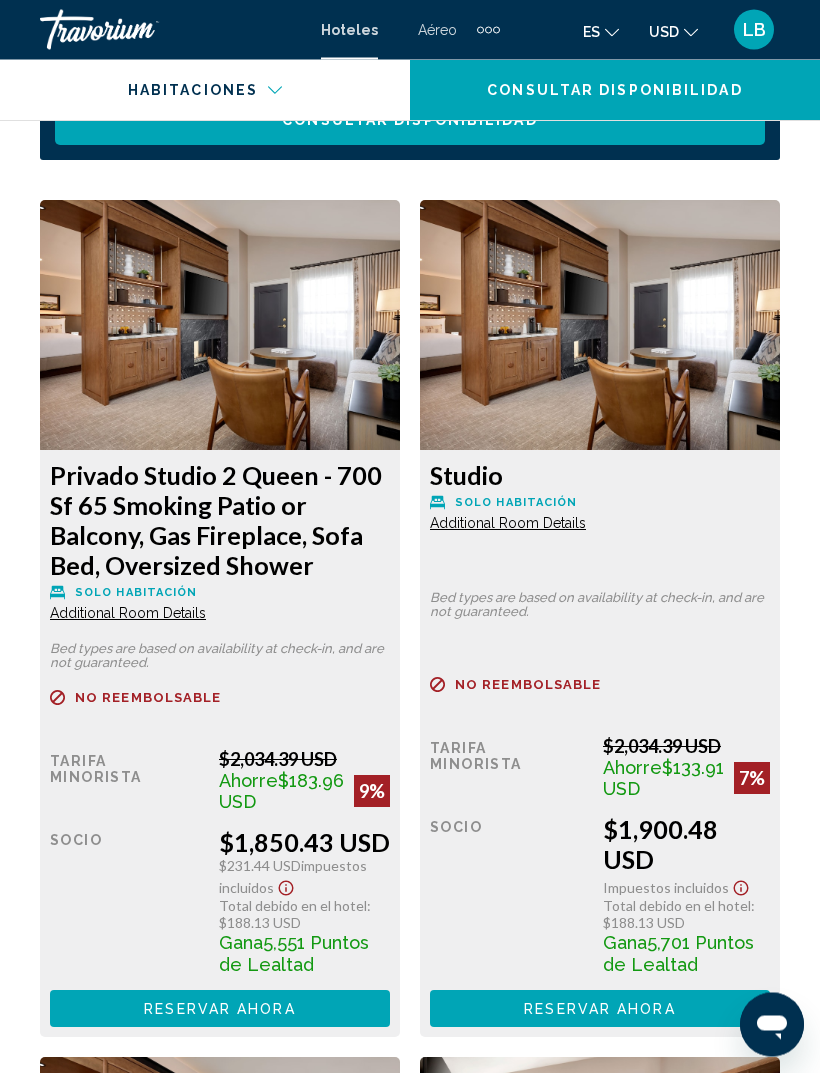 click on "Additional Room Details" at bounding box center [128, 614] 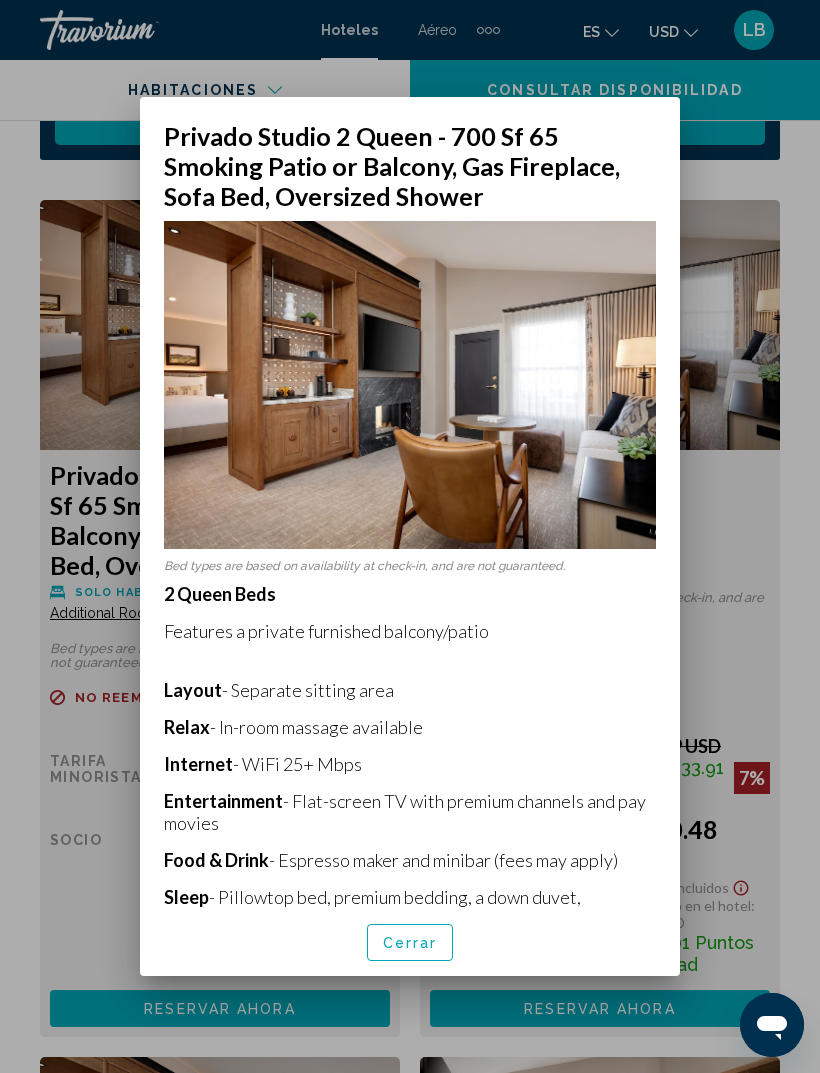 click at bounding box center [410, 536] 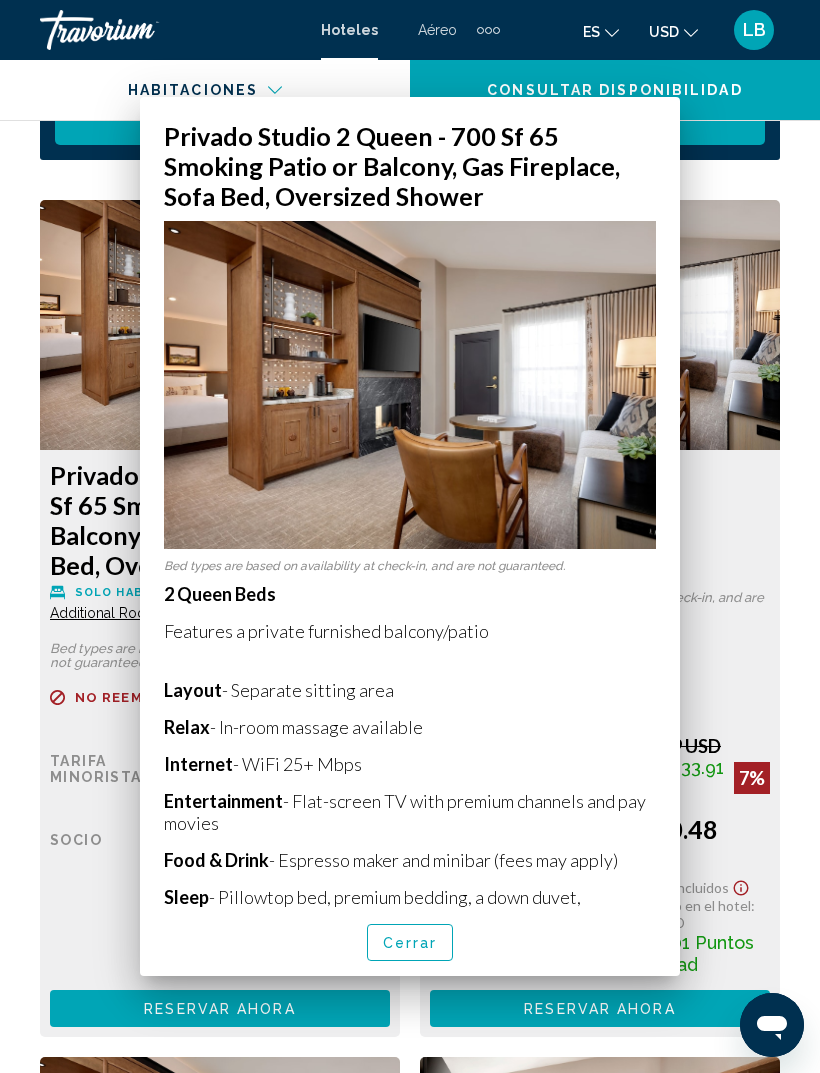 scroll, scrollTop: 3360, scrollLeft: 0, axis: vertical 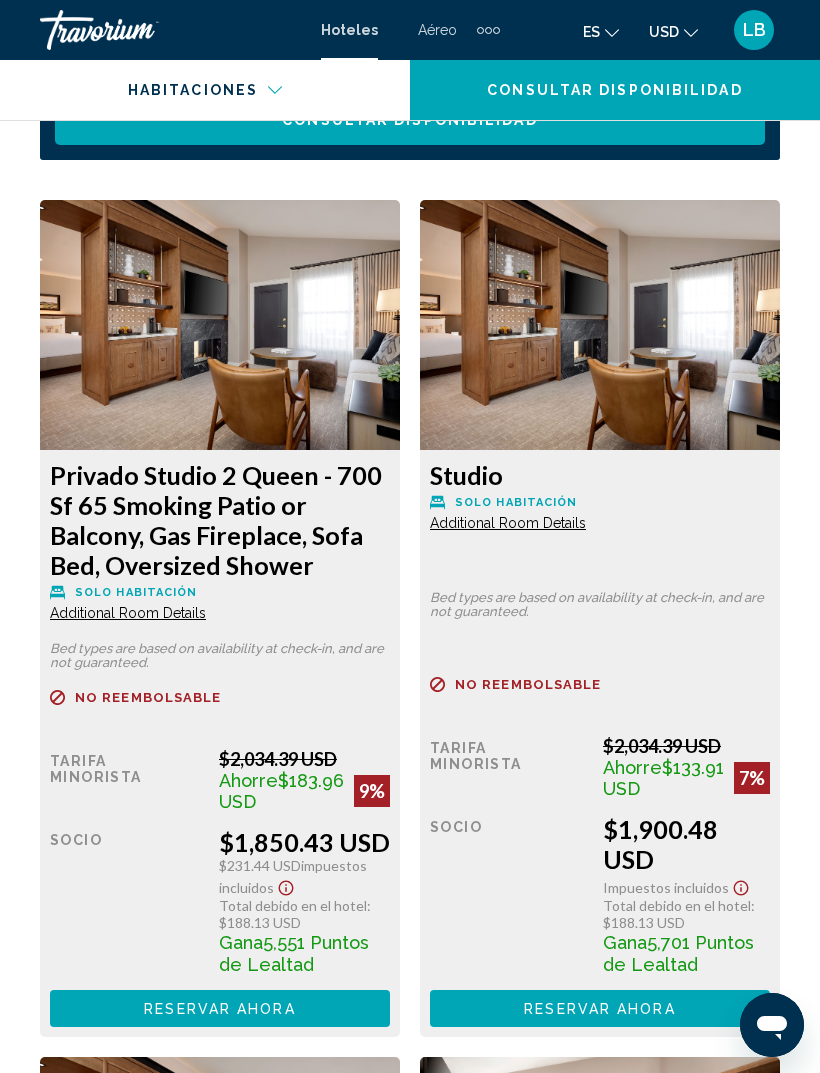 click on "Additional Room Details" at bounding box center [128, 613] 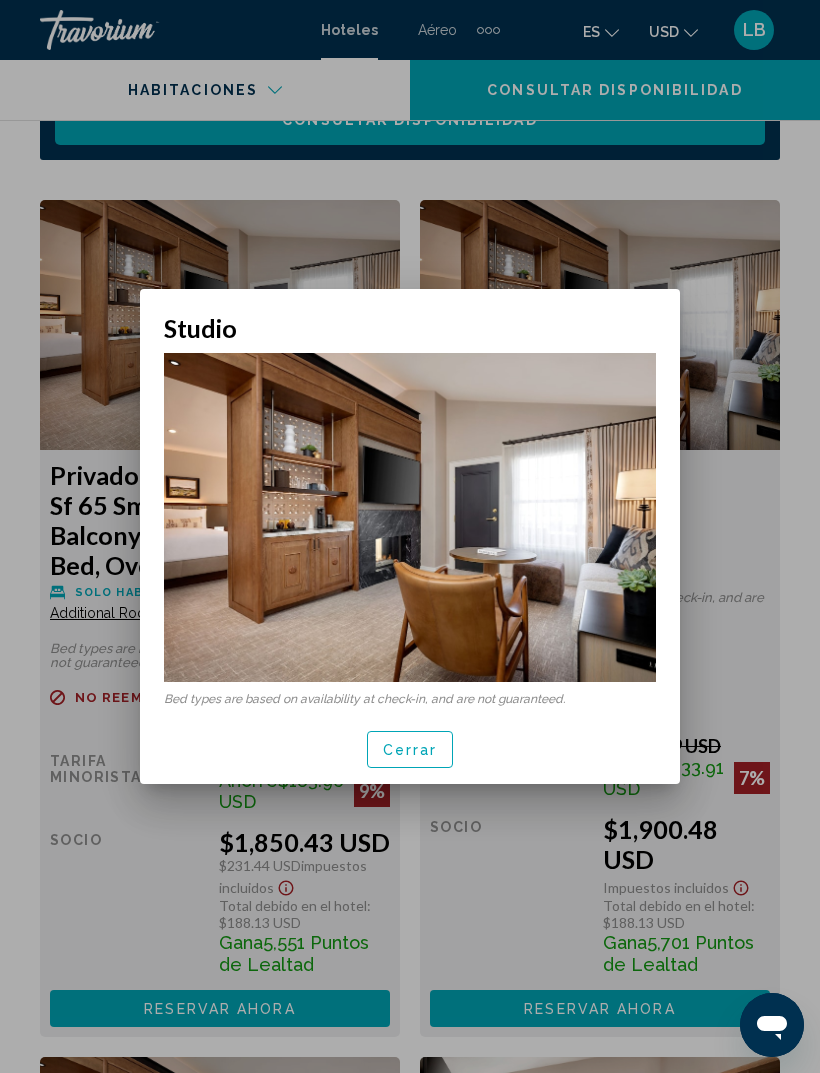 click on "Cerrar" at bounding box center [410, 750] 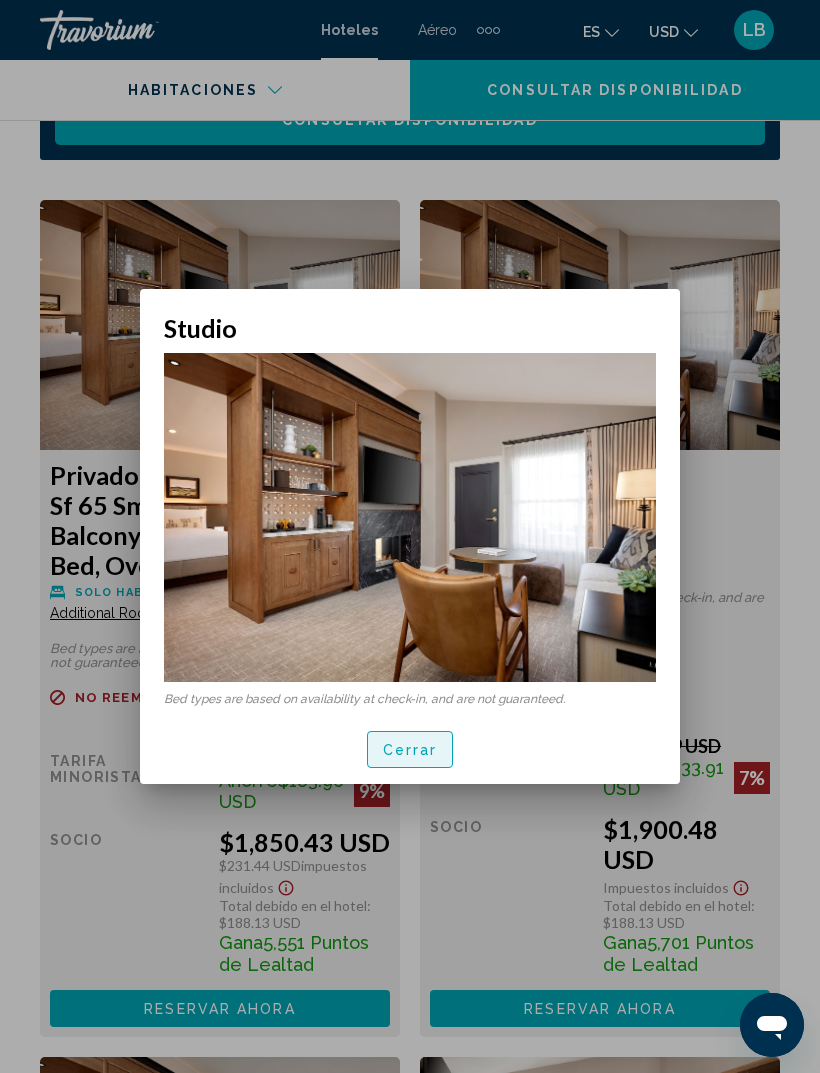 click on "Cerrar" at bounding box center (410, 750) 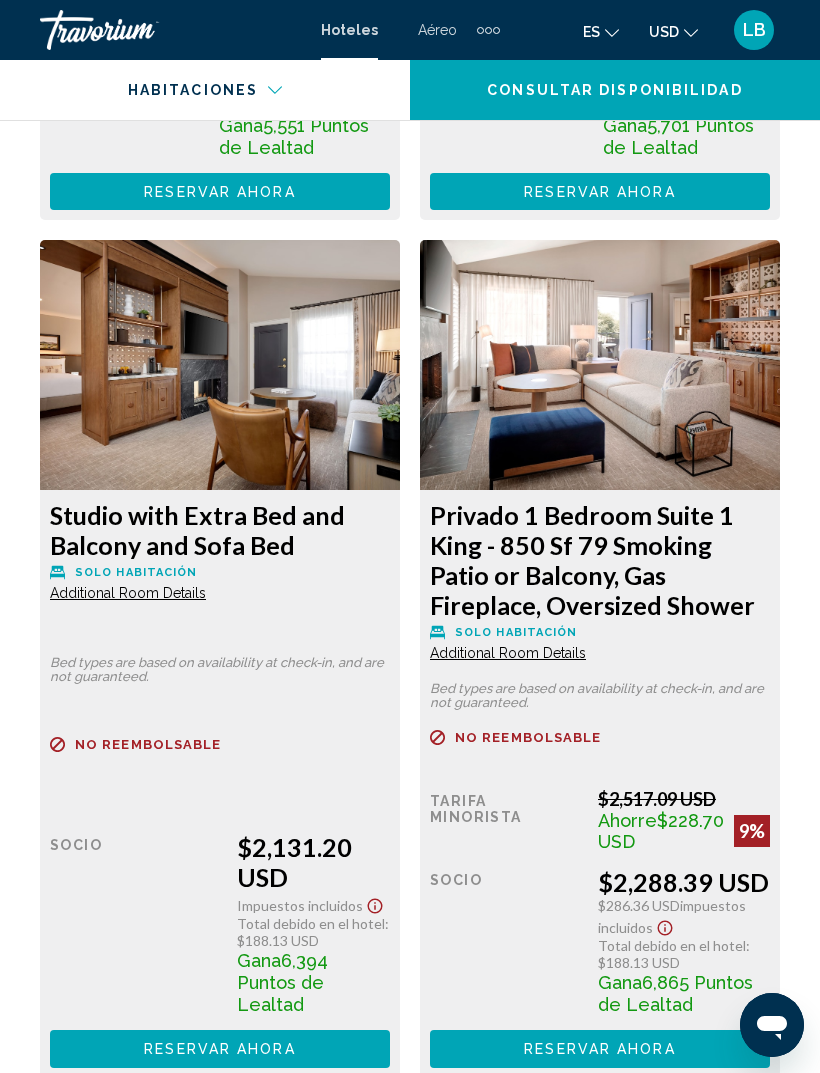 scroll, scrollTop: 4185, scrollLeft: 0, axis: vertical 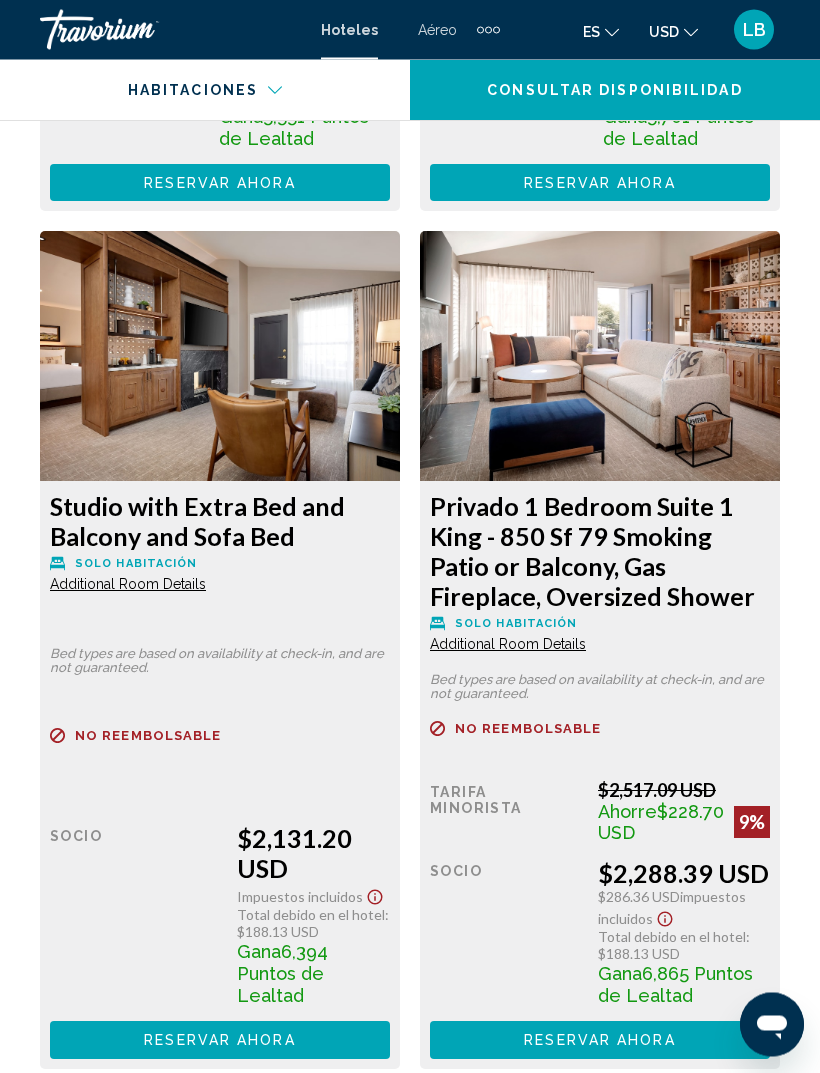 click on "Additional Room Details" at bounding box center (128, -212) 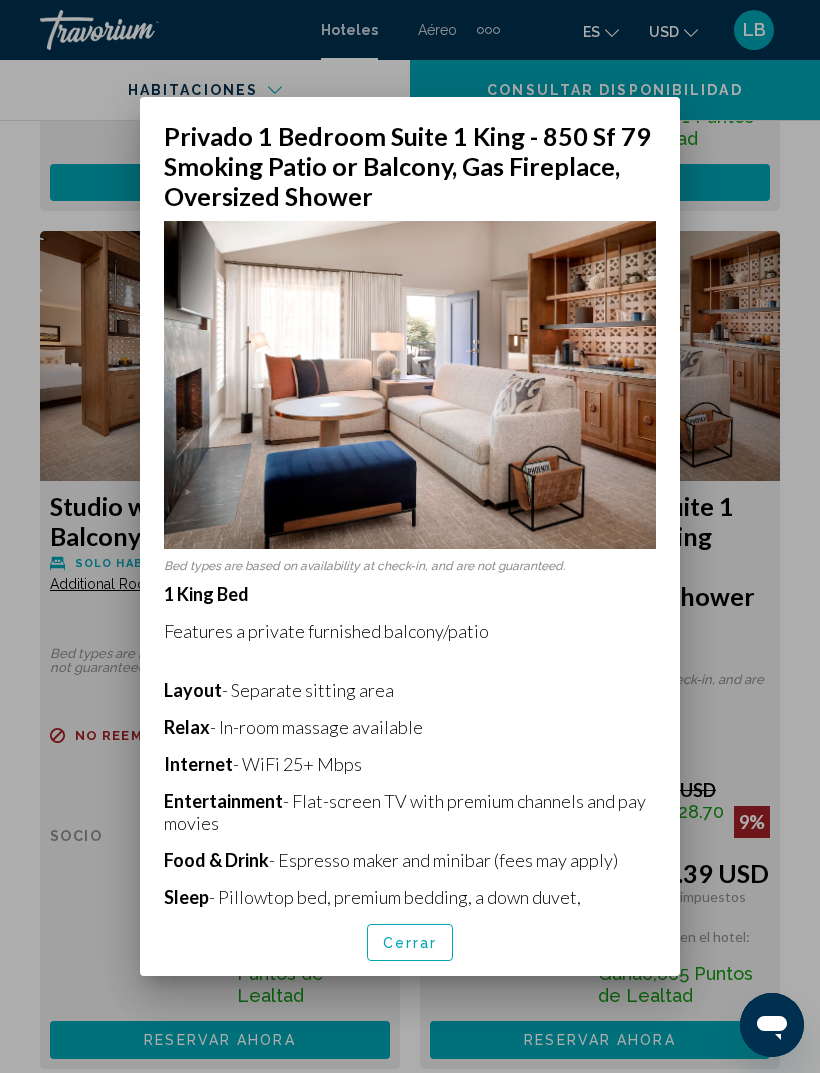 scroll, scrollTop: -1, scrollLeft: 0, axis: vertical 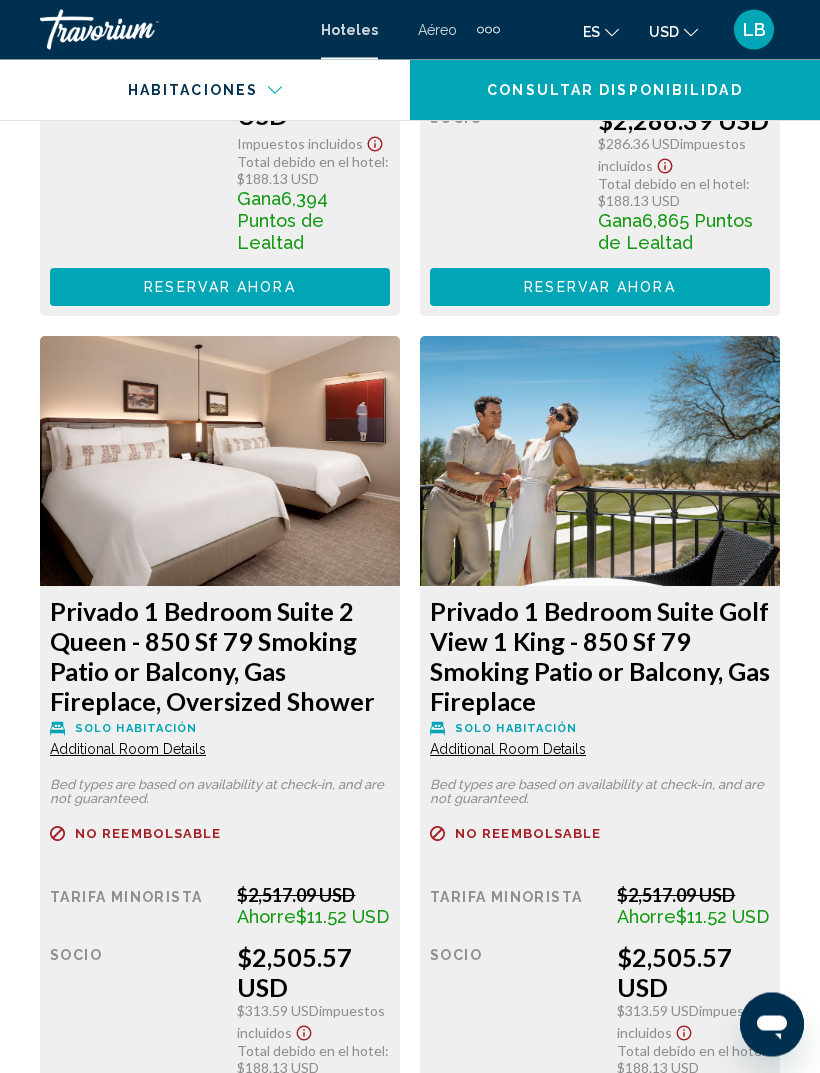 click on "Additional Room Details" at bounding box center (128, -965) 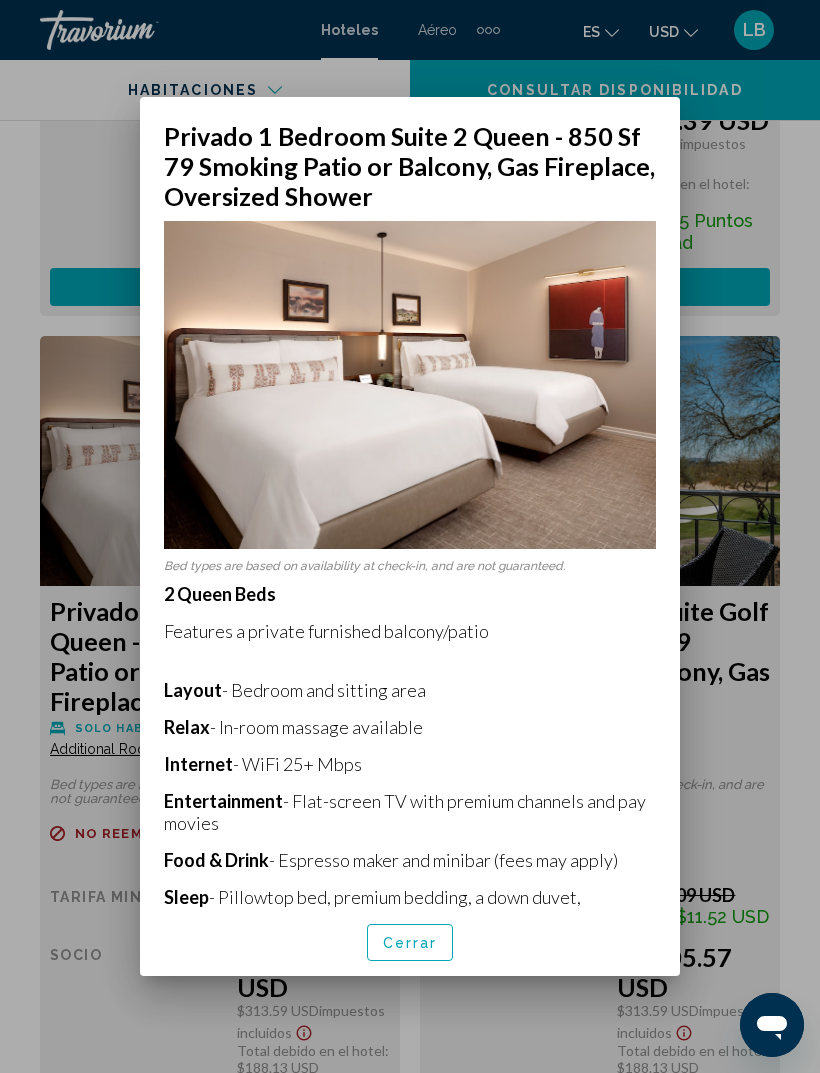 click on "Cerrar" at bounding box center [410, 943] 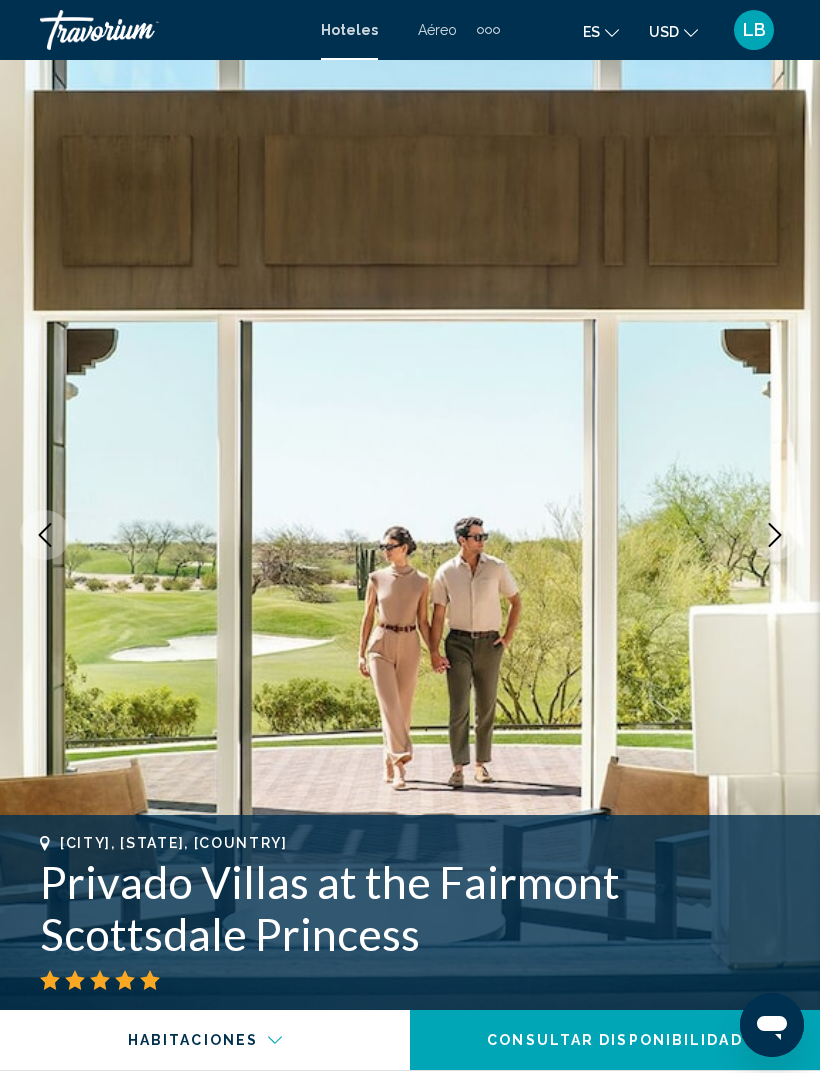 scroll, scrollTop: 4939, scrollLeft: 0, axis: vertical 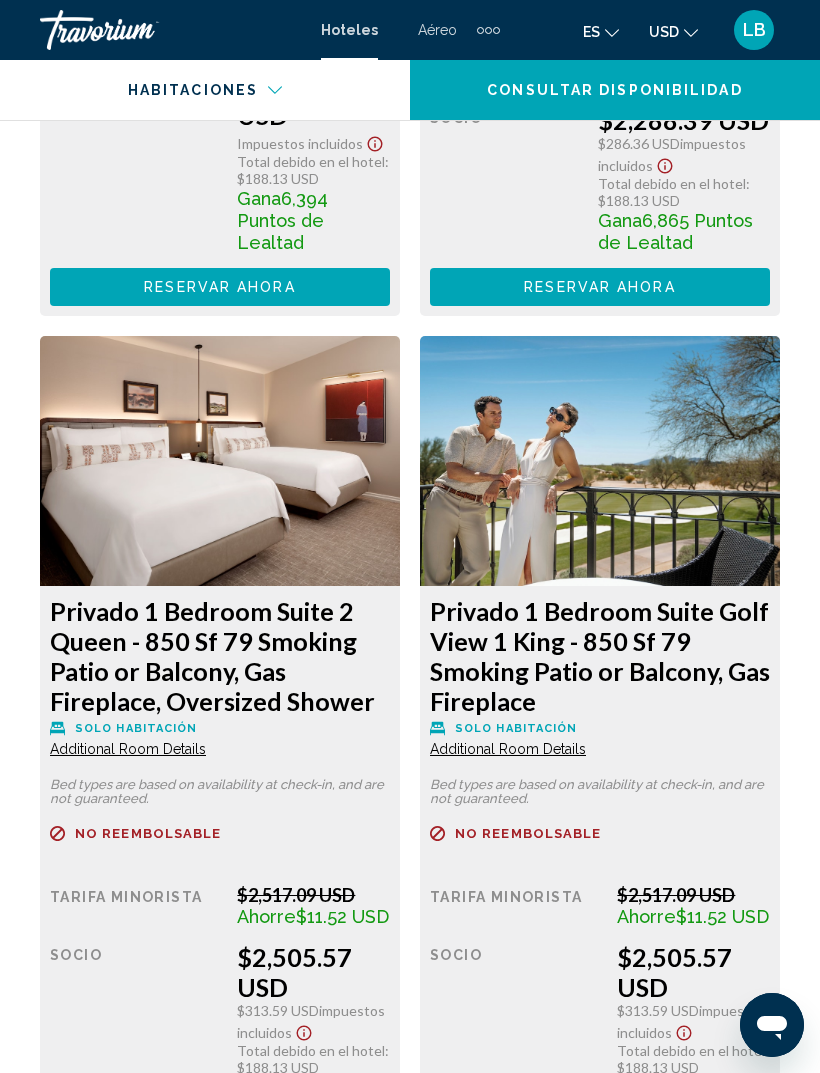 click on "Additional Room Details" at bounding box center [128, -966] 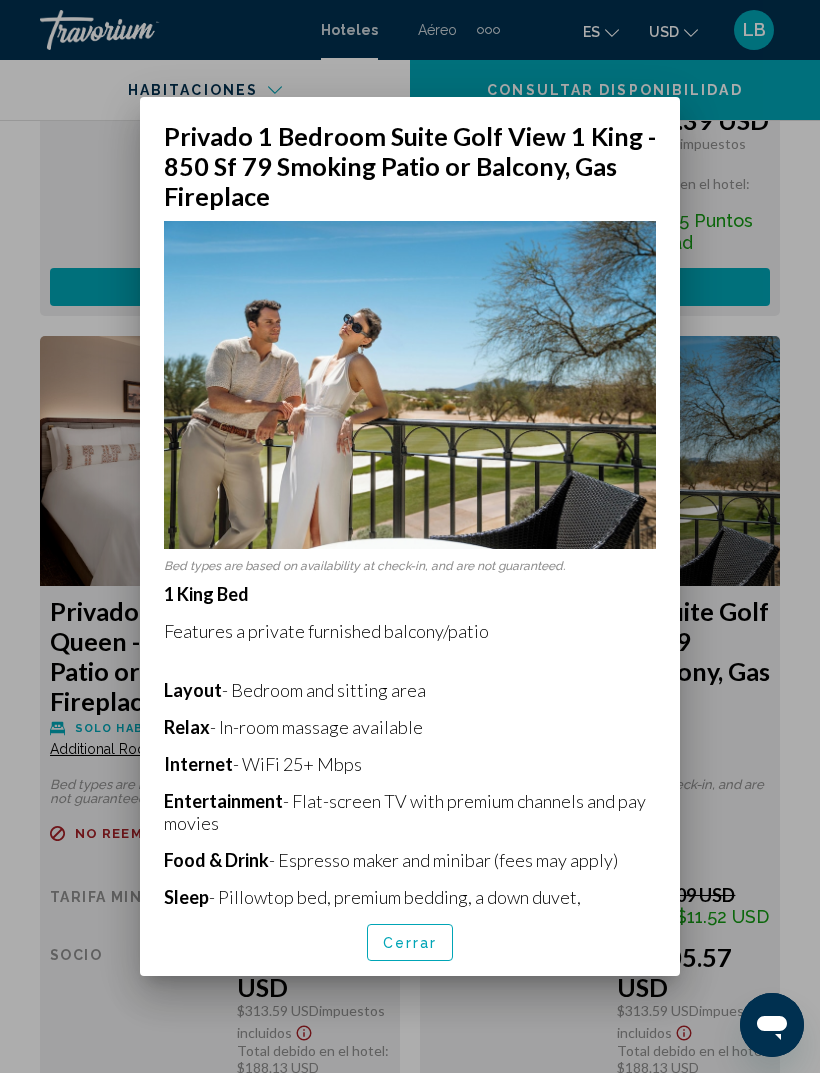 scroll, scrollTop: 0, scrollLeft: 0, axis: both 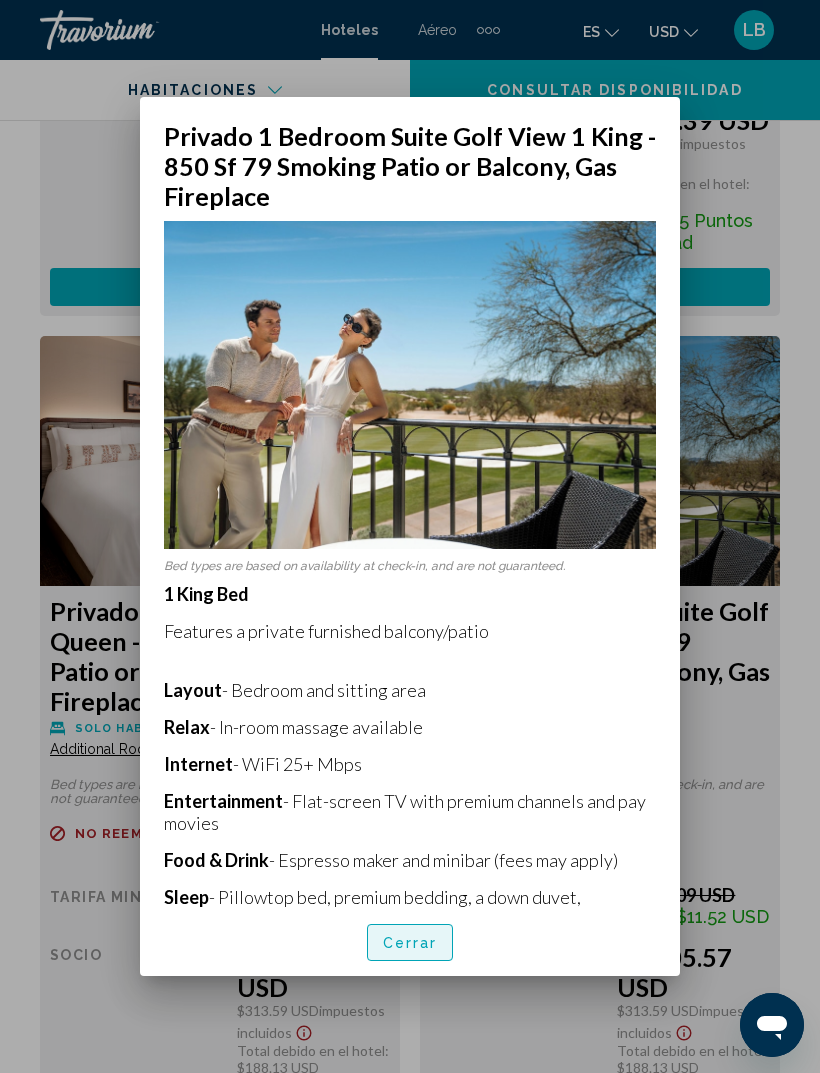click on "Cerrar" at bounding box center [410, 942] 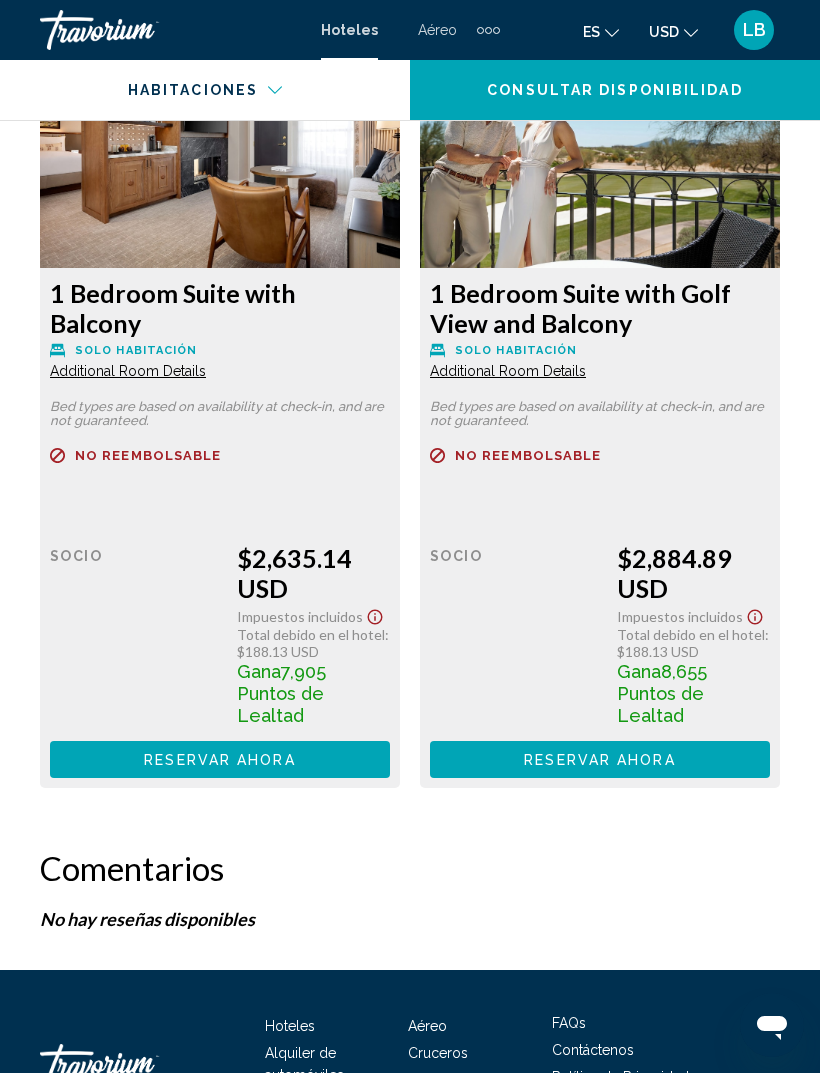 scroll, scrollTop: 6122, scrollLeft: 0, axis: vertical 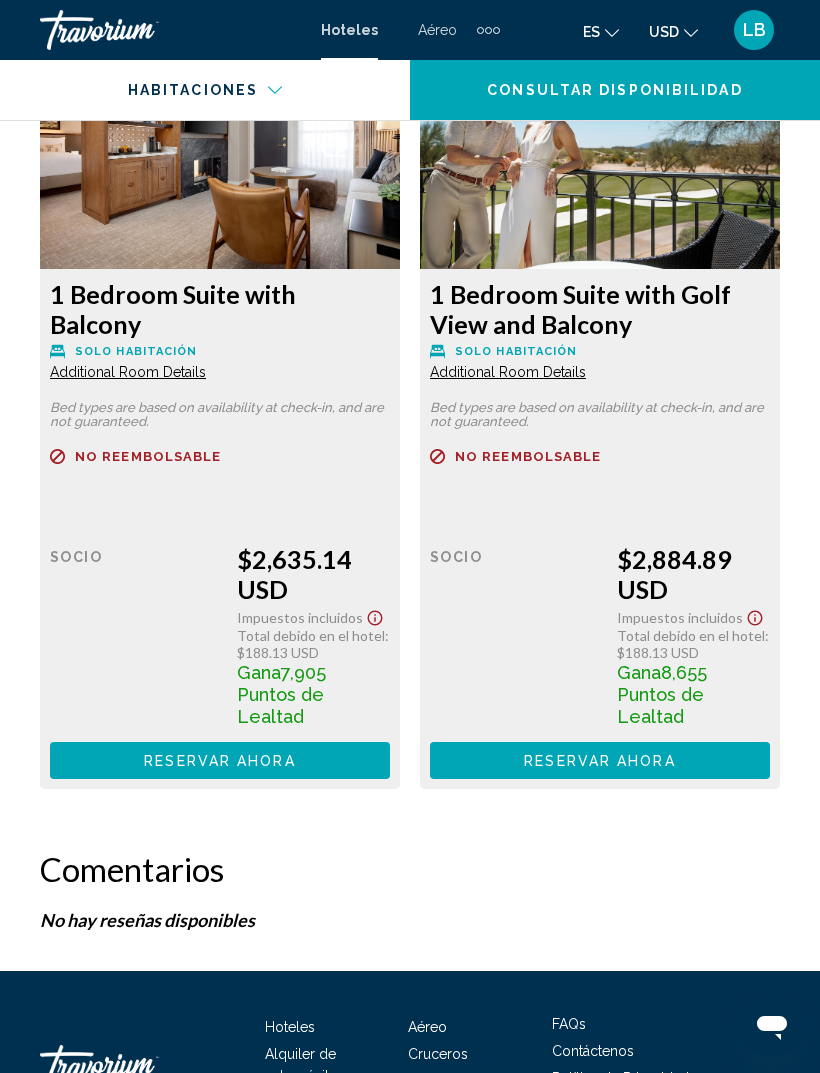 click on "Additional Room Details" at bounding box center [128, -2149] 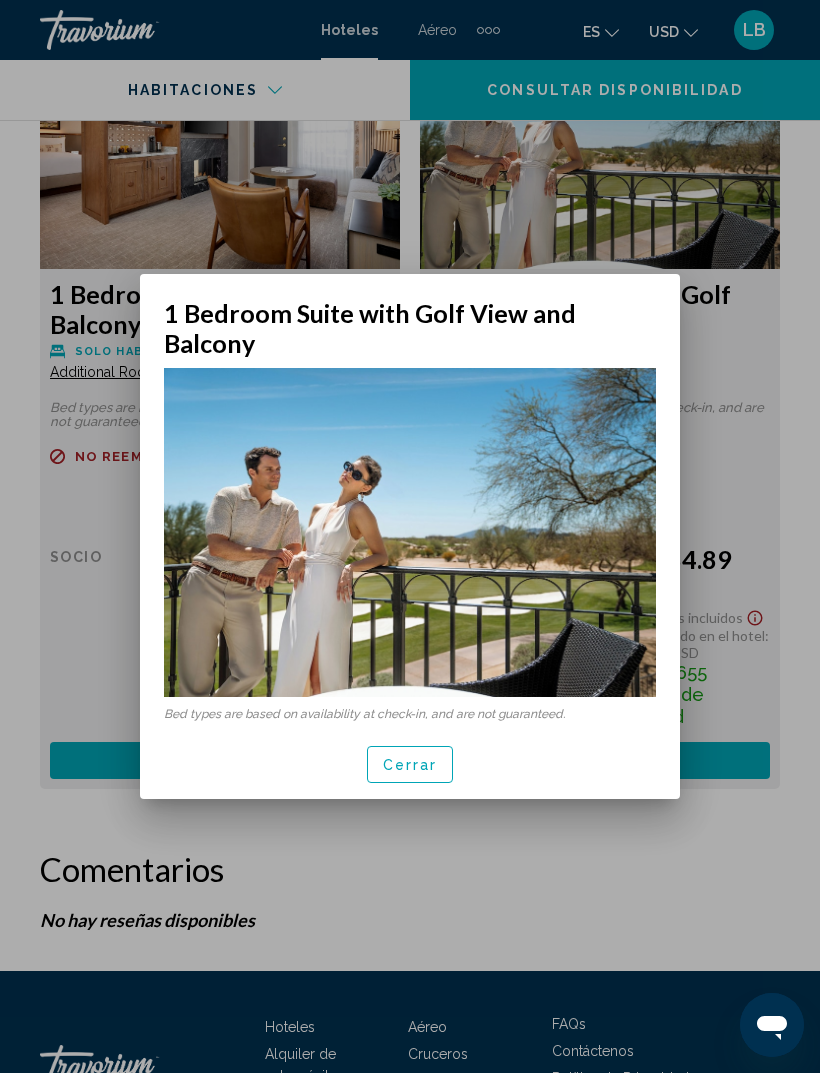 scroll, scrollTop: 0, scrollLeft: 0, axis: both 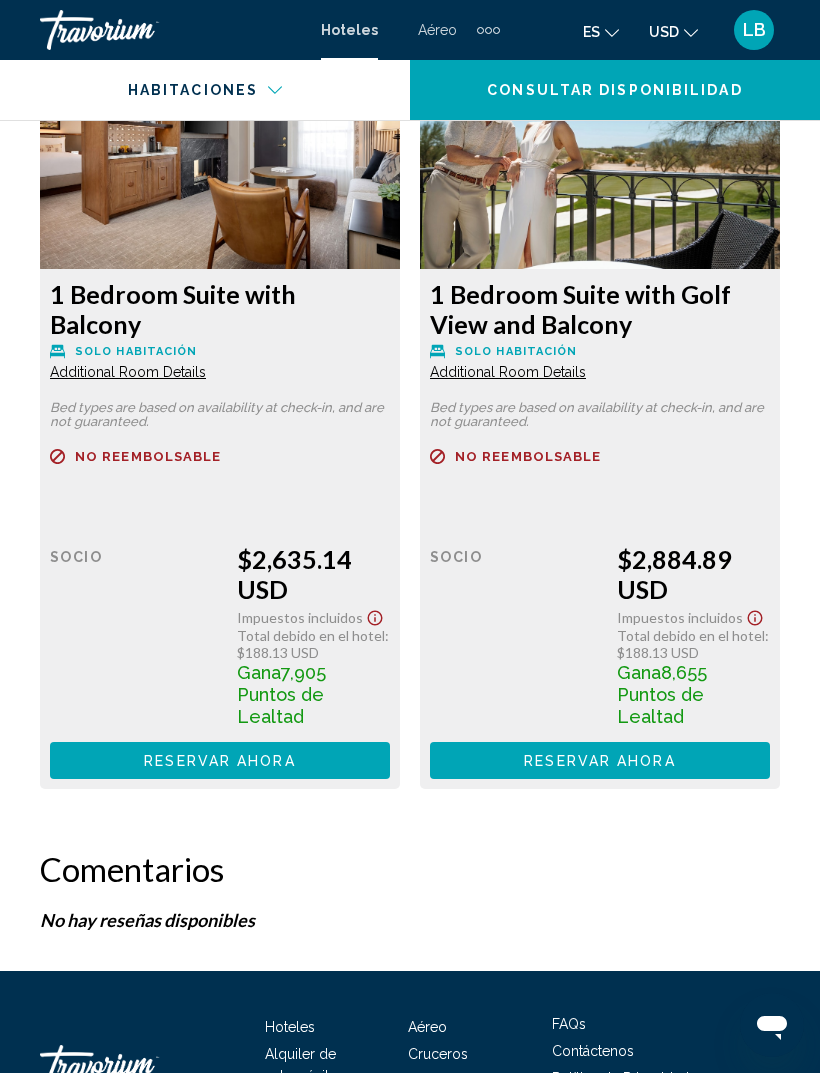 click on "Additional Room Details" at bounding box center (128, -2149) 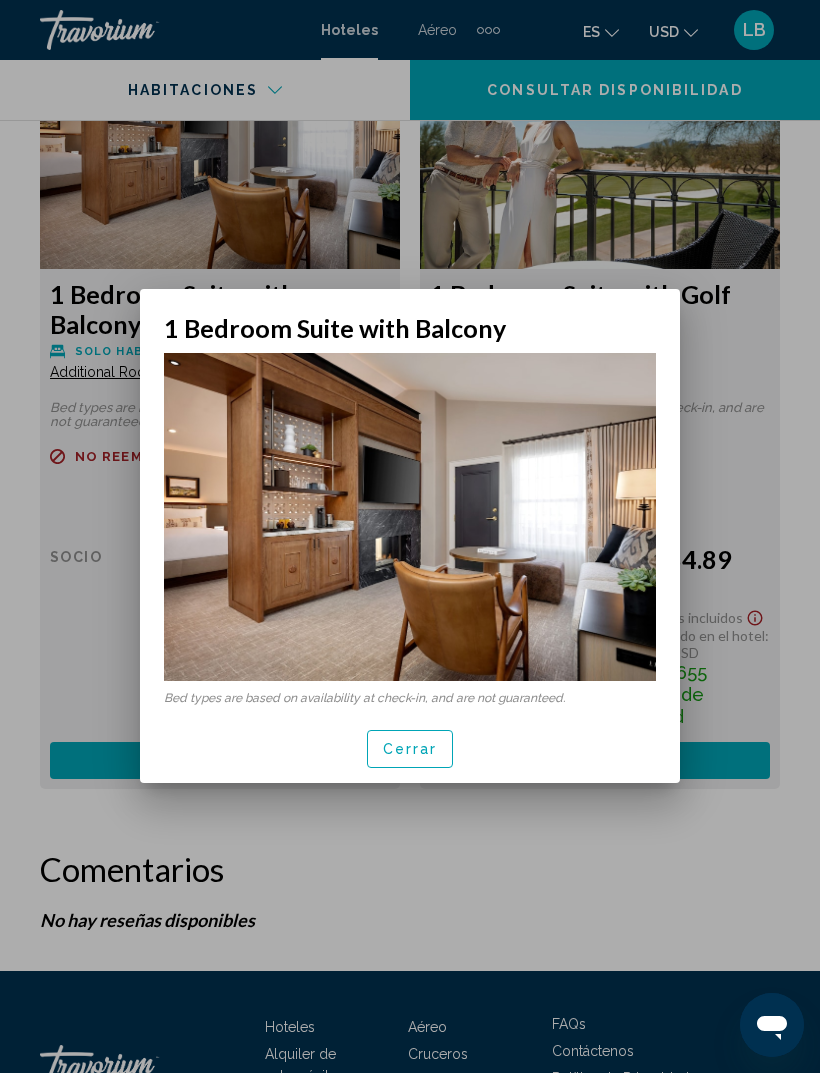 scroll, scrollTop: 0, scrollLeft: 0, axis: both 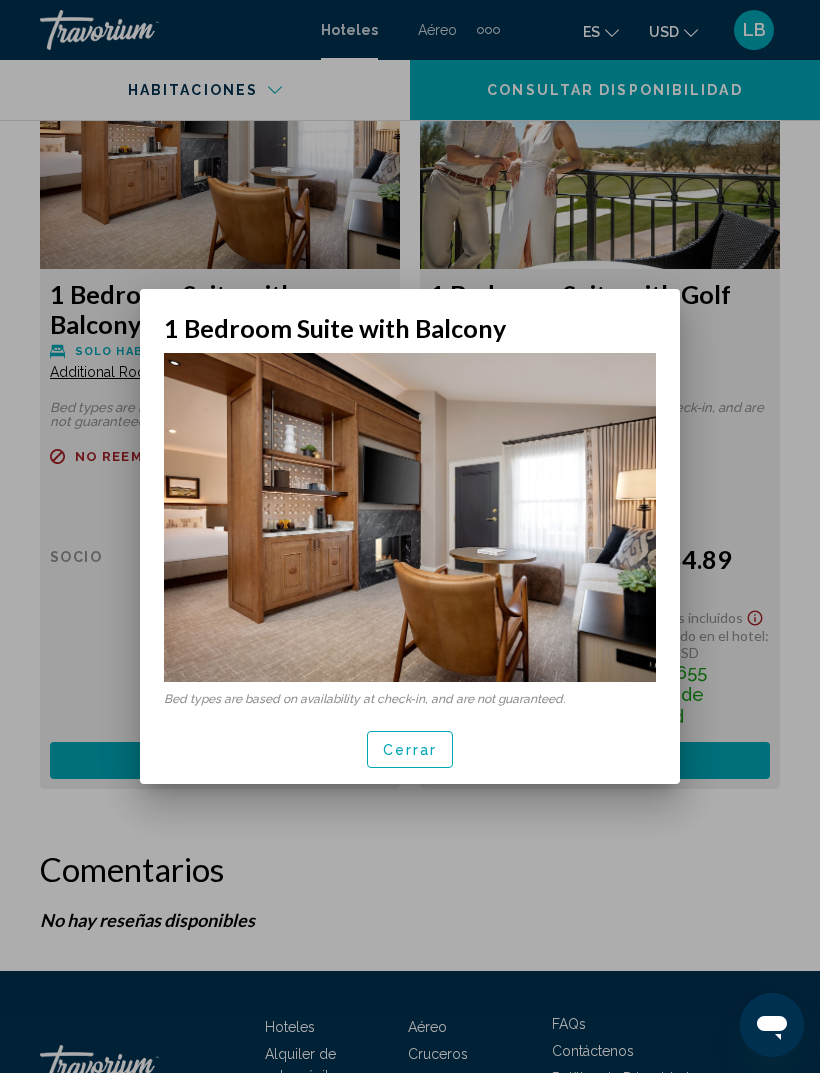 click on "Cerrar" at bounding box center [410, 750] 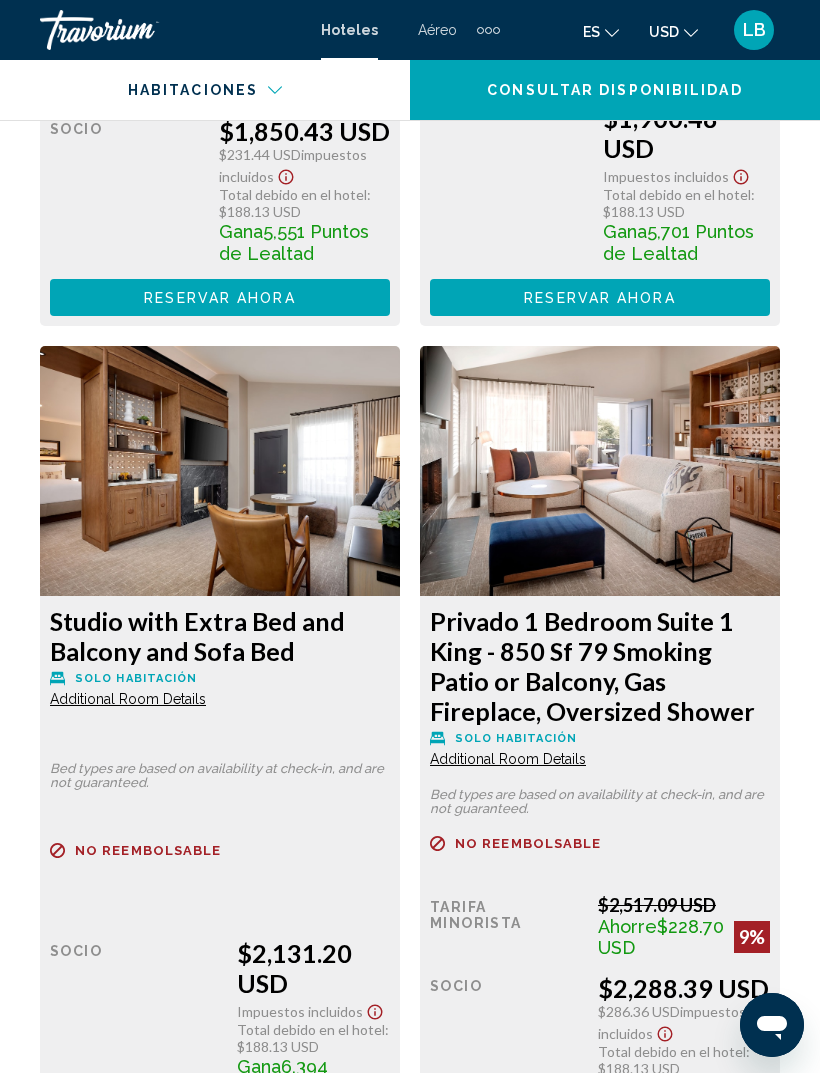 scroll, scrollTop: 4070, scrollLeft: 0, axis: vertical 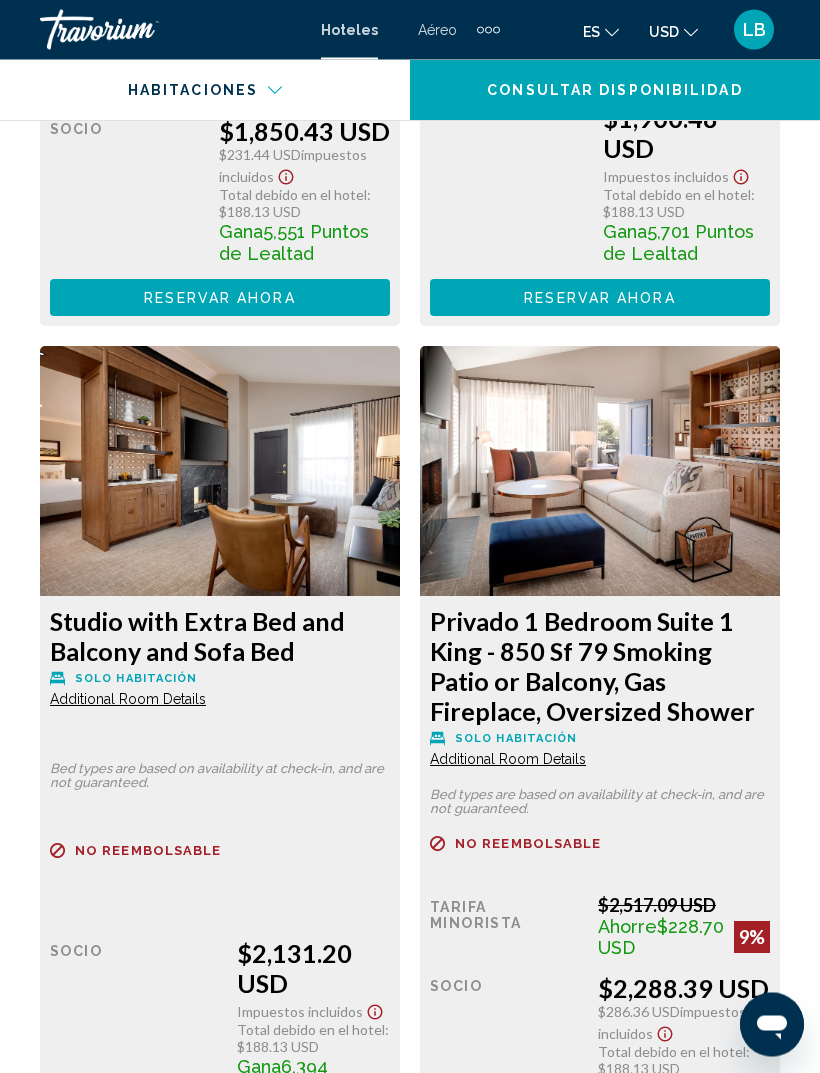 click on "Solo habitación" at bounding box center [136, -118] 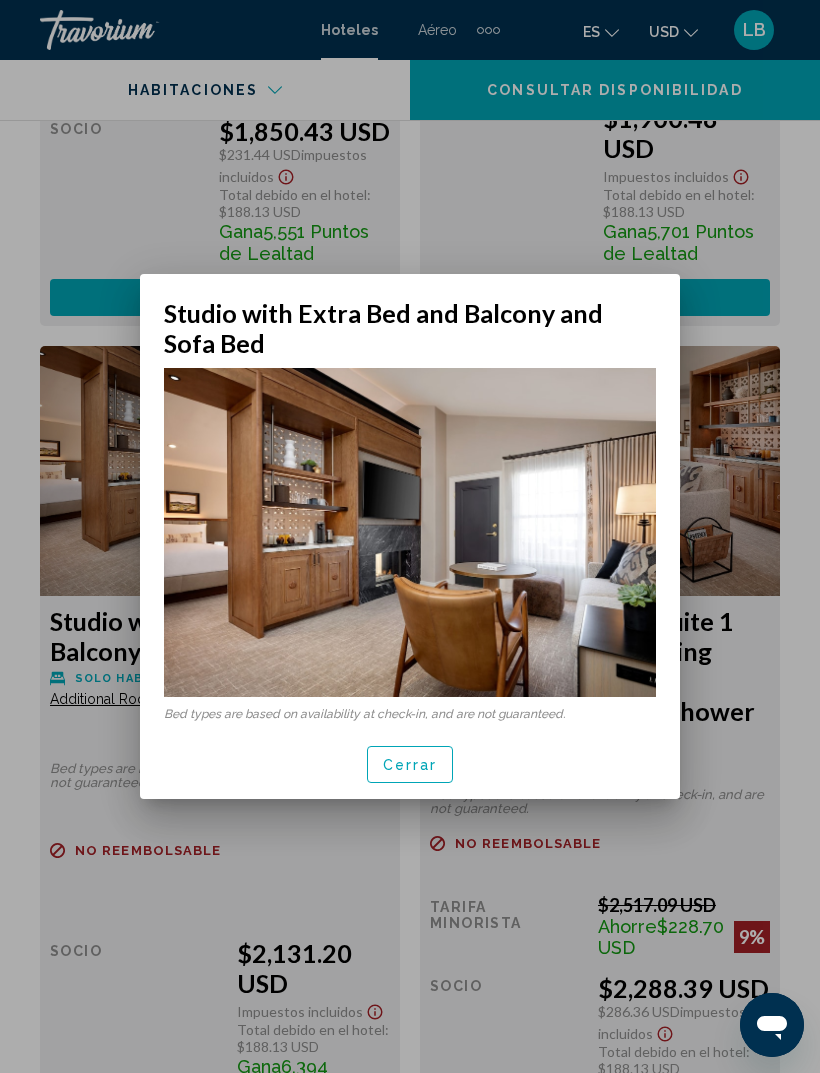 click on "Cerrar" at bounding box center (410, 764) 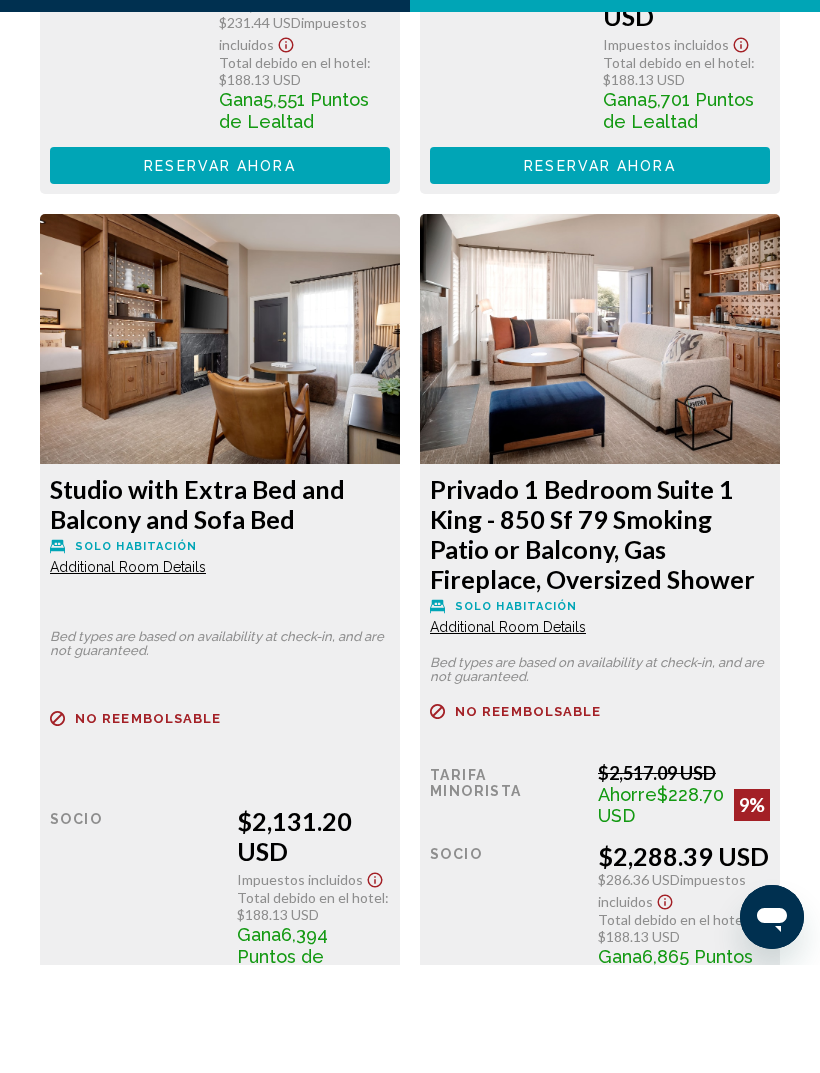 scroll, scrollTop: 4211, scrollLeft: 0, axis: vertical 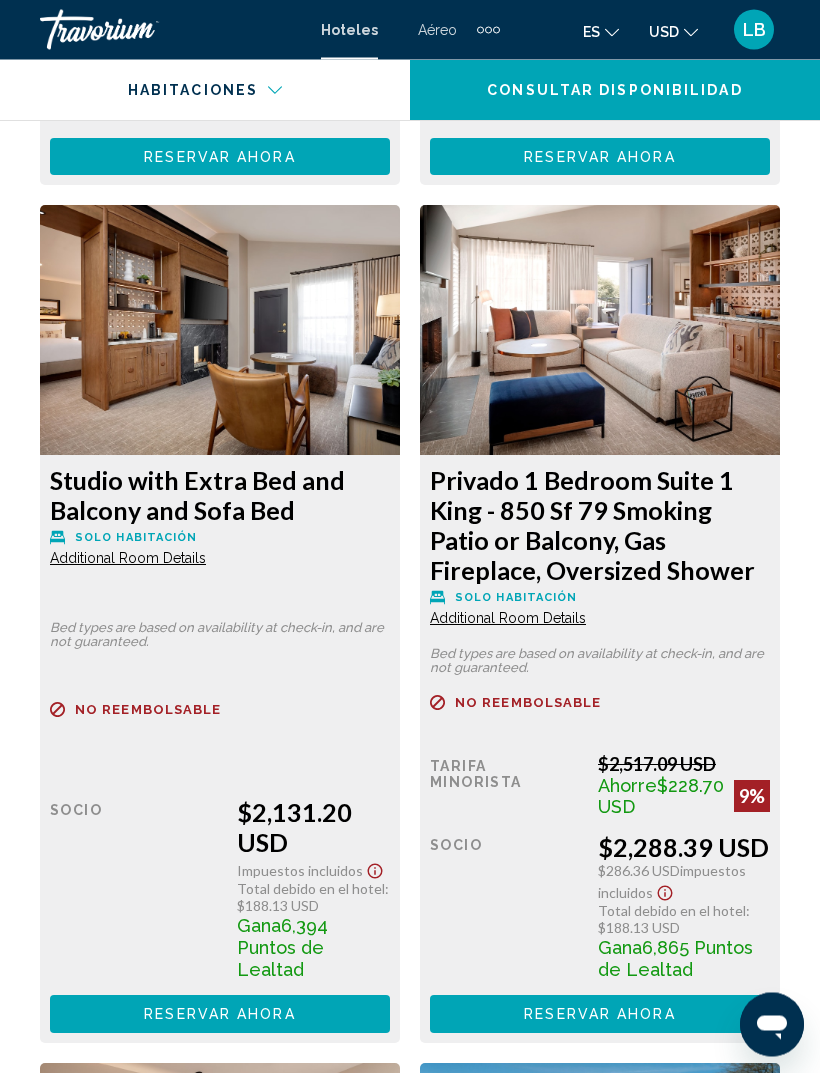 click on "Additional Room Details" at bounding box center [128, -238] 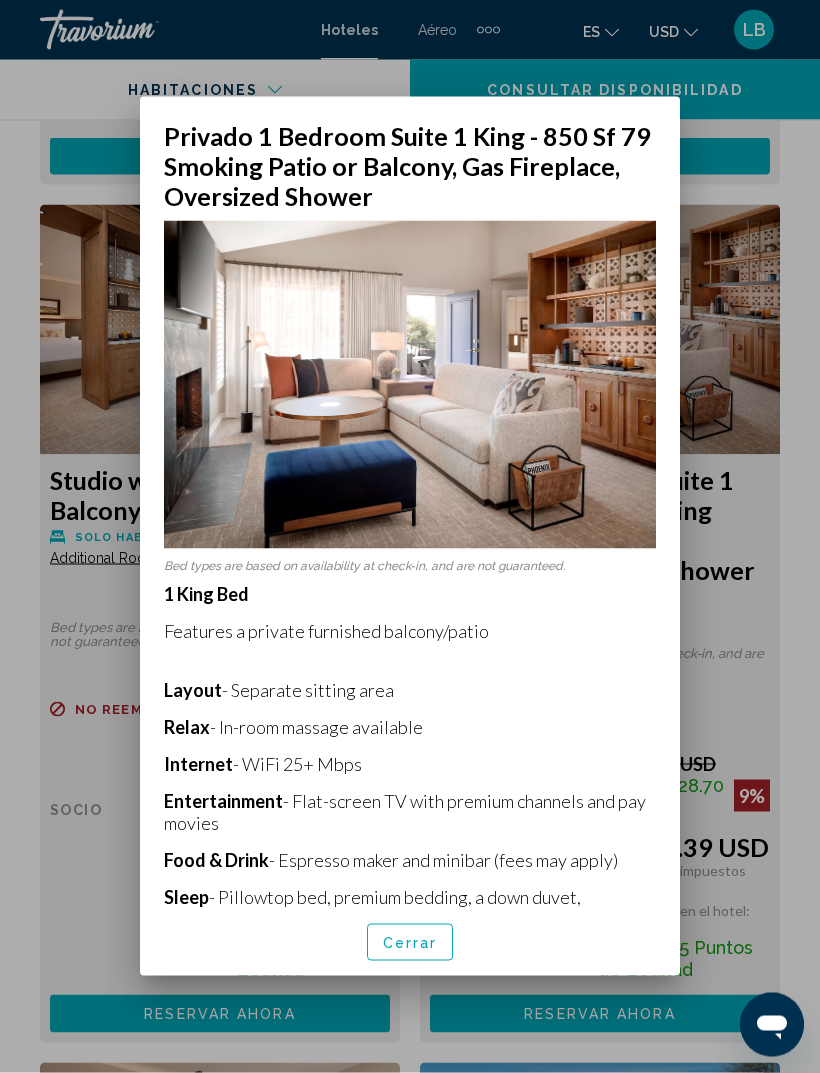 scroll, scrollTop: 0, scrollLeft: 0, axis: both 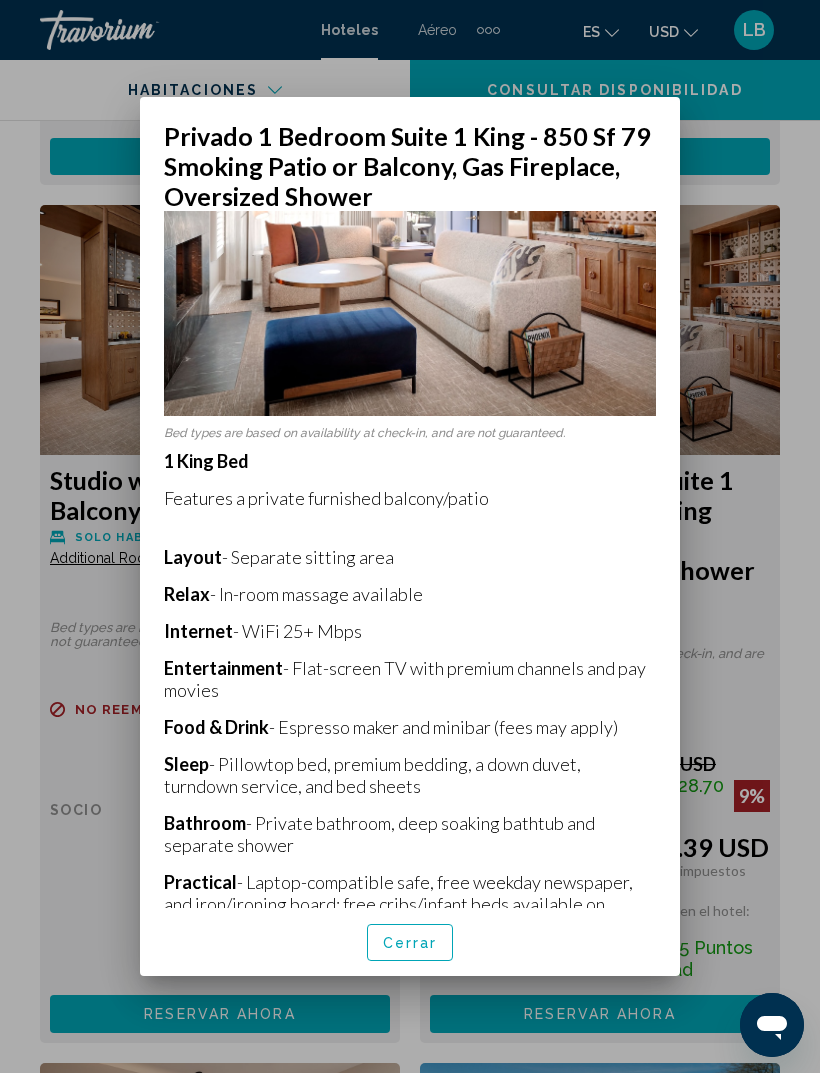 click at bounding box center [410, 536] 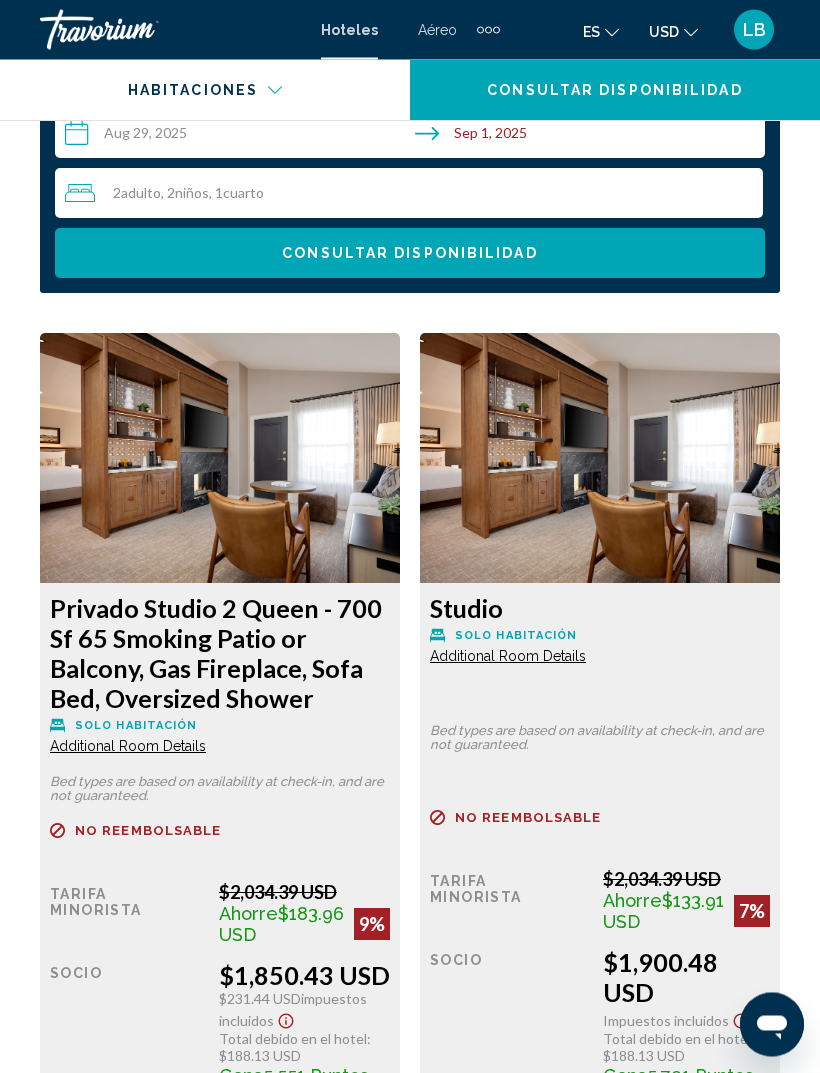 scroll, scrollTop: 3253, scrollLeft: 0, axis: vertical 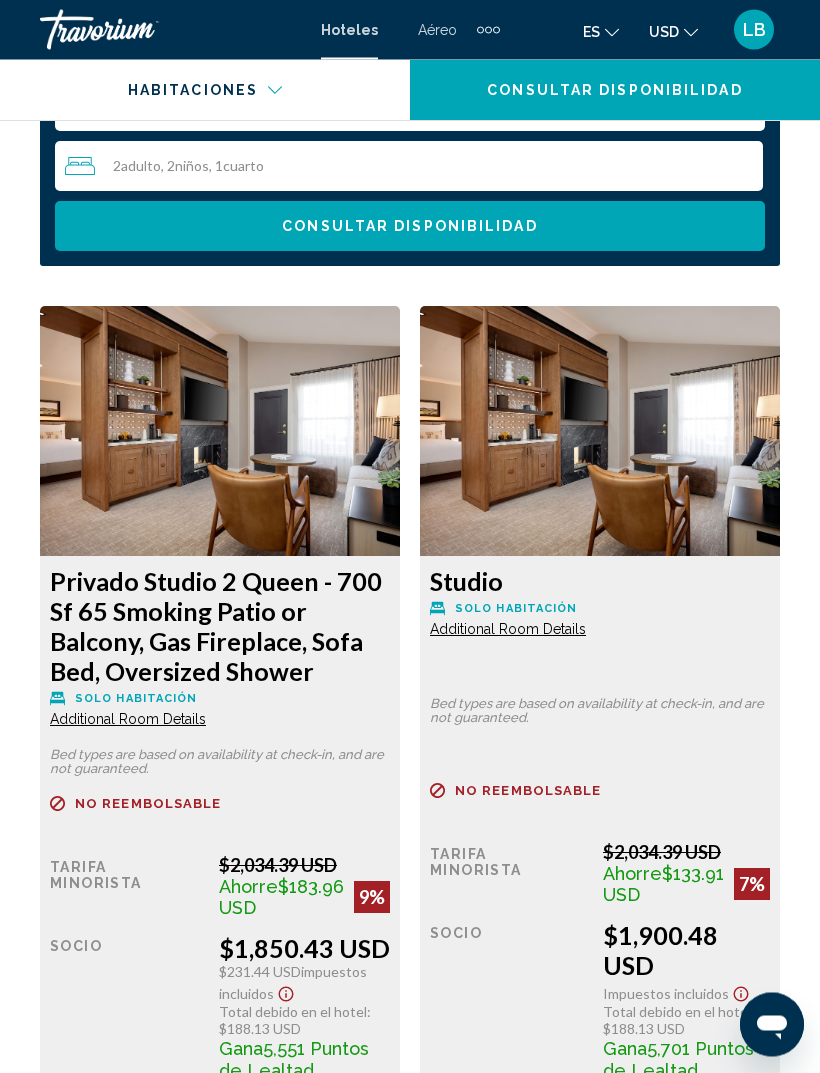 click on "Studio
Solo habitación Additional Room Details Bed types are based on availability at check-in, and are not guaranteed.
Reembolsable
No reembolsable
No reembolsable     Tarifa Minorista  $2,034.39 USD  Ahorre  $133.91 USD  7%  cuando canjeas    Socio  $1,900.48 USD  Impuestos incluidos
Total debido en el hotel : $188.13 USD  Gana  5,701 Puntos de Lealtad  Reservar ahora Ya no está disponible" at bounding box center (600, 725) 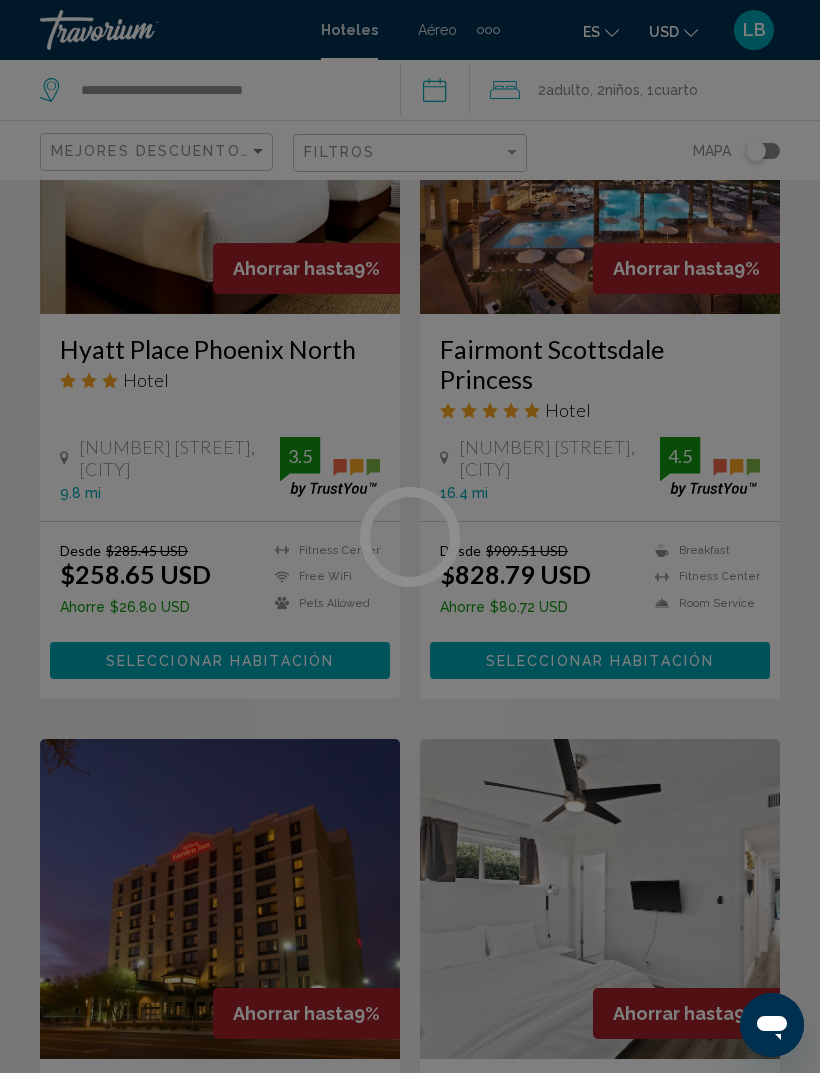 scroll, scrollTop: 0, scrollLeft: 0, axis: both 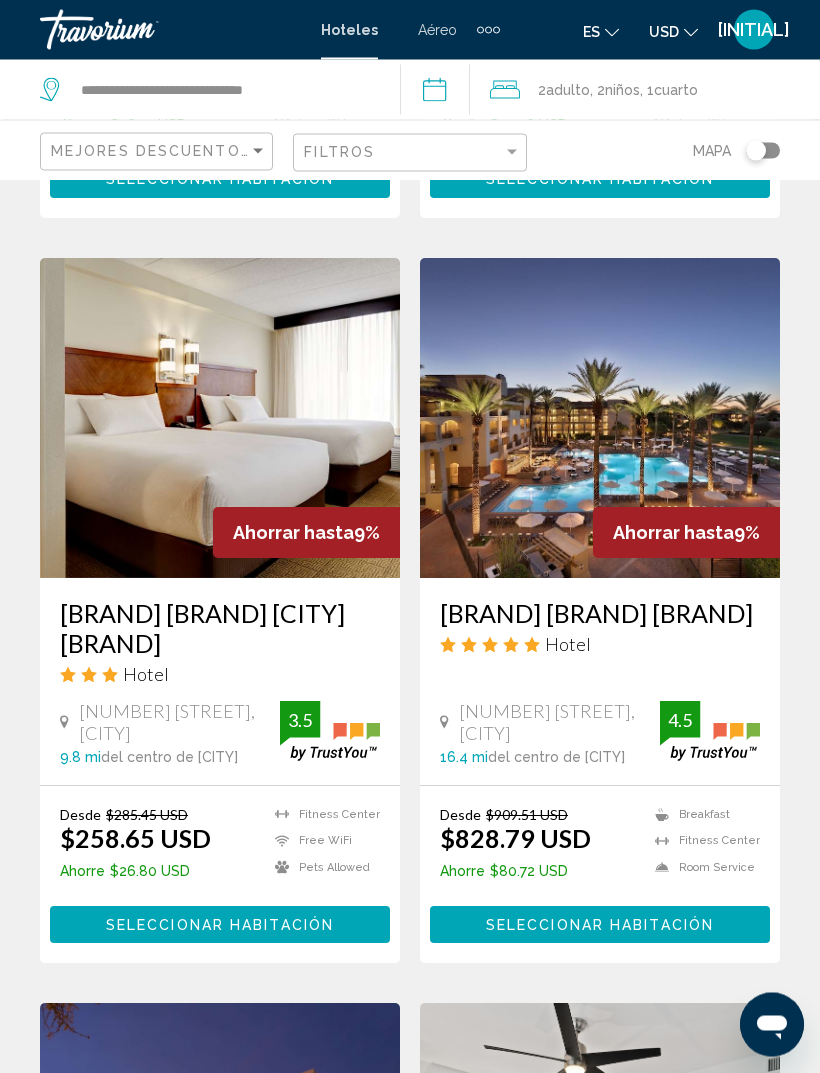 click on "Seleccionar habitación" at bounding box center (600, 926) 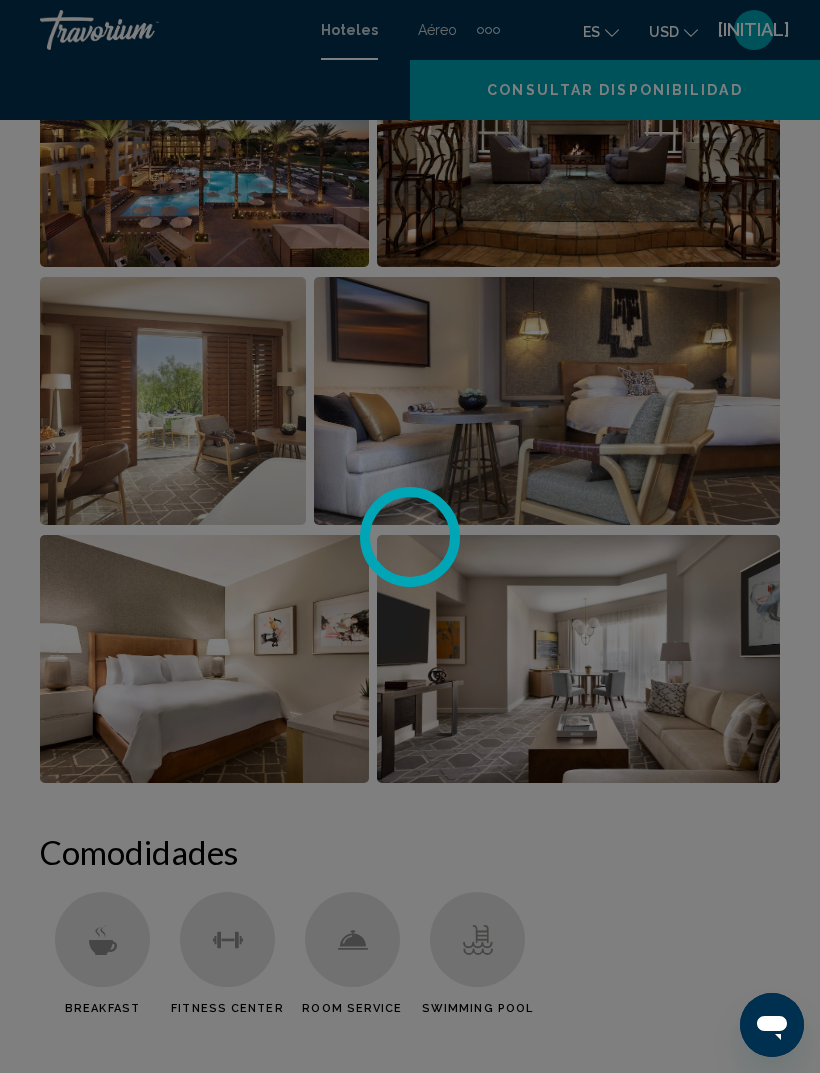 scroll, scrollTop: 0, scrollLeft: 0, axis: both 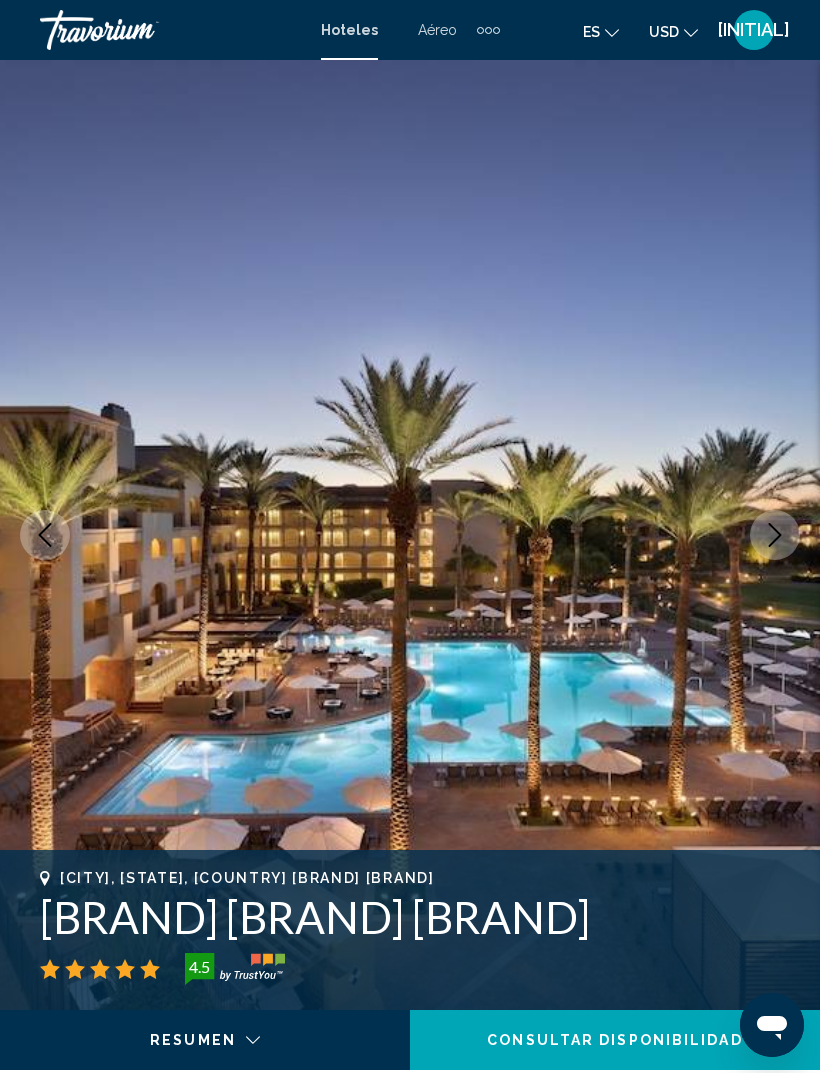 click on "Consultar disponibilidad" 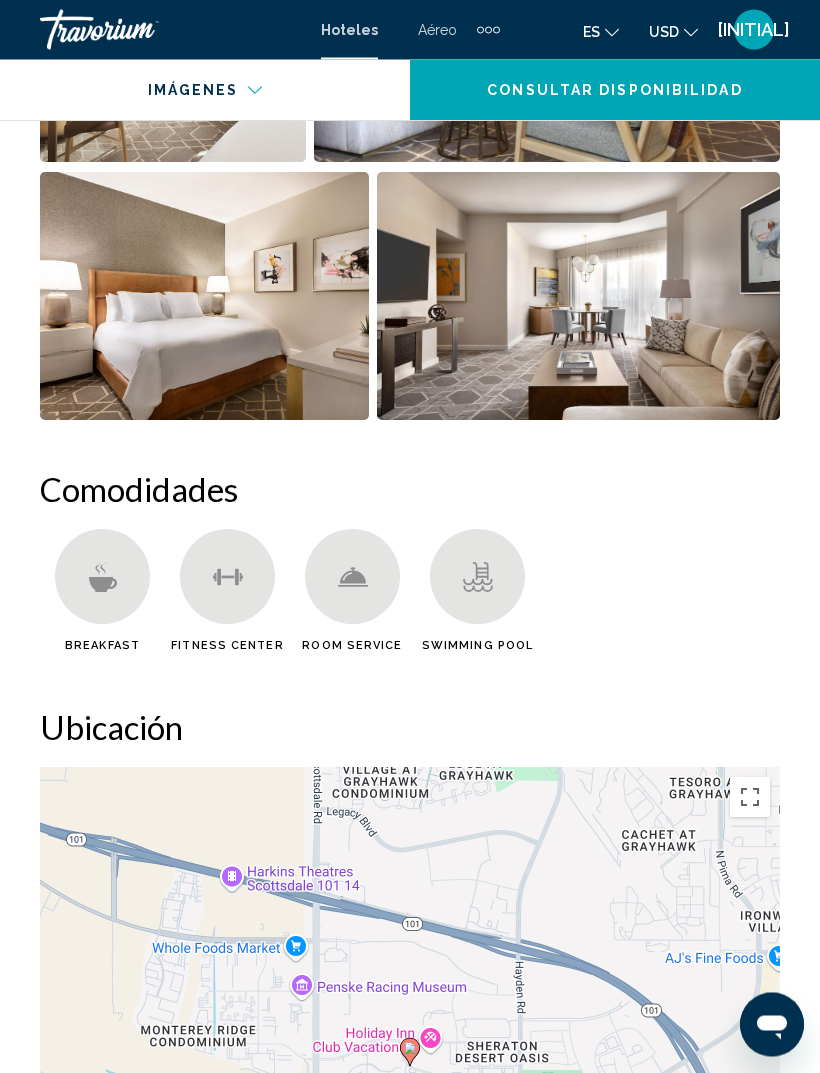 scroll, scrollTop: 1846, scrollLeft: 0, axis: vertical 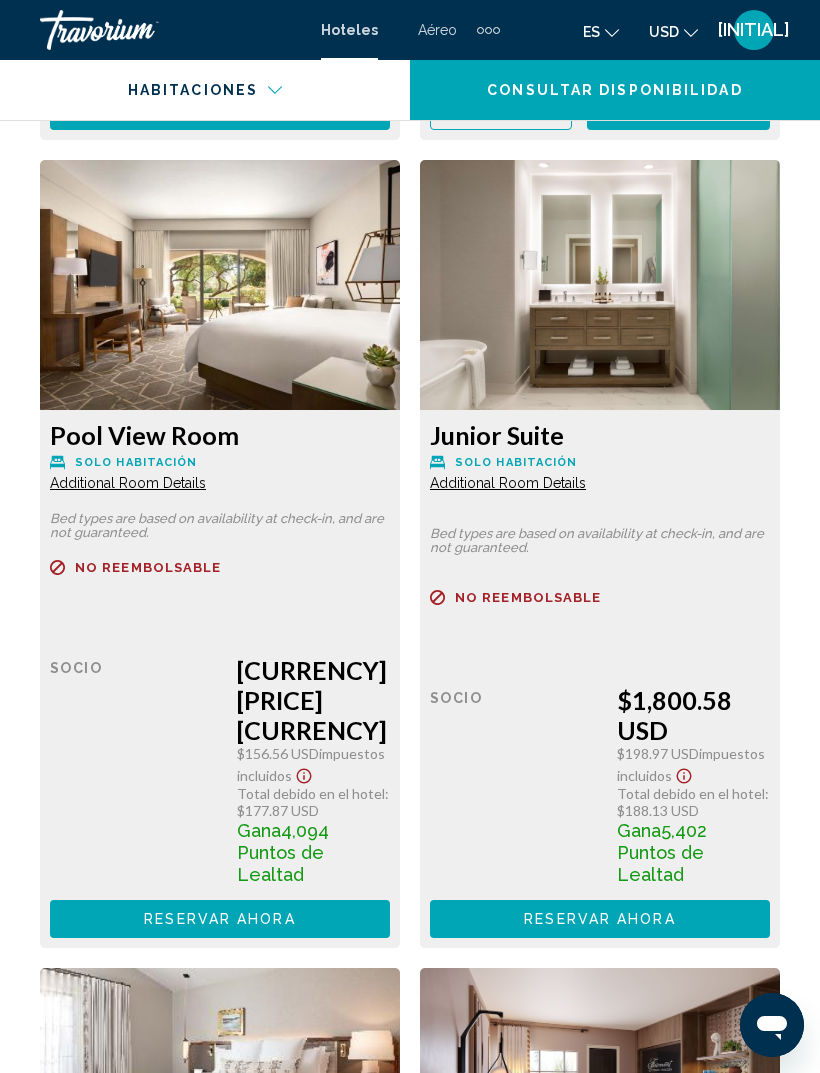 click on "Additional Room Details" at bounding box center (128, -9273) 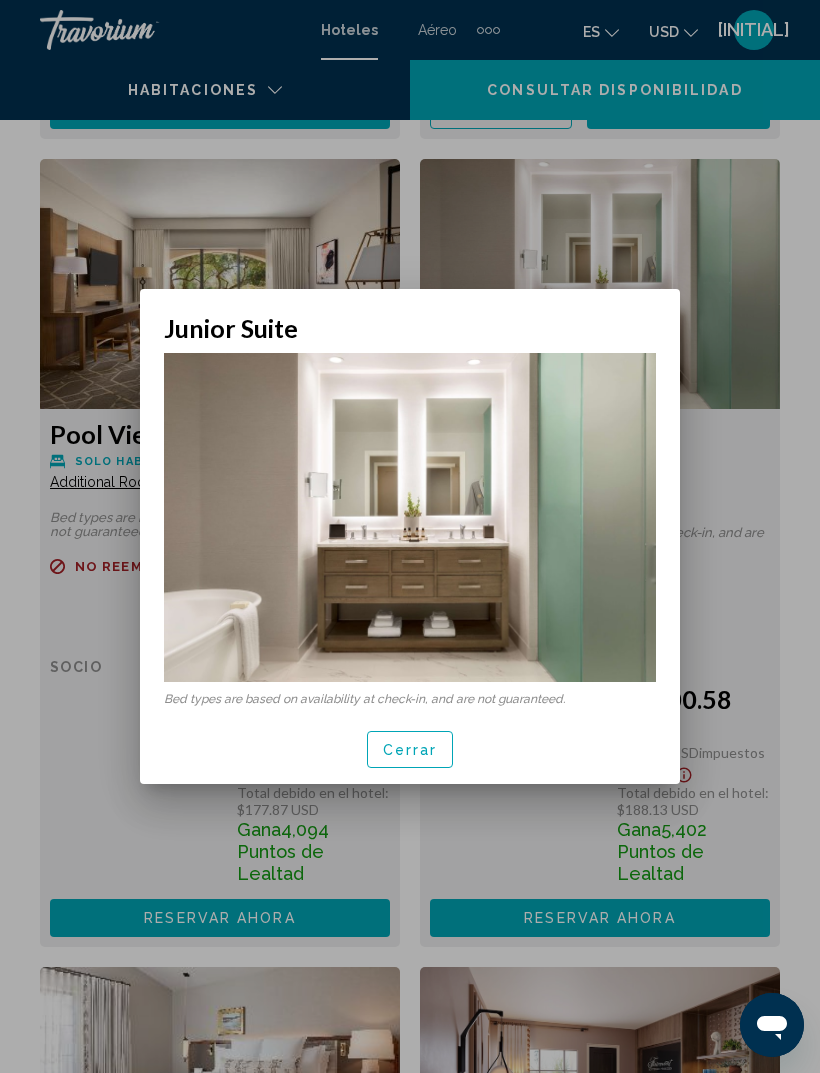 scroll, scrollTop: 0, scrollLeft: 0, axis: both 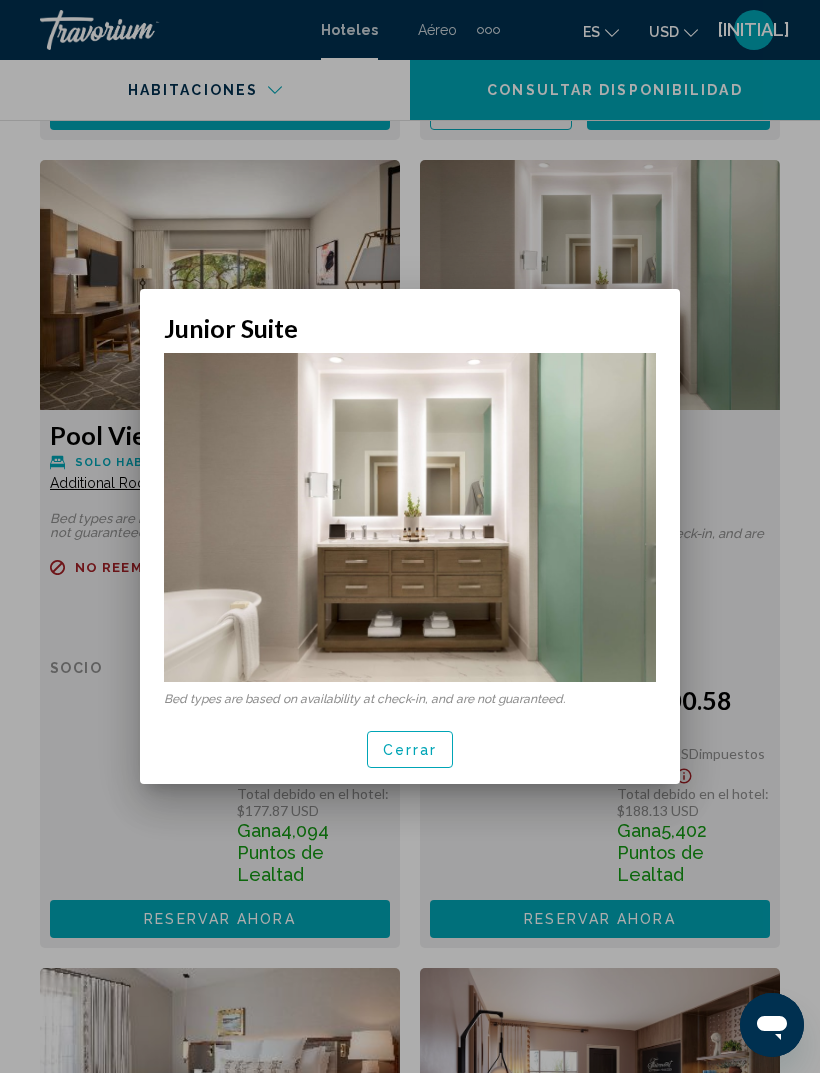 click on "Cerrar" at bounding box center [410, 750] 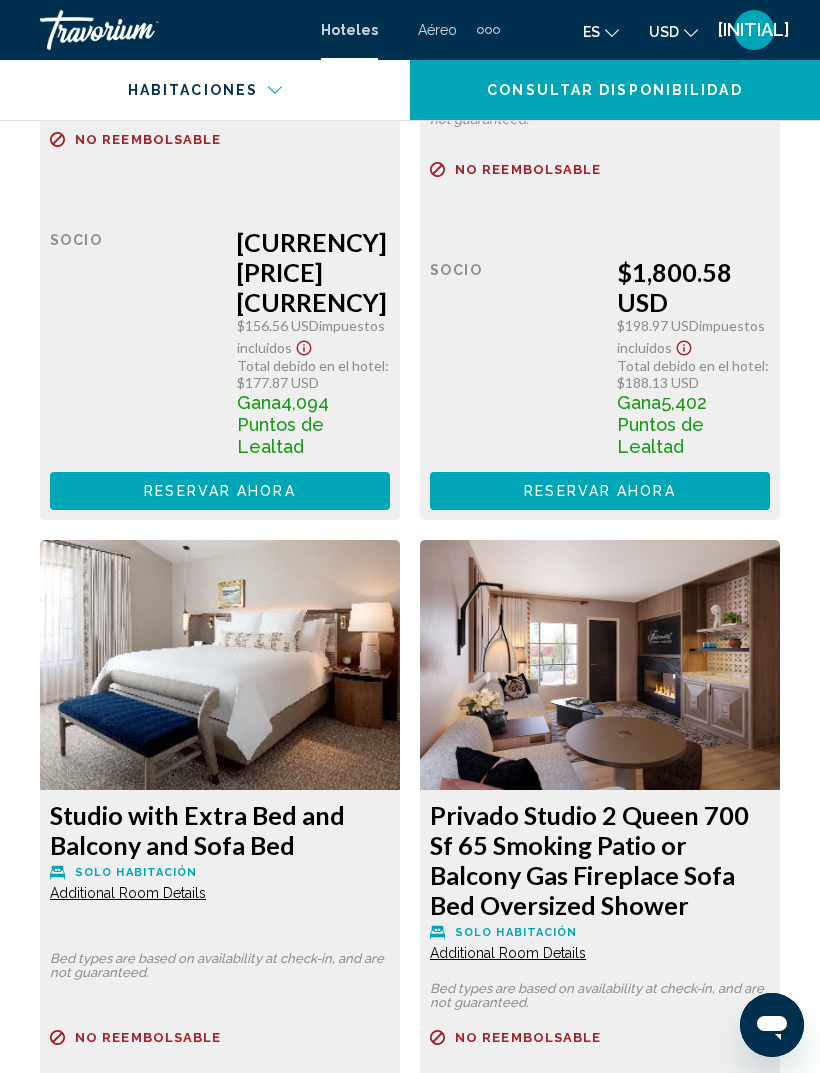 scroll, scrollTop: 13620, scrollLeft: 0, axis: vertical 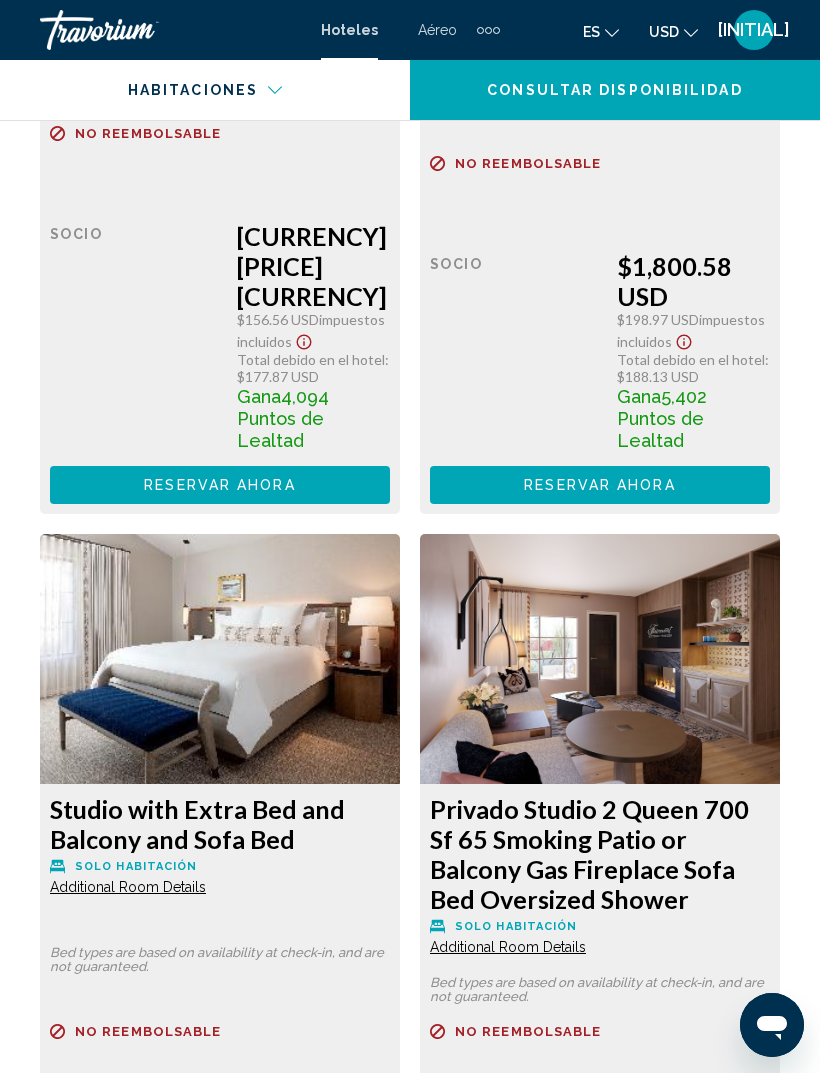 click on "Additional Room Details" at bounding box center (128, -9707) 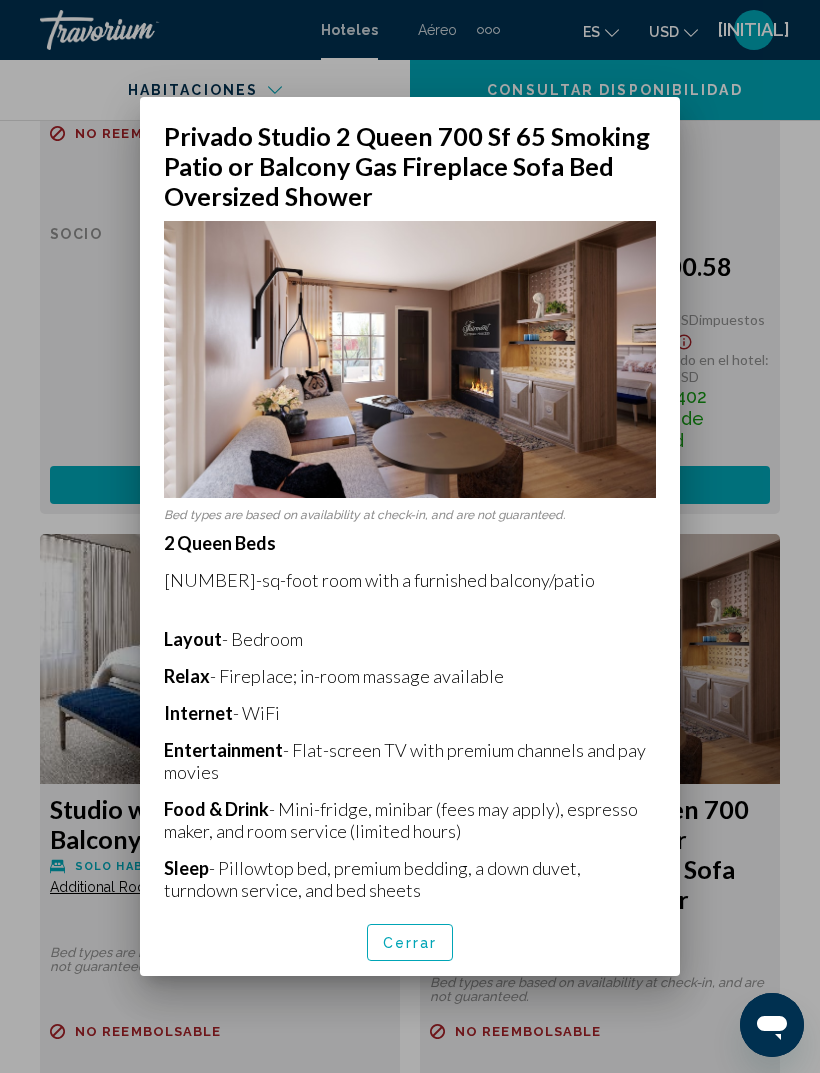 scroll, scrollTop: 0, scrollLeft: 0, axis: both 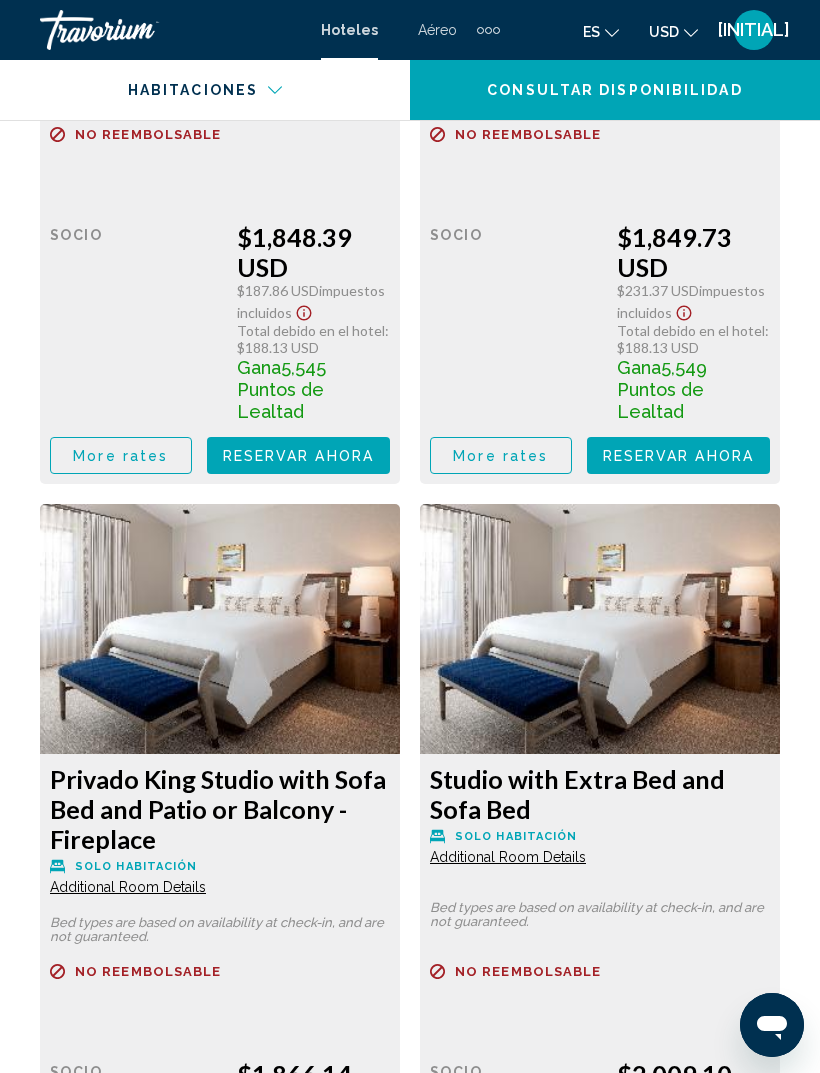 click on "Additional Room Details" at bounding box center [128, -10604] 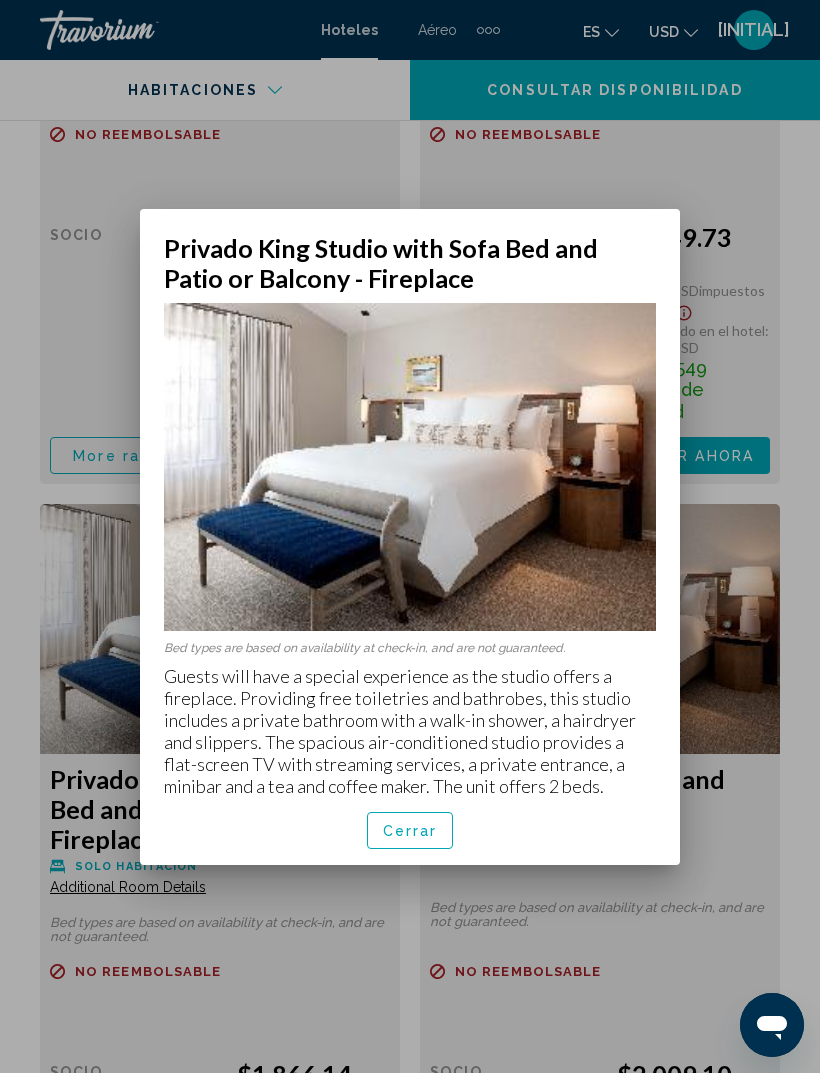 scroll, scrollTop: 0, scrollLeft: 0, axis: both 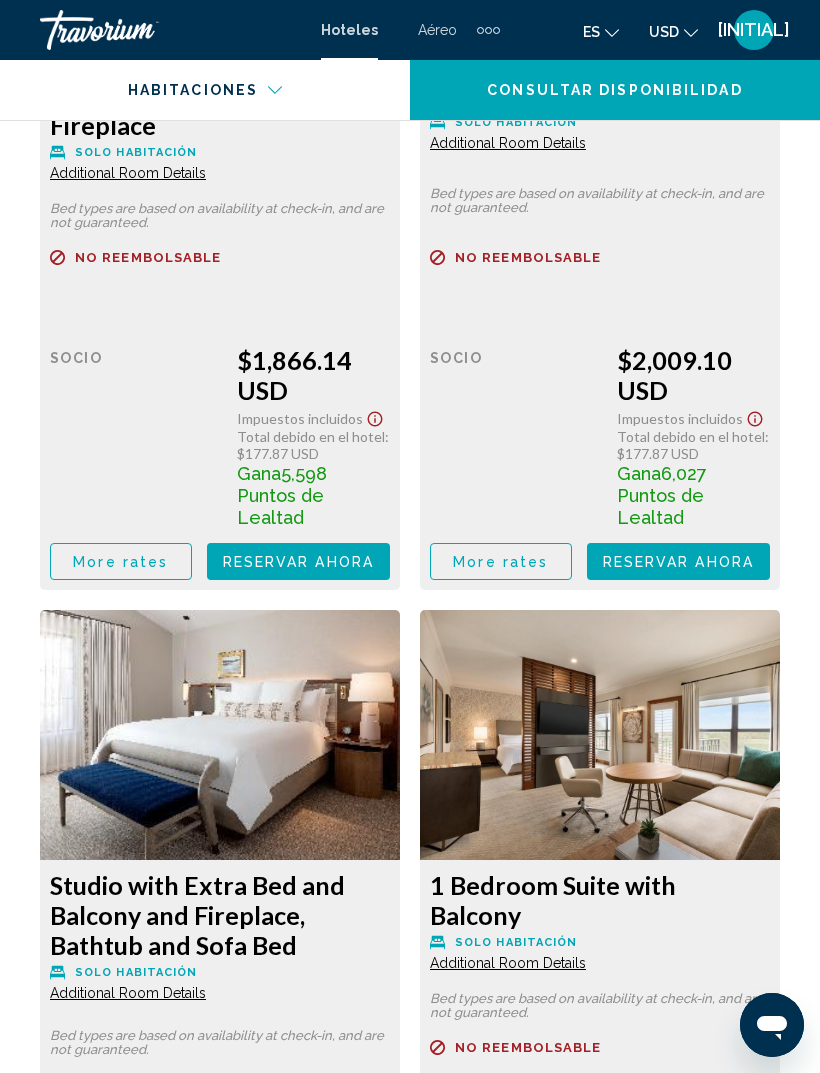 click on "Additional Room Details" at bounding box center (128, -11321) 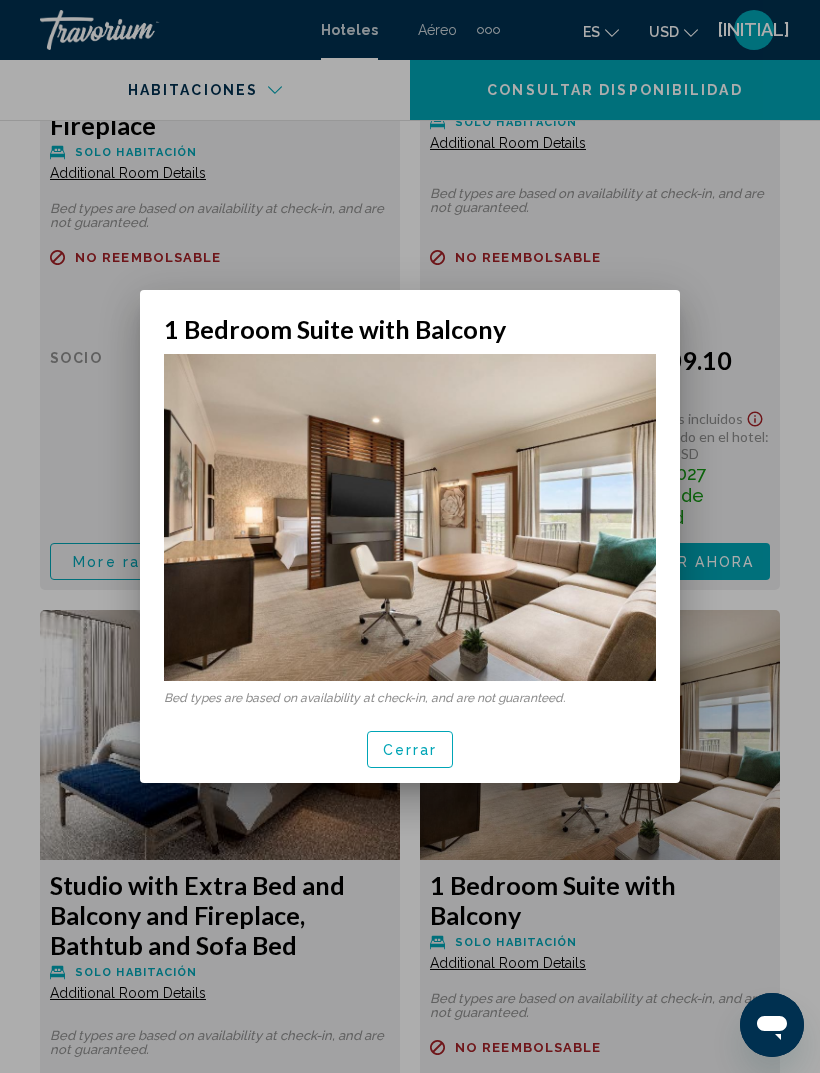 click on "Cerrar" at bounding box center [410, 750] 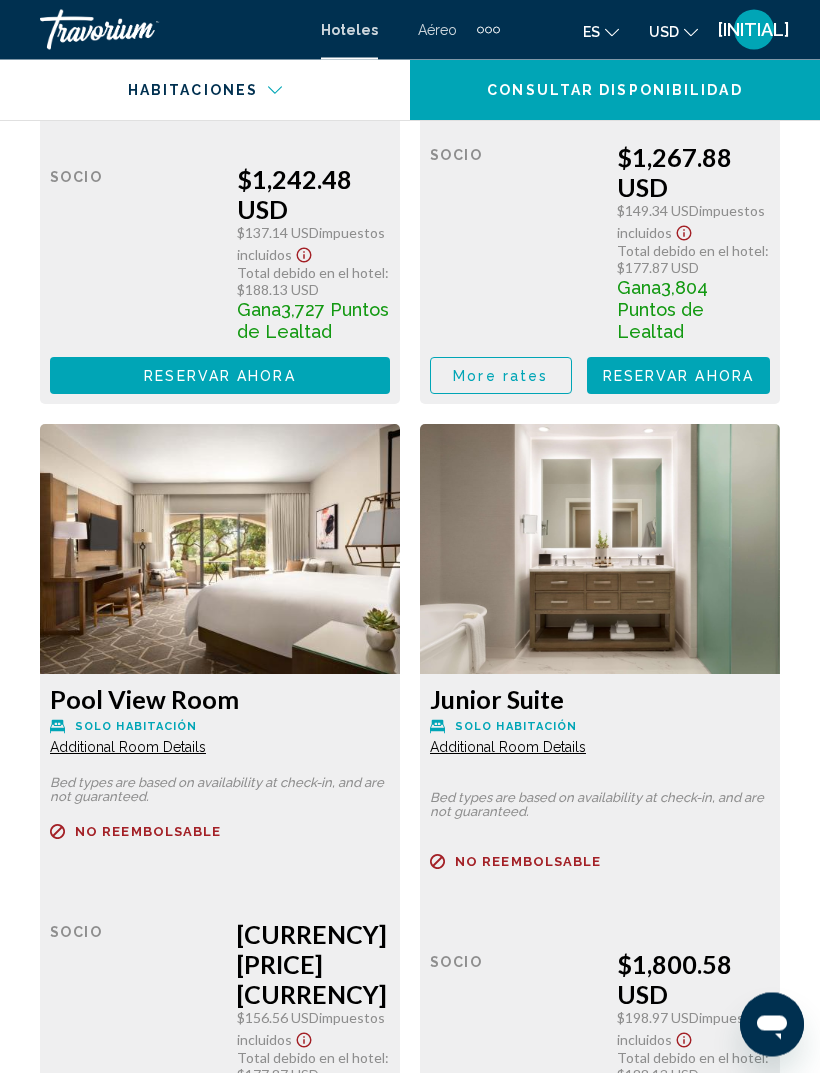 scroll, scrollTop: 12928, scrollLeft: 0, axis: vertical 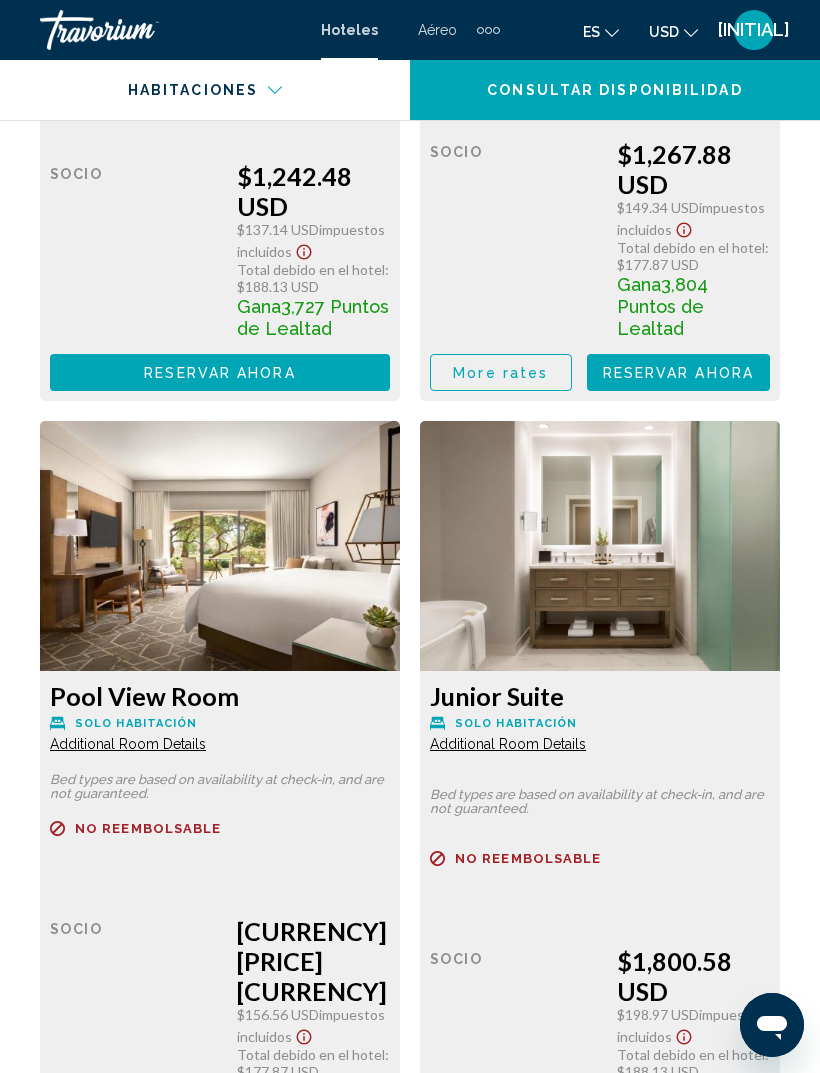 click on "Additional Room Details" at bounding box center (128, -9015) 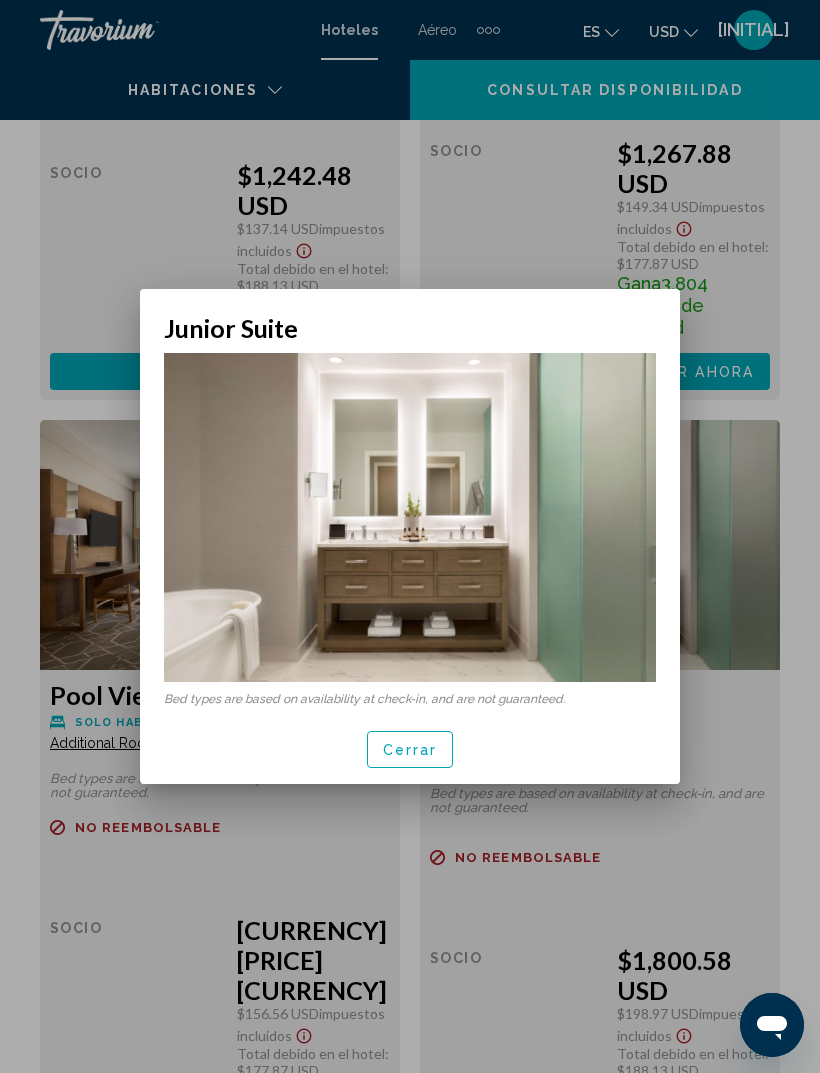 scroll, scrollTop: 0, scrollLeft: 0, axis: both 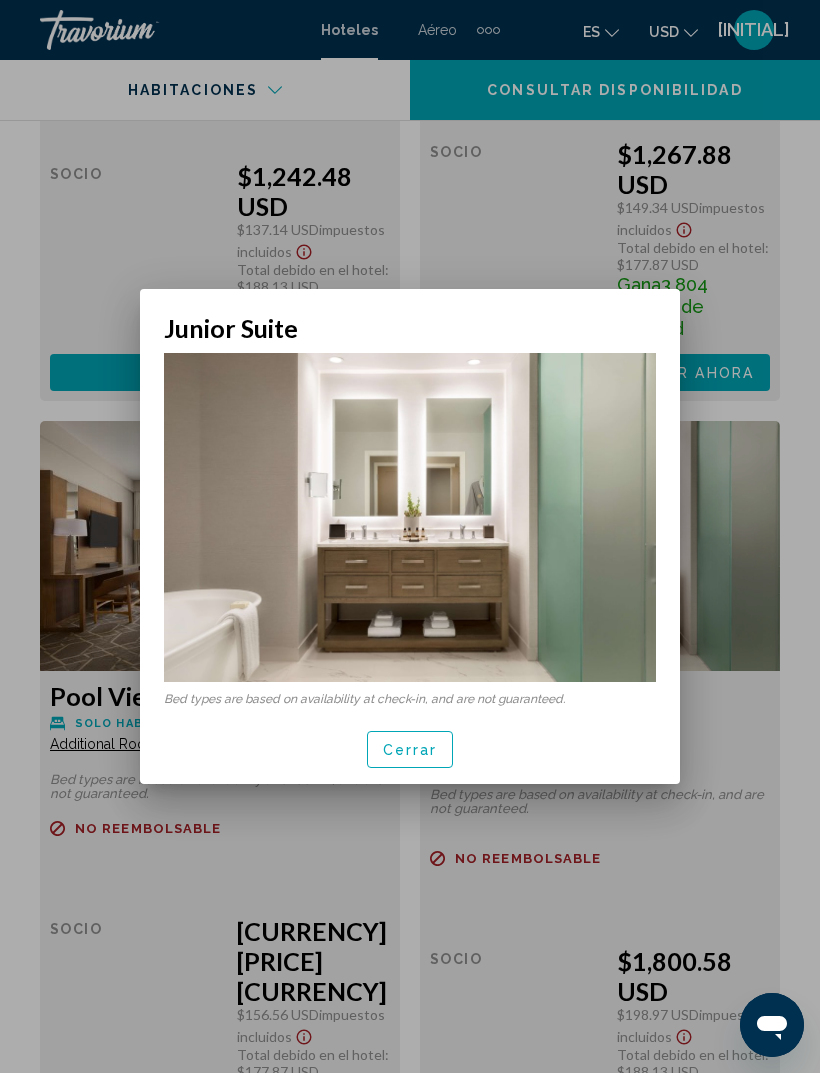 click on "Cerrar" at bounding box center [410, 750] 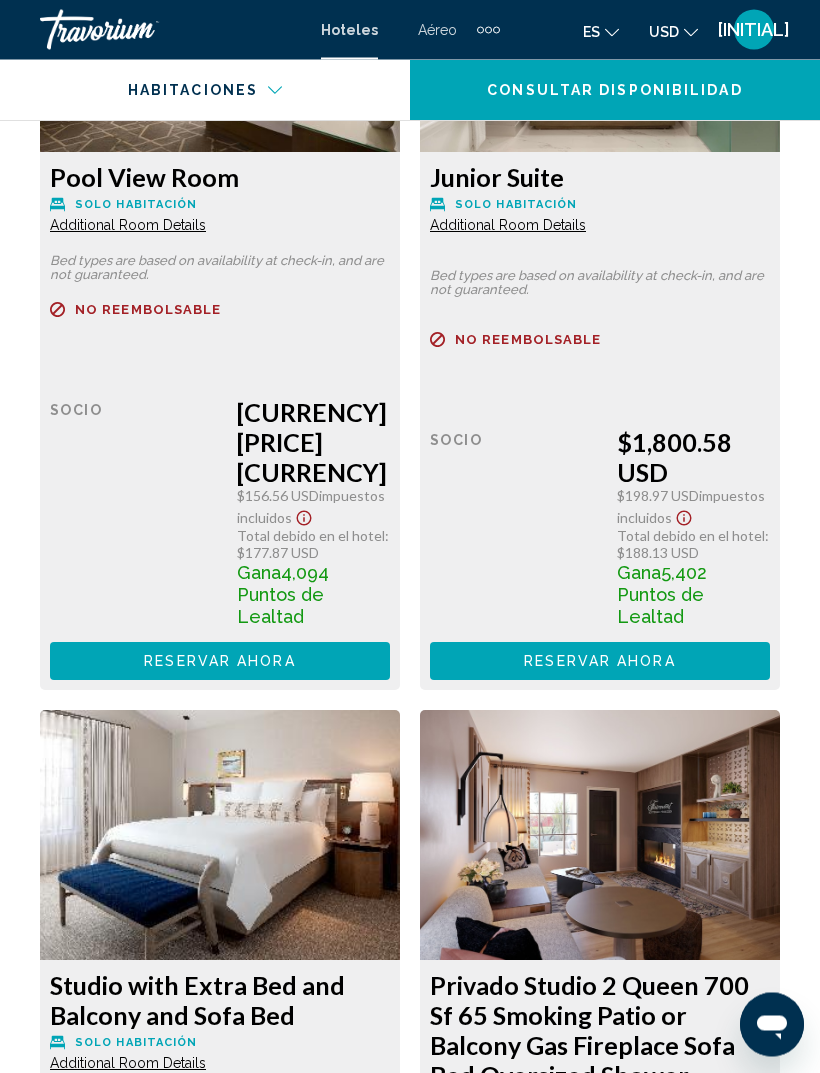 scroll, scrollTop: 13447, scrollLeft: 0, axis: vertical 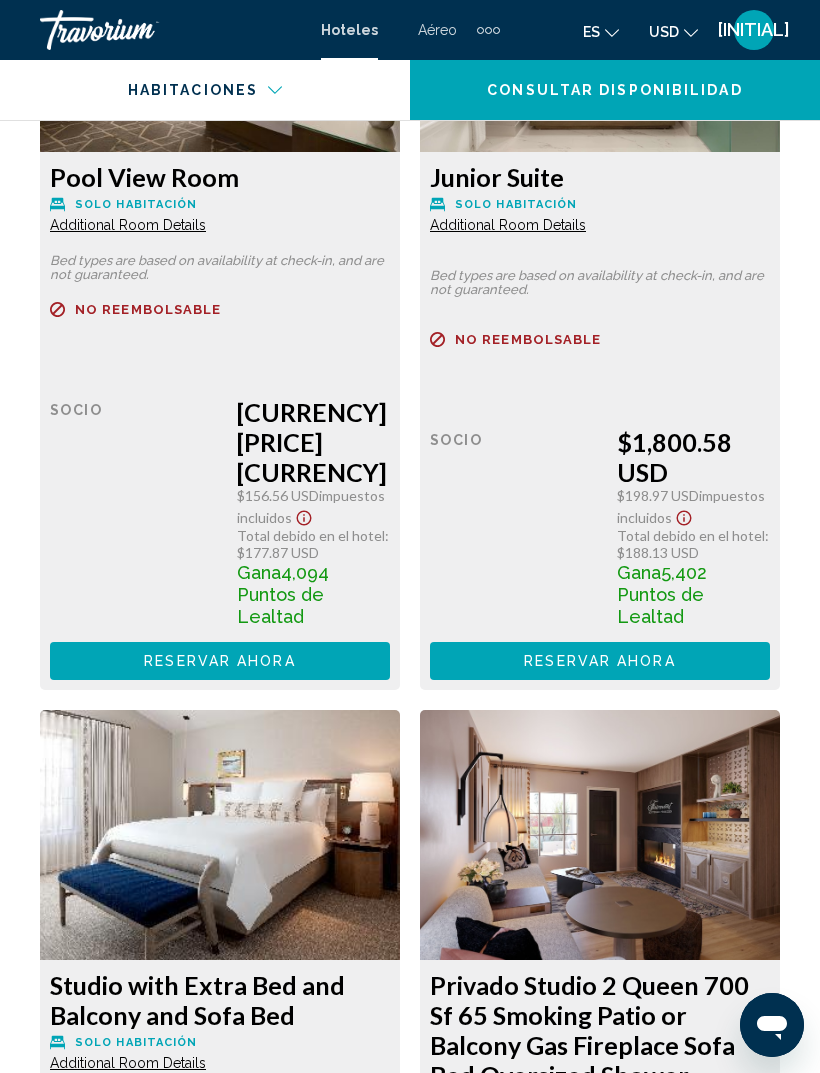 click on "Additional Room Details" at bounding box center [128, -9534] 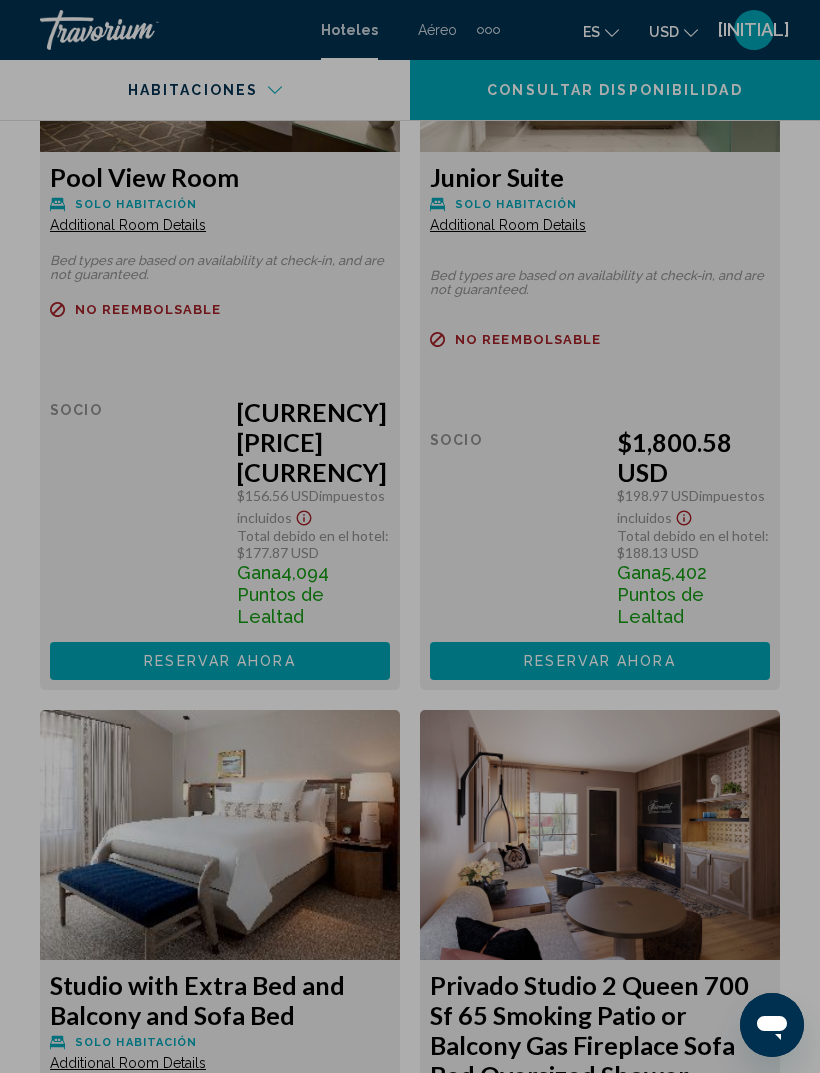 scroll, scrollTop: 0, scrollLeft: 0, axis: both 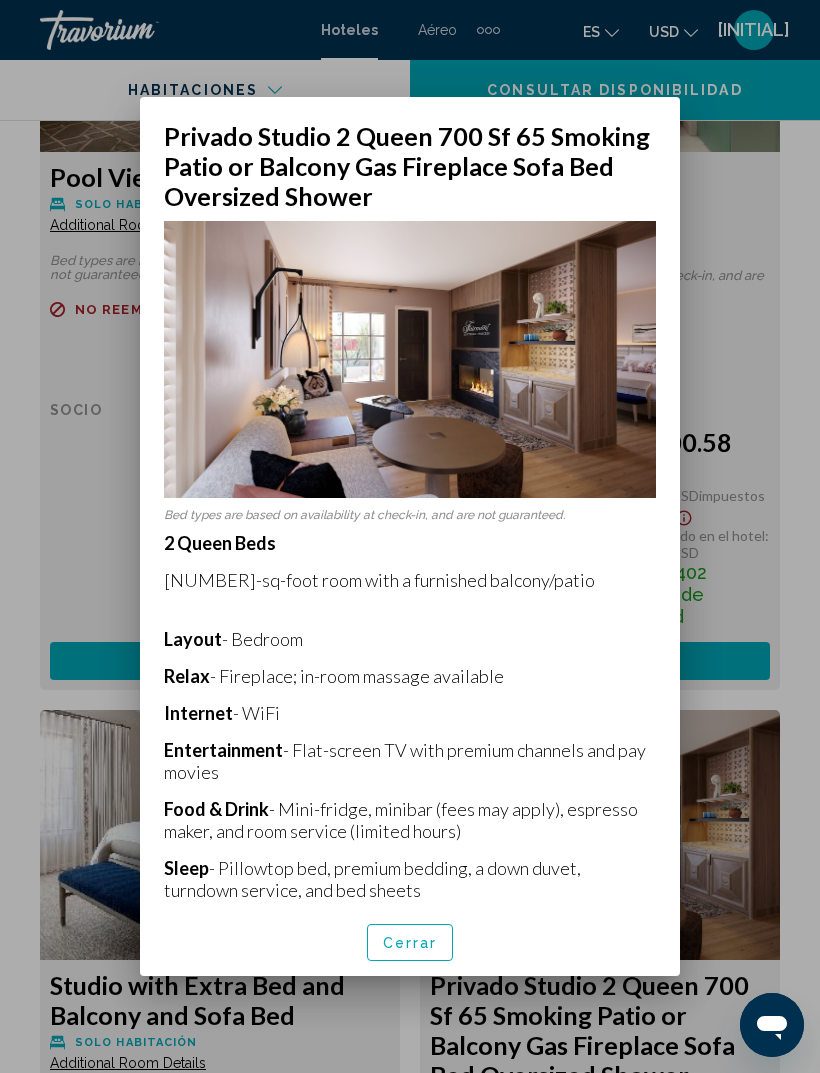 click on "Cerrar" at bounding box center [410, 943] 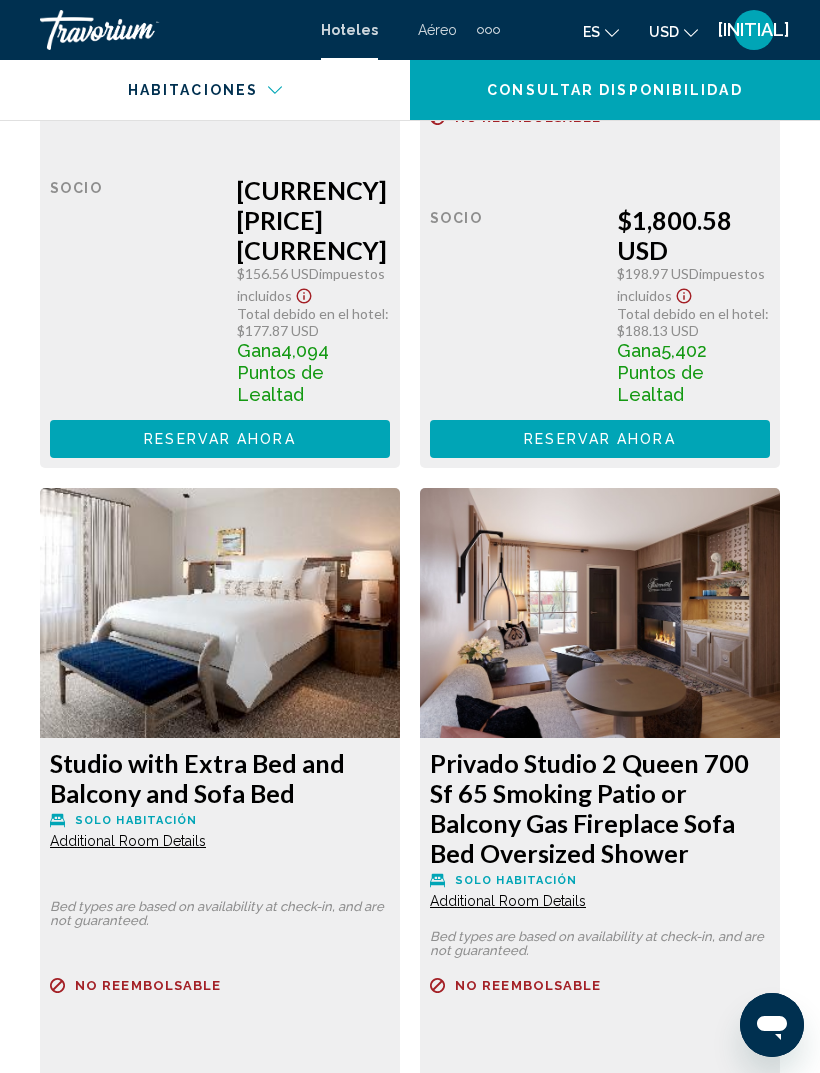 scroll, scrollTop: 13672, scrollLeft: 0, axis: vertical 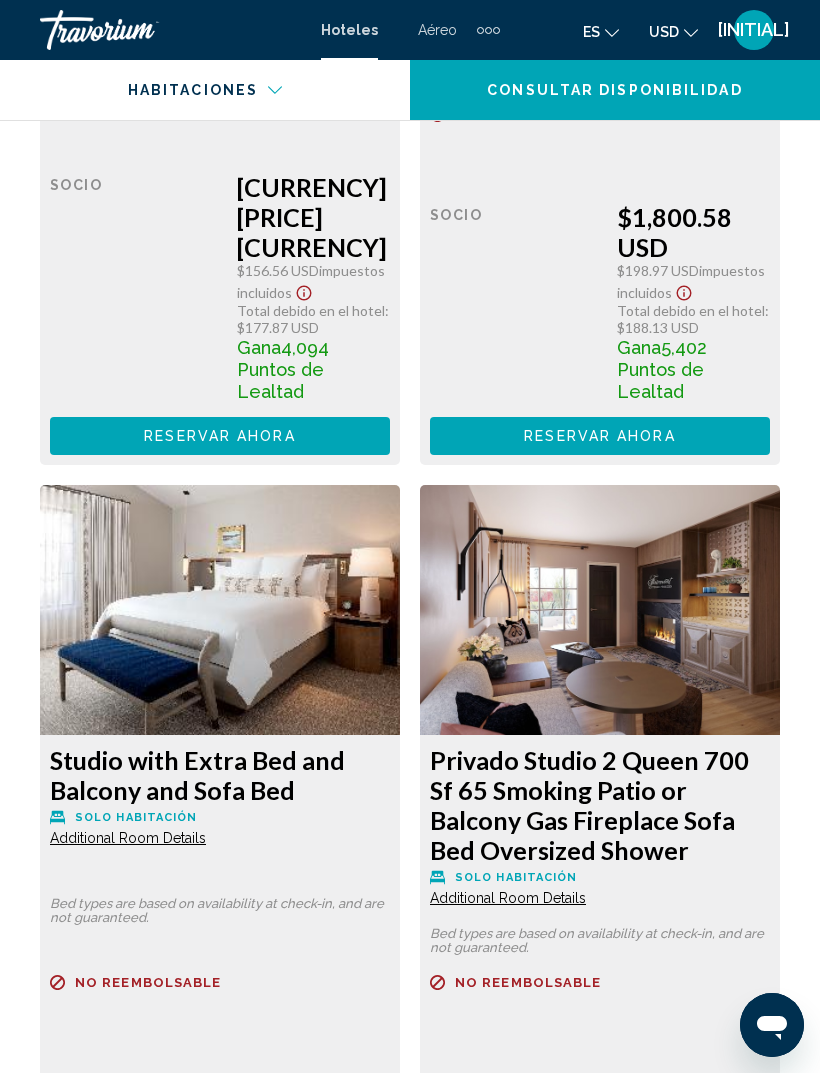 click on "Additional Room Details" at bounding box center [128, -9759] 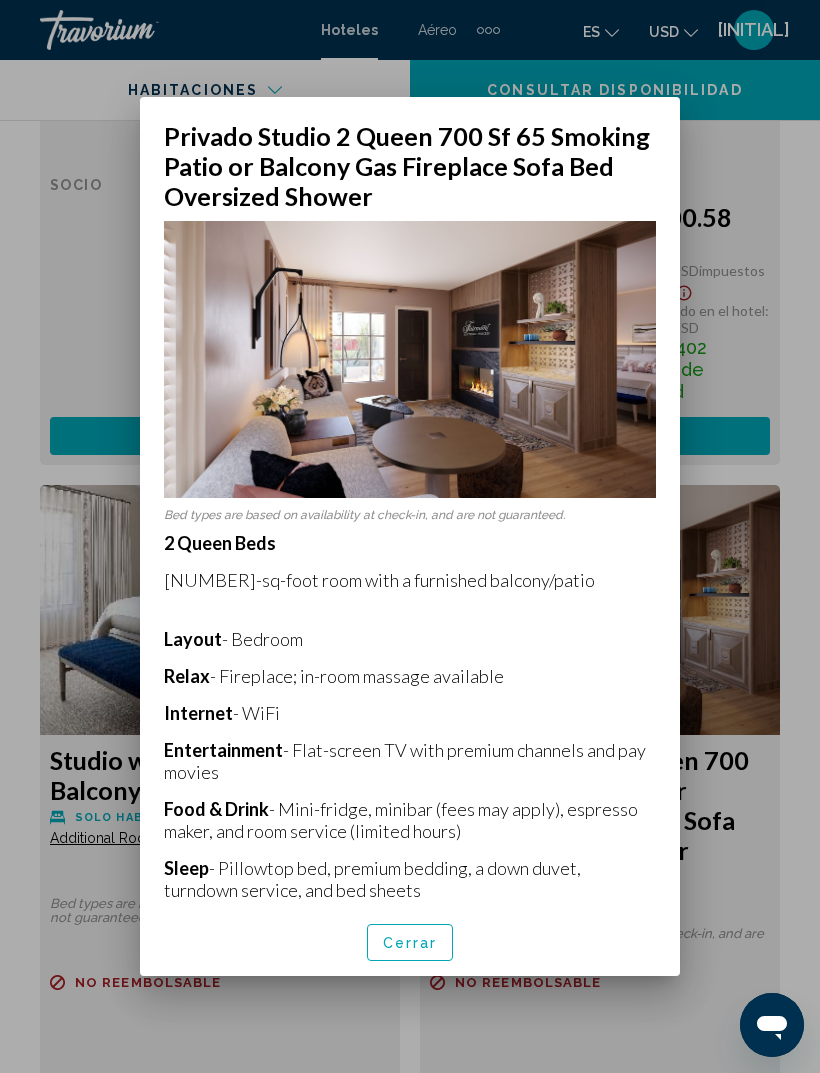 scroll, scrollTop: 0, scrollLeft: 0, axis: both 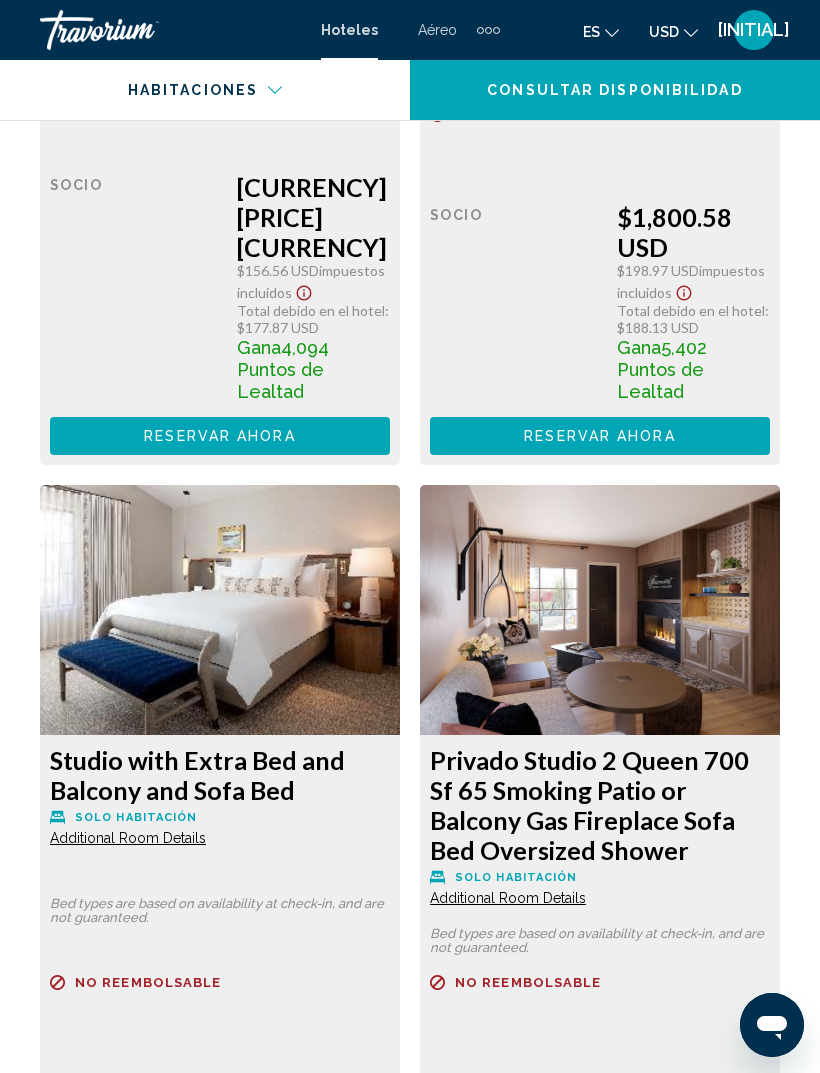 click on "More rates" at bounding box center [121, -9364] 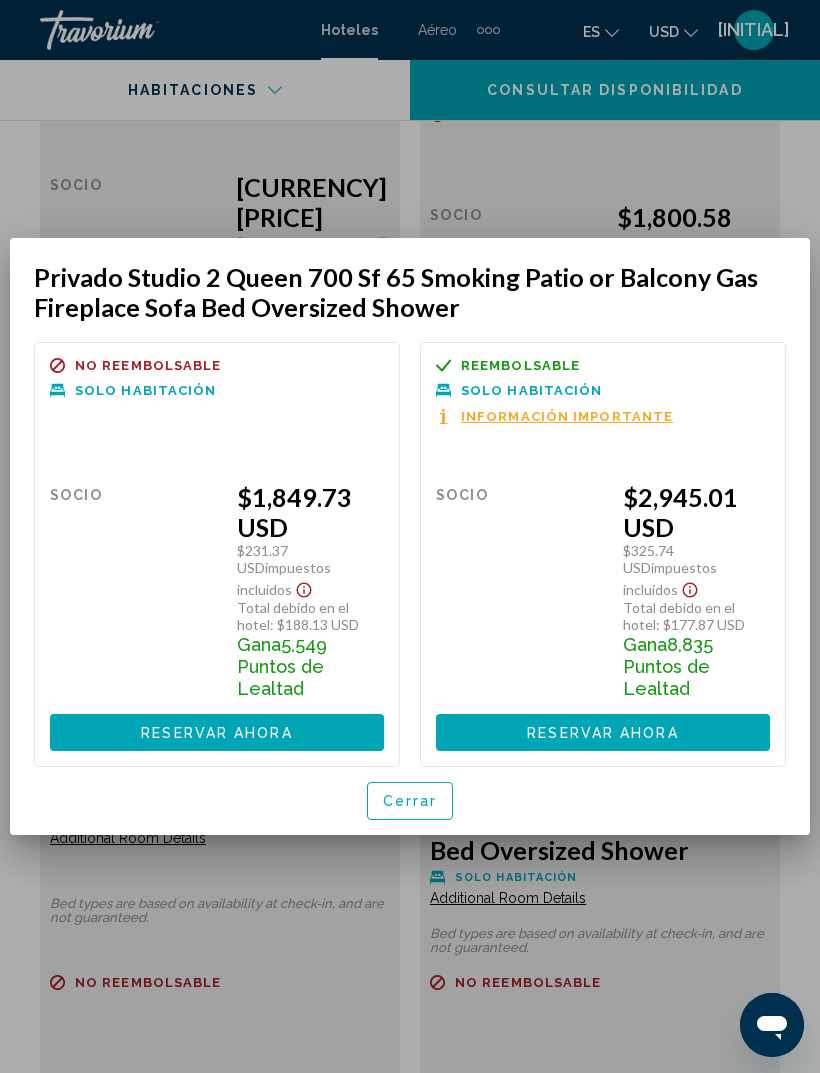click on "Cerrar" at bounding box center (410, 802) 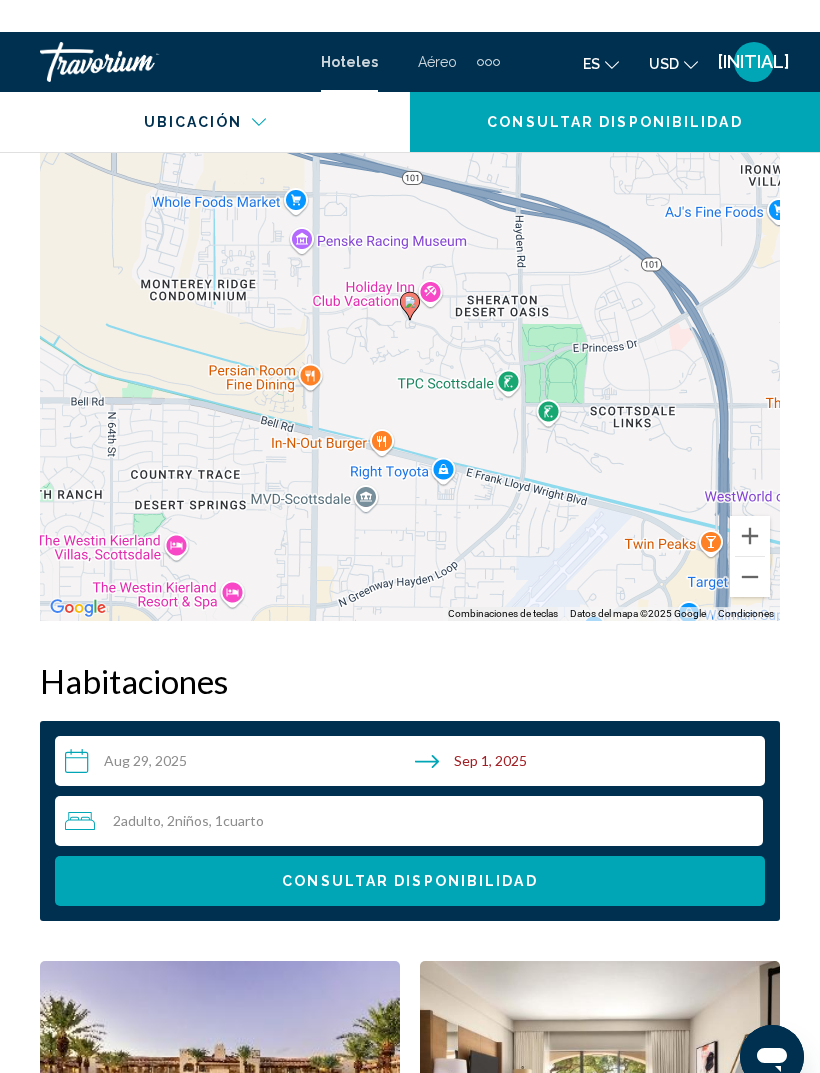 scroll, scrollTop: 2598, scrollLeft: 0, axis: vertical 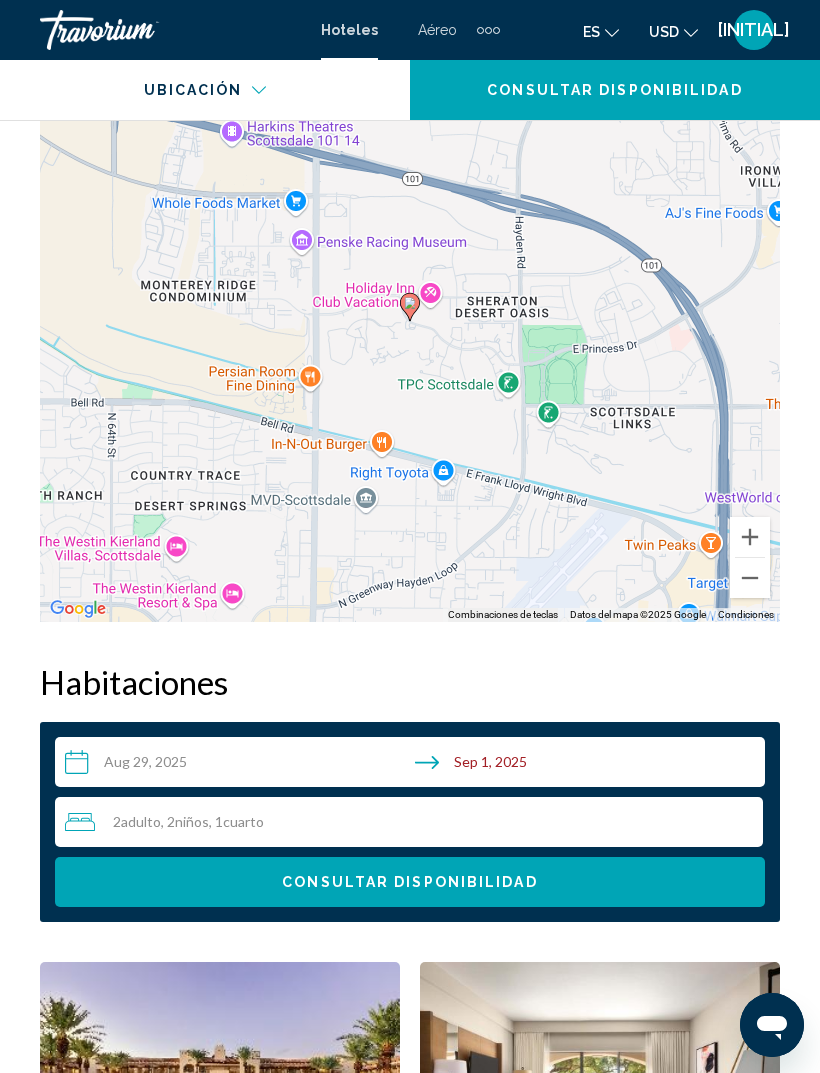 click on "Consultar disponibilidad" at bounding box center [409, 883] 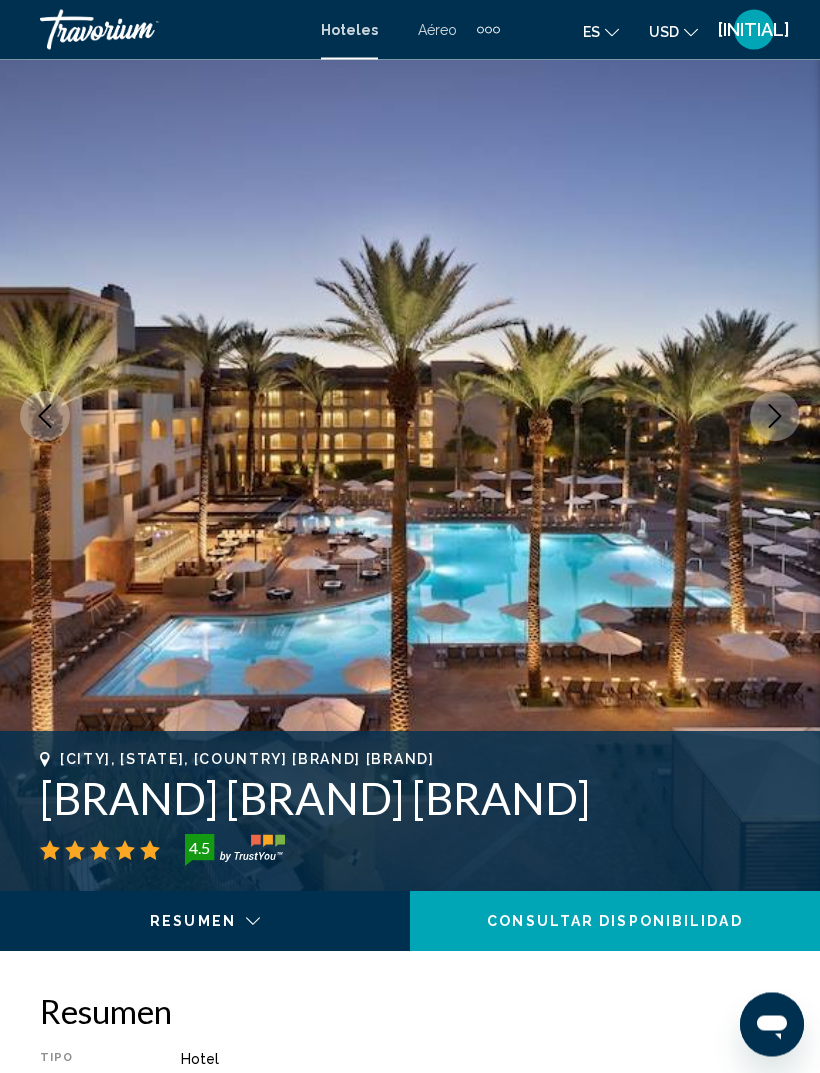scroll, scrollTop: 0, scrollLeft: 0, axis: both 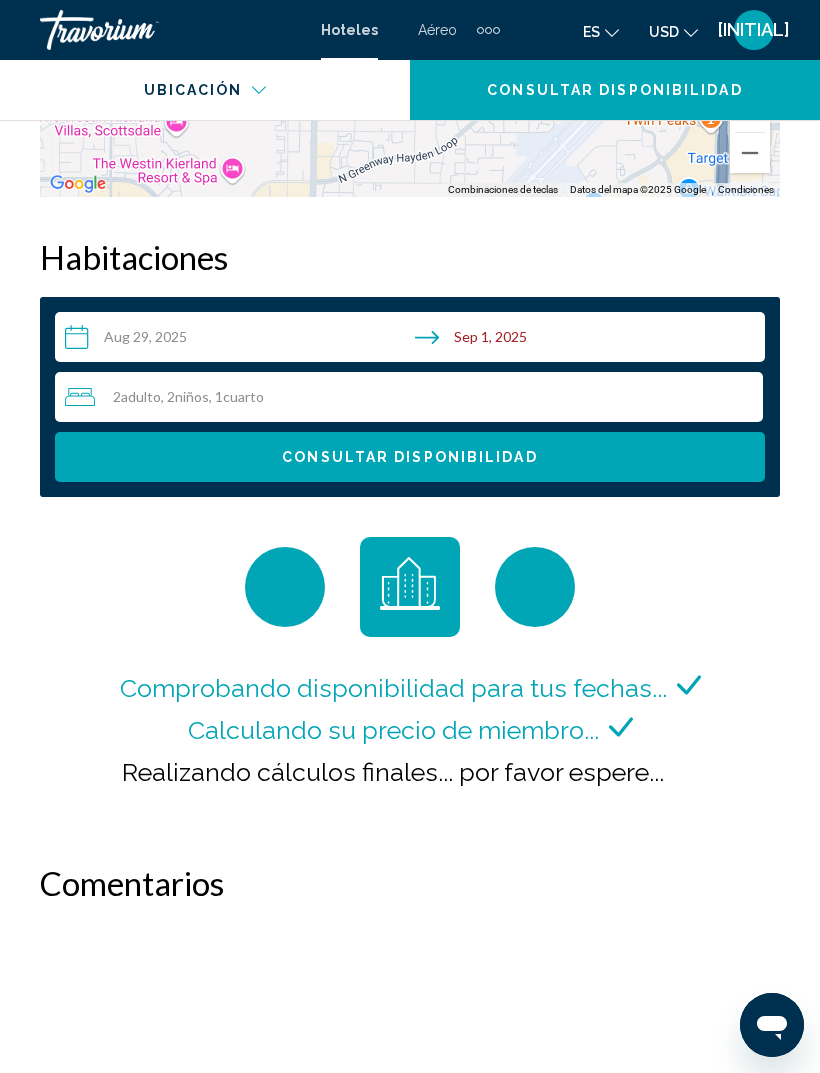 click on "Consultar disponibilidad" at bounding box center (410, 457) 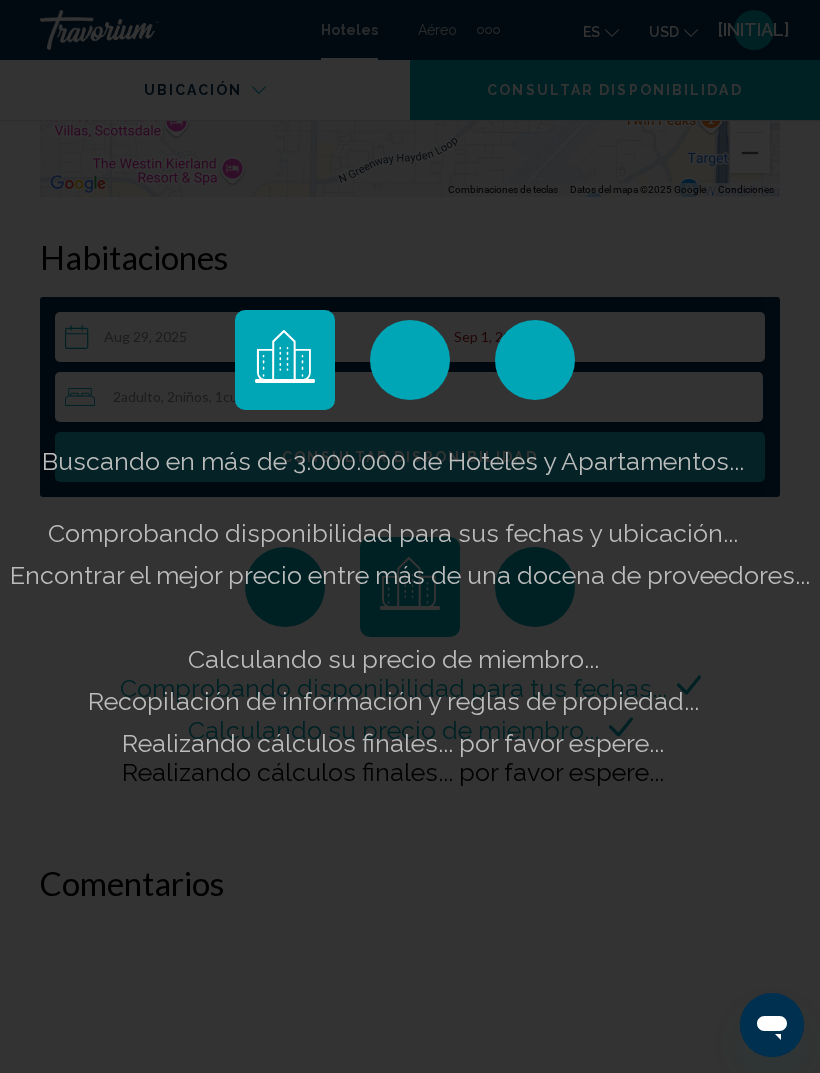 scroll, scrollTop: 0, scrollLeft: 0, axis: both 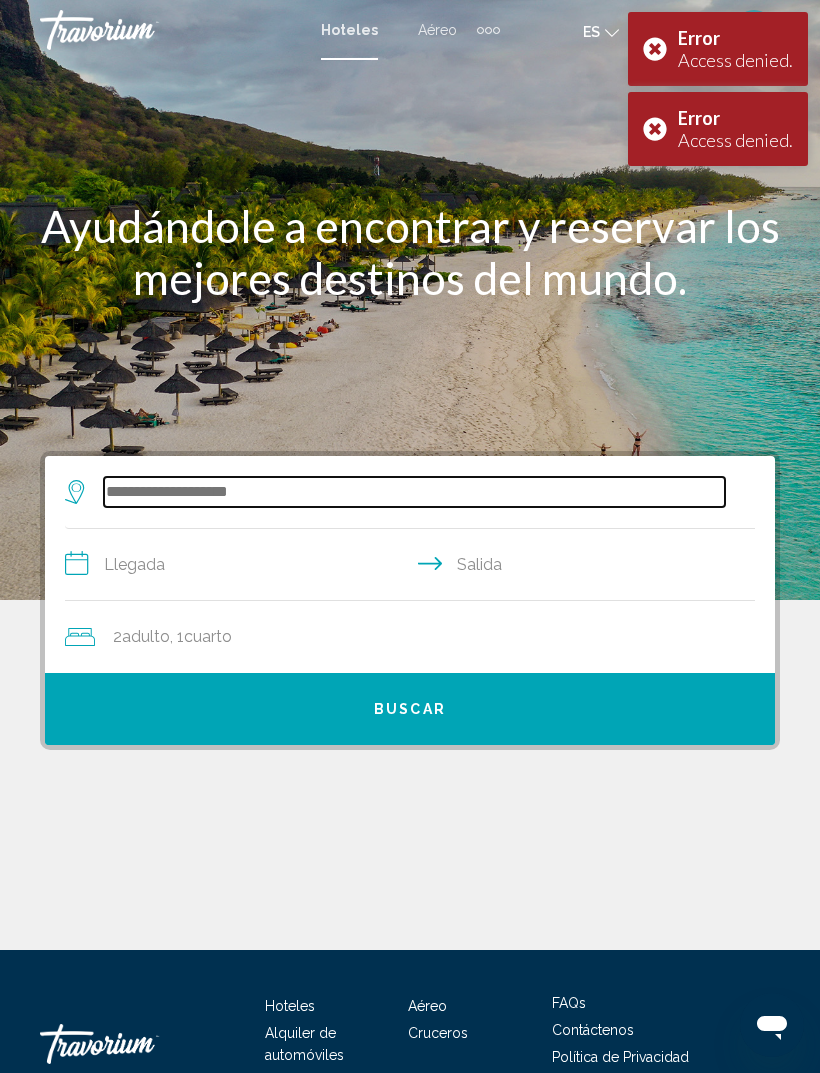 click at bounding box center [414, 492] 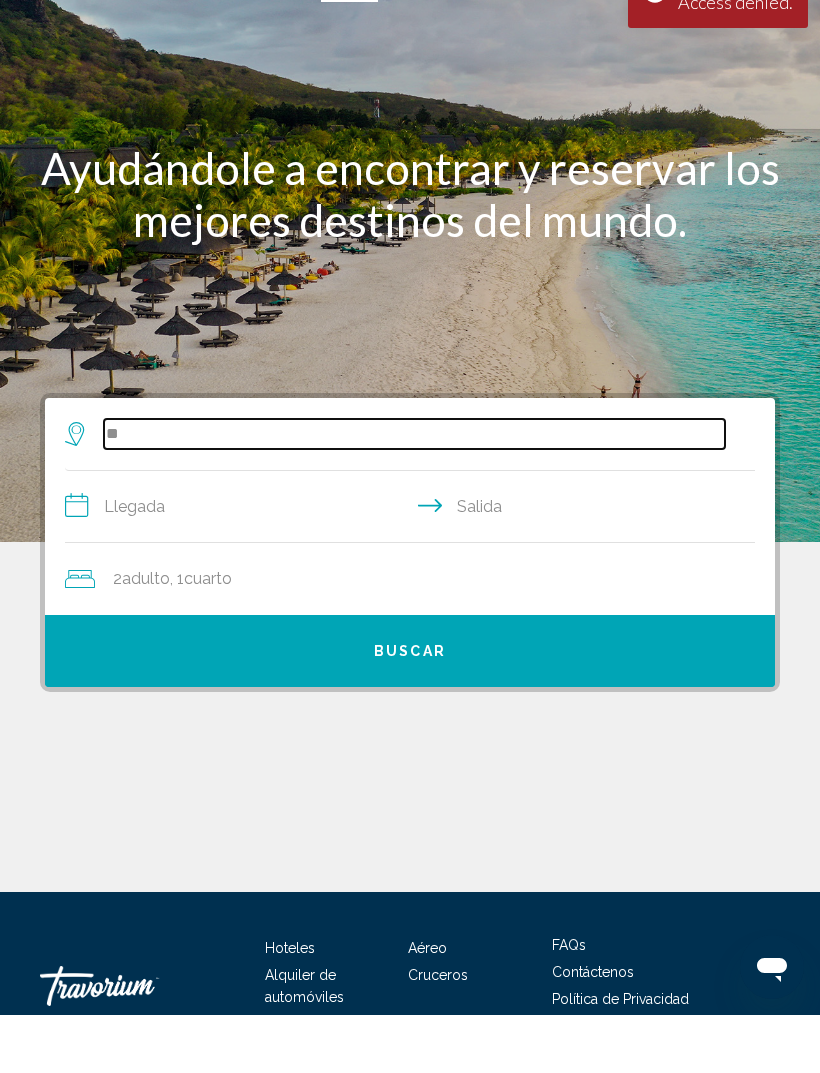 type on "*" 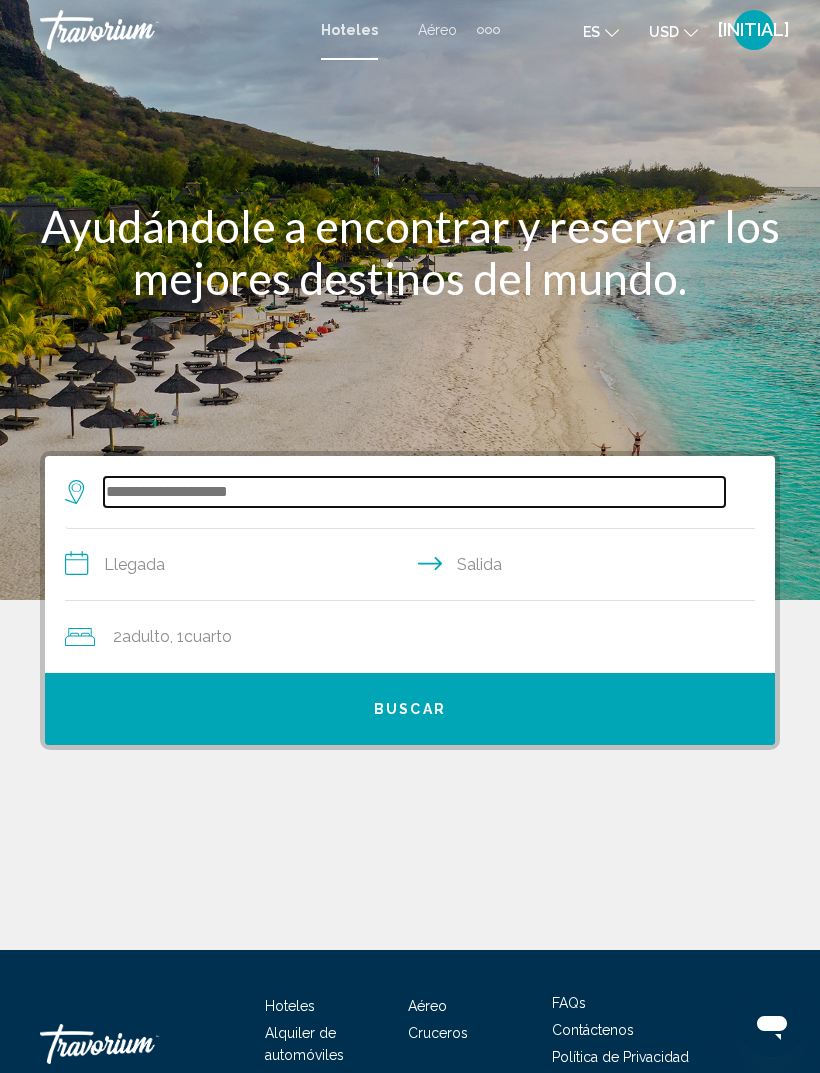 click at bounding box center [414, 492] 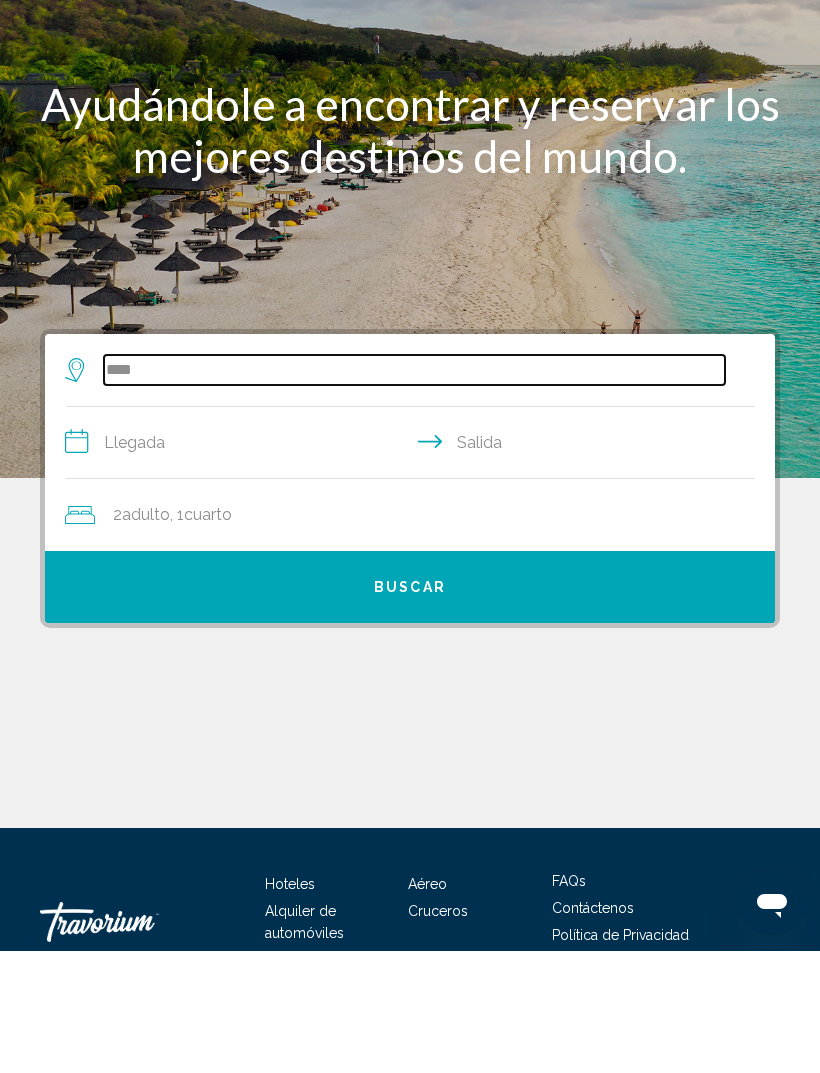 type on "*****" 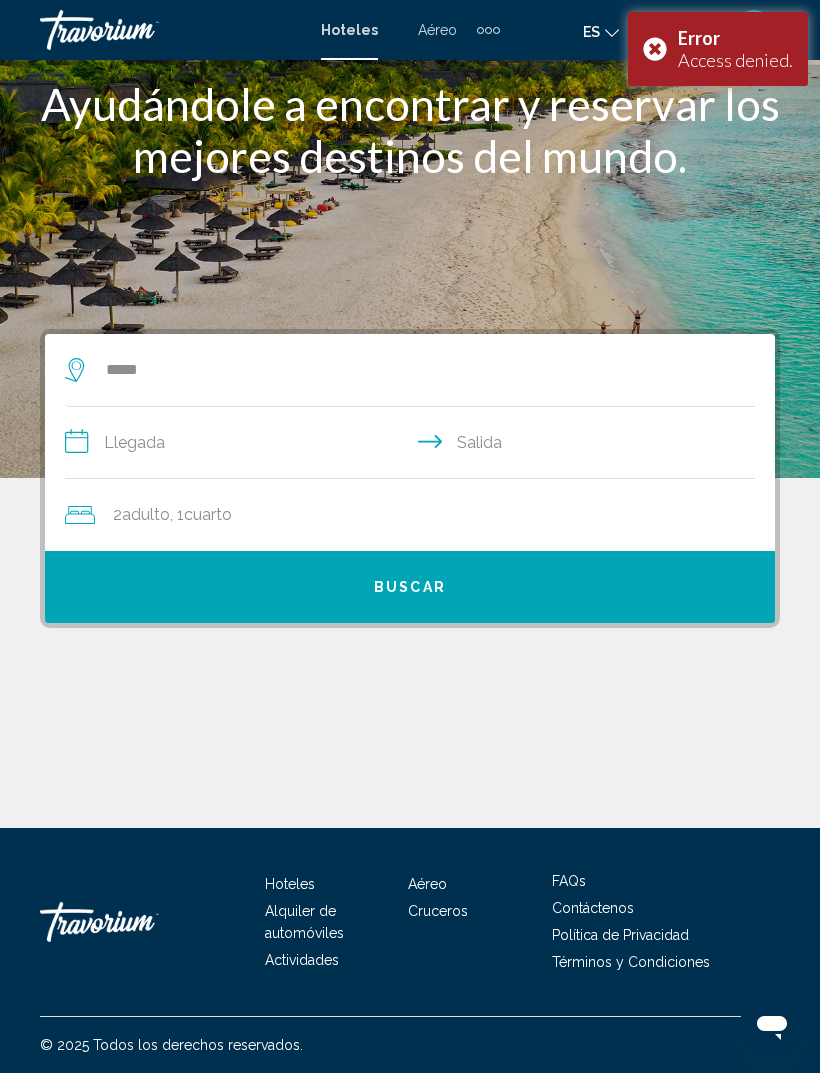 scroll, scrollTop: 0, scrollLeft: 0, axis: both 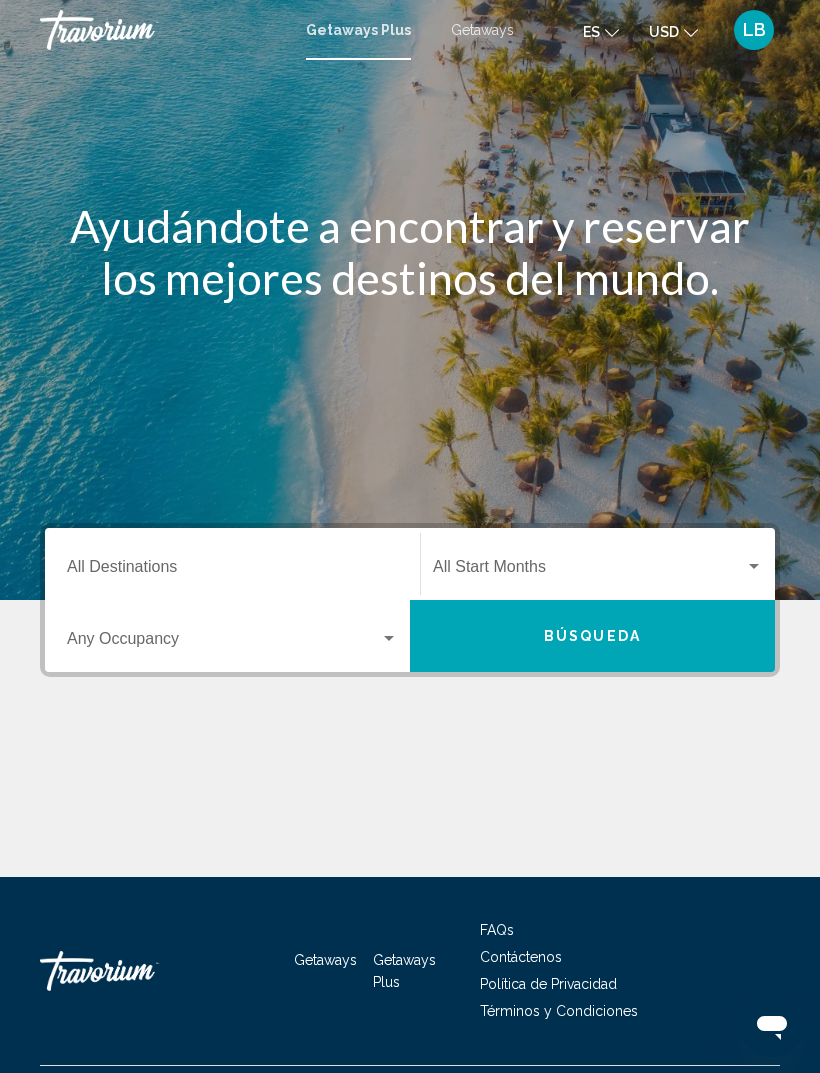 click on "Destination All Destinations" at bounding box center [232, 564] 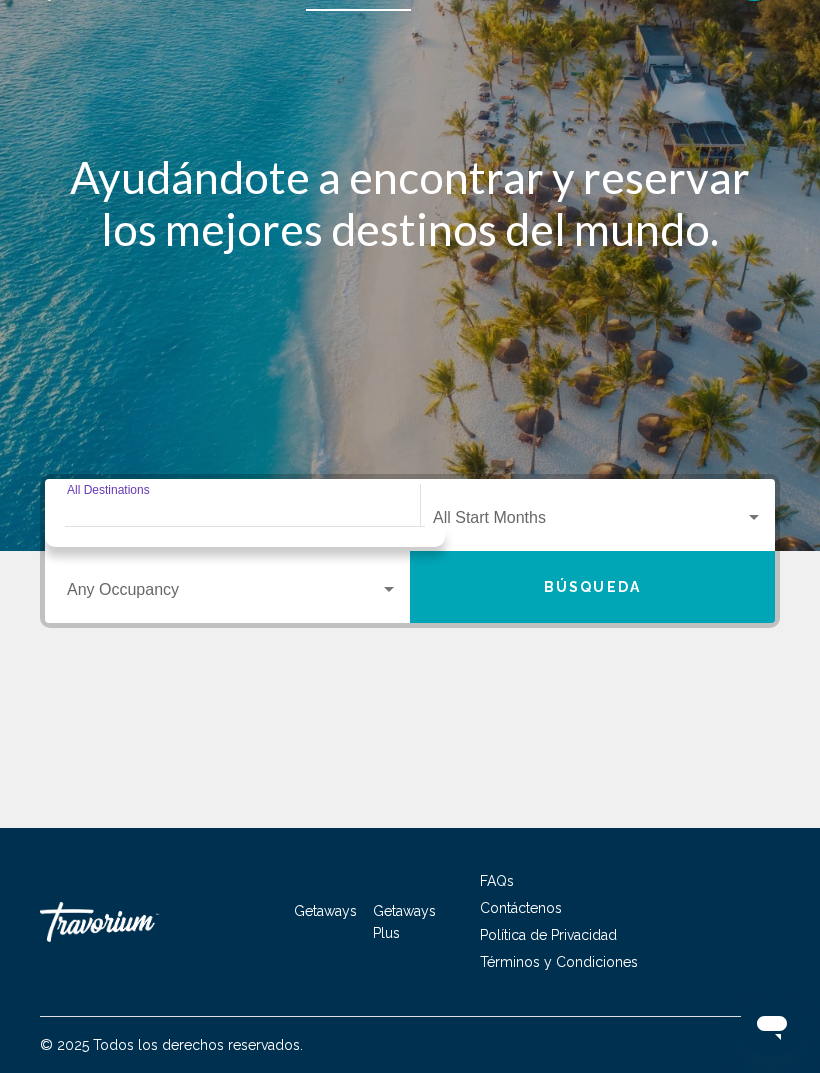scroll, scrollTop: 64, scrollLeft: 0, axis: vertical 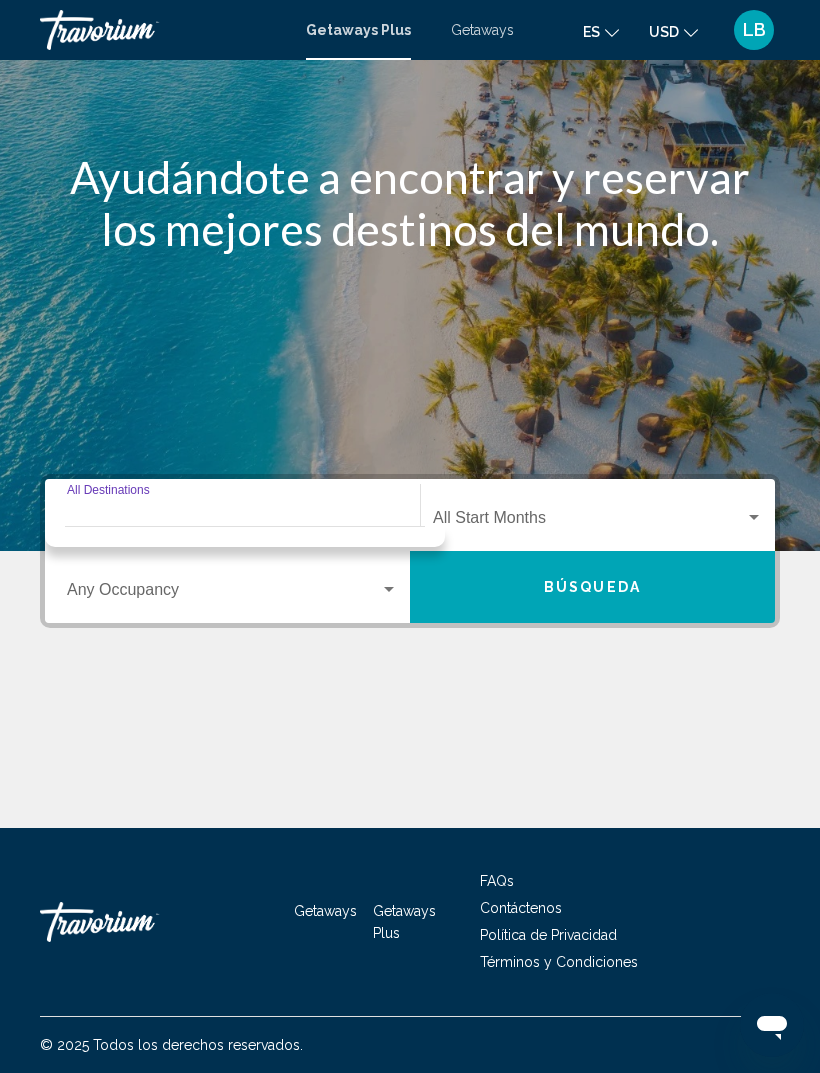 click on "Destination All Destinations" at bounding box center [232, 515] 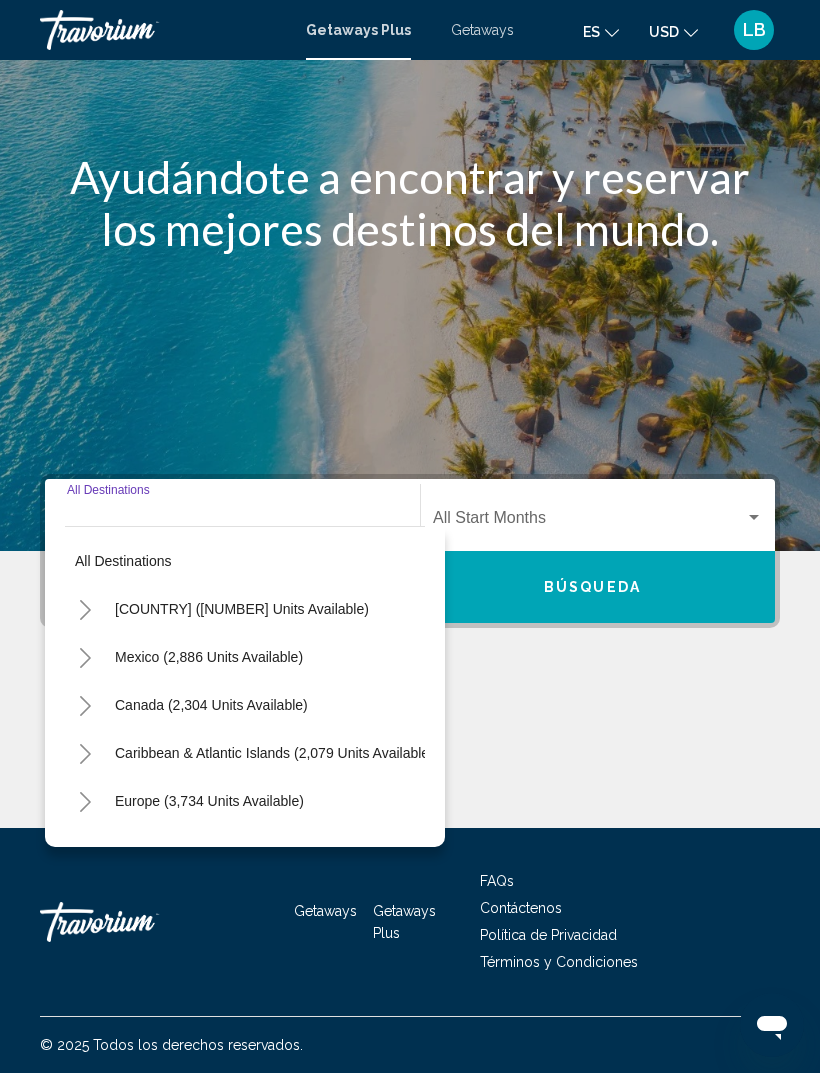 click on "Destination All Destinations" at bounding box center (232, 515) 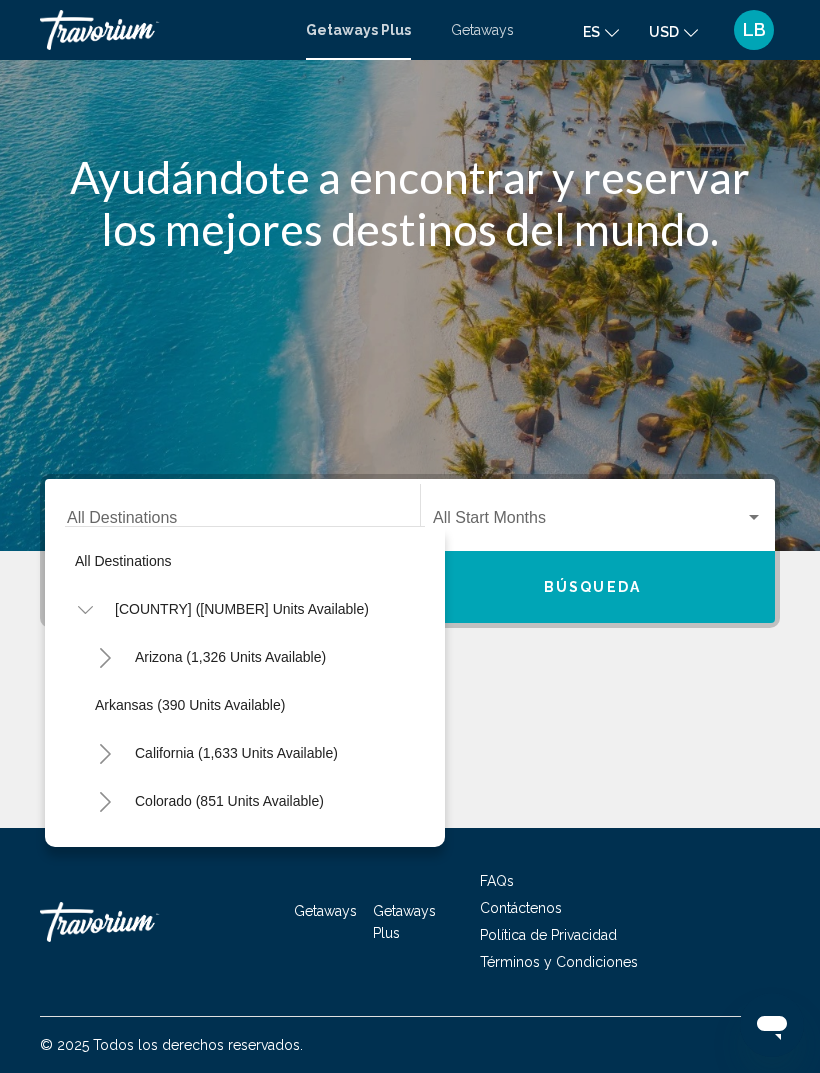 click on "Arizona (1,326 units available)" 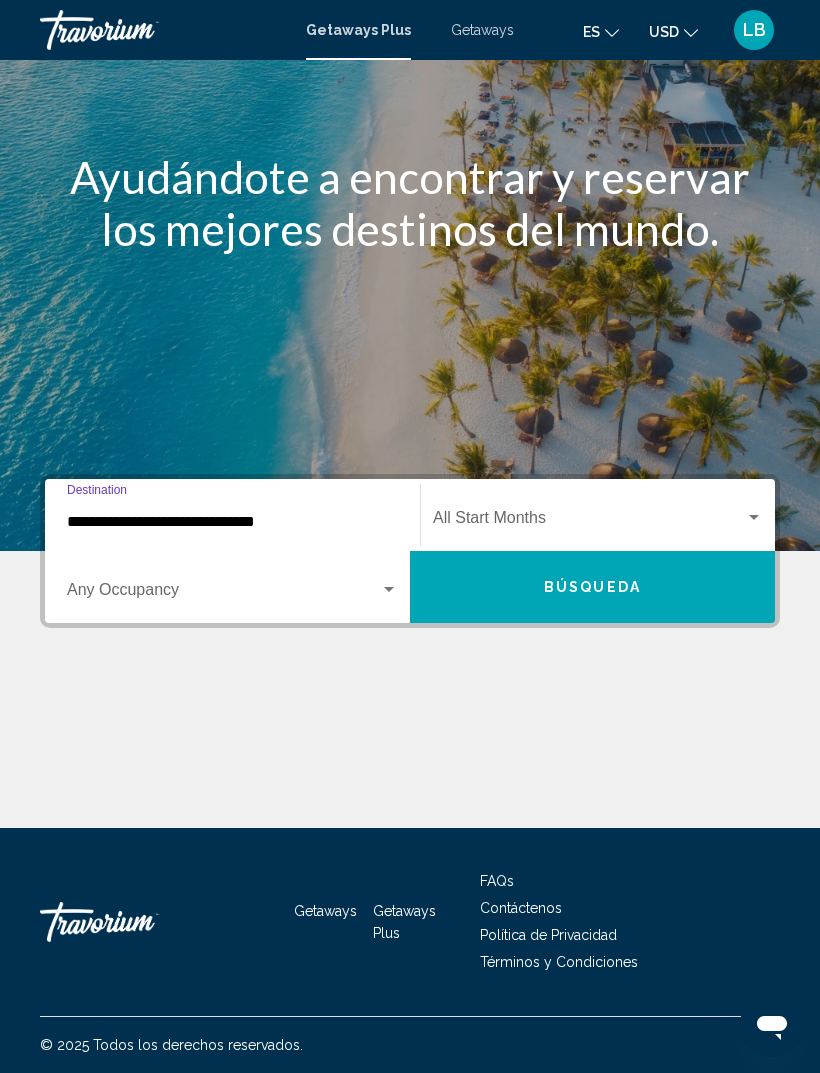 click at bounding box center (589, 522) 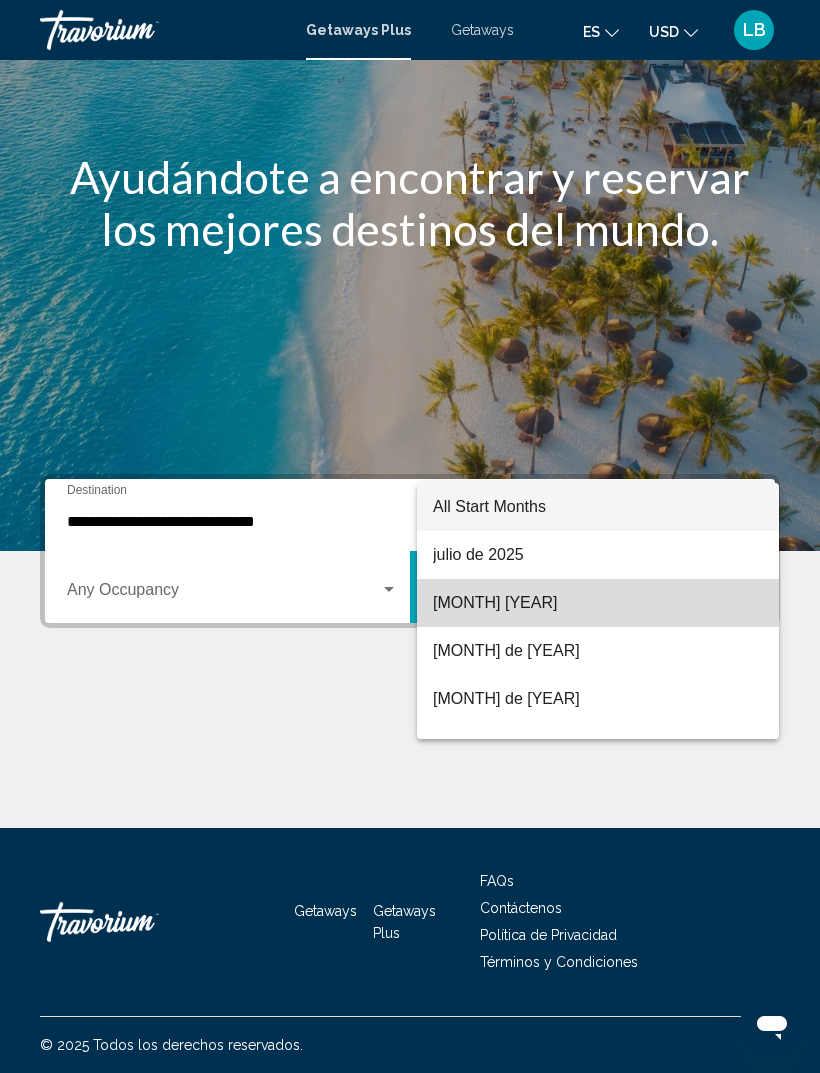click on "agosto de 2025" at bounding box center [598, 603] 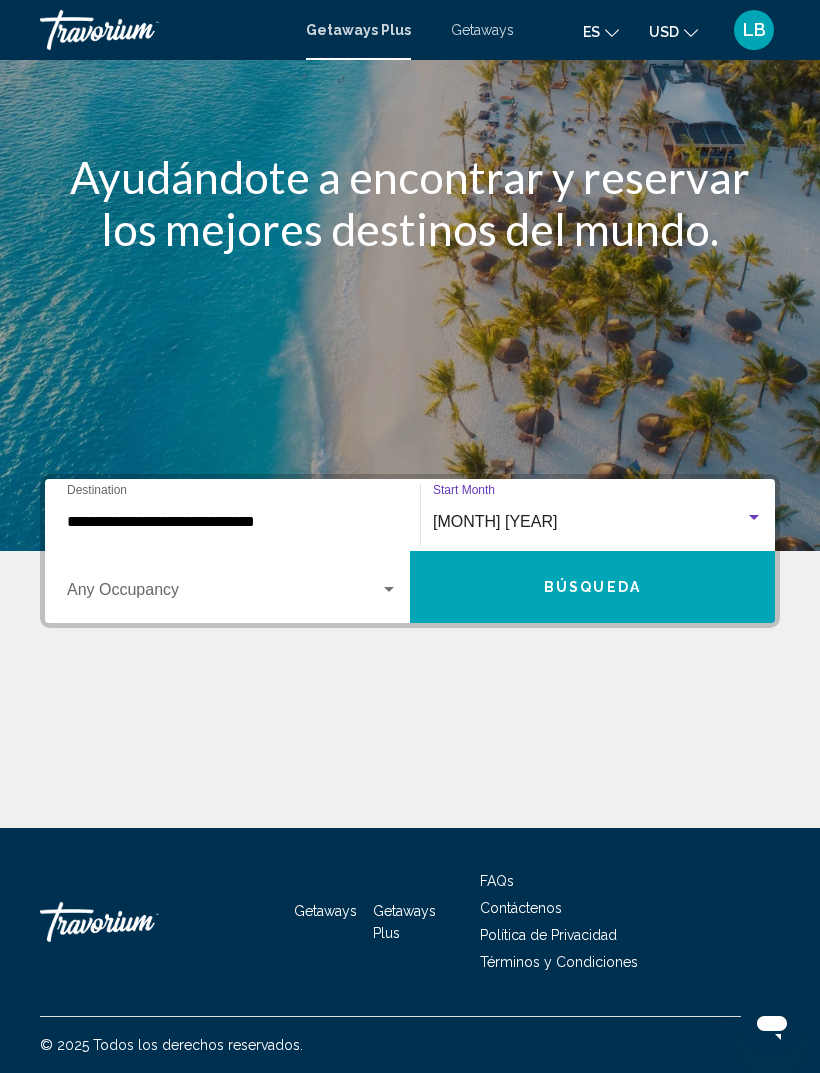 click at bounding box center [389, 589] 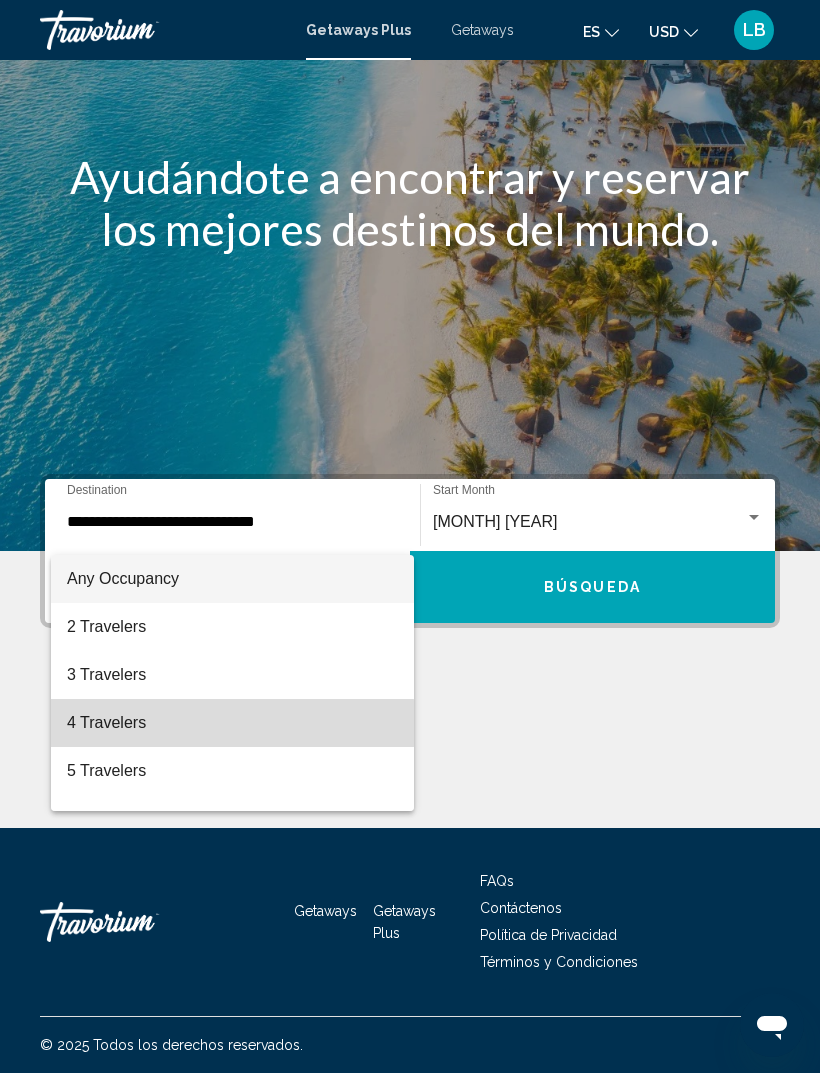 click on "4 Travelers" at bounding box center (232, 723) 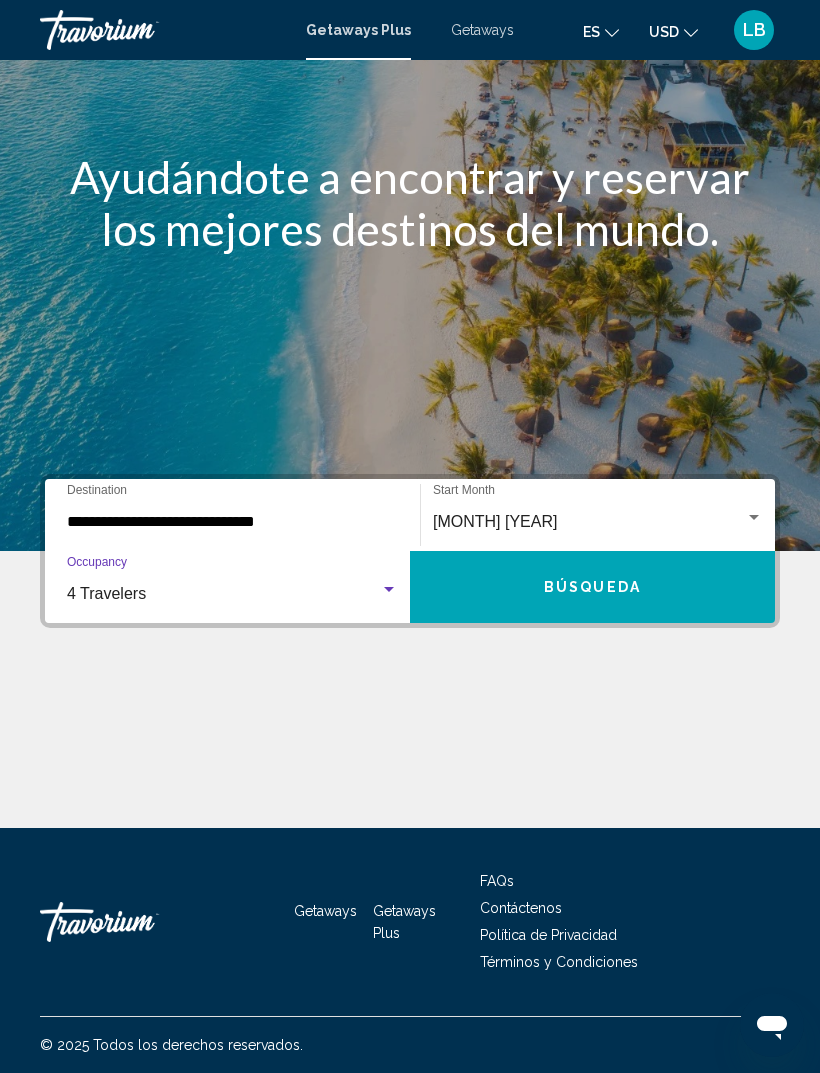 click on "Búsqueda" at bounding box center (592, 587) 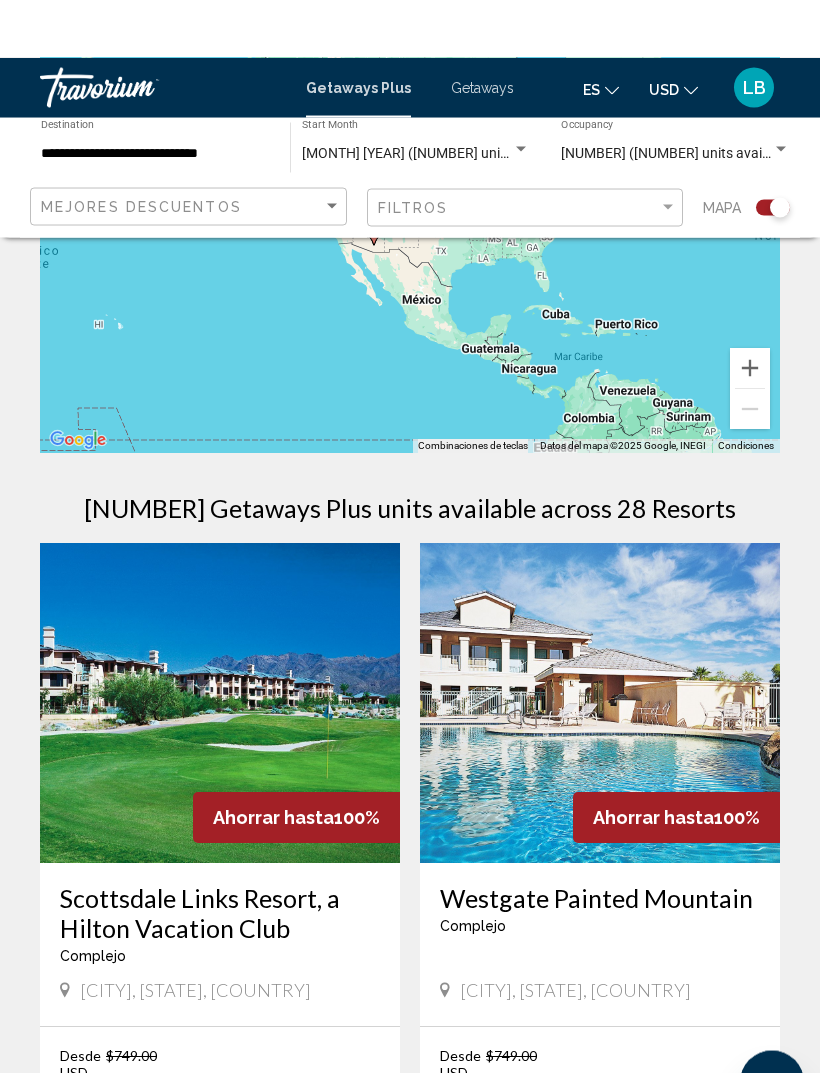 scroll, scrollTop: 0, scrollLeft: 0, axis: both 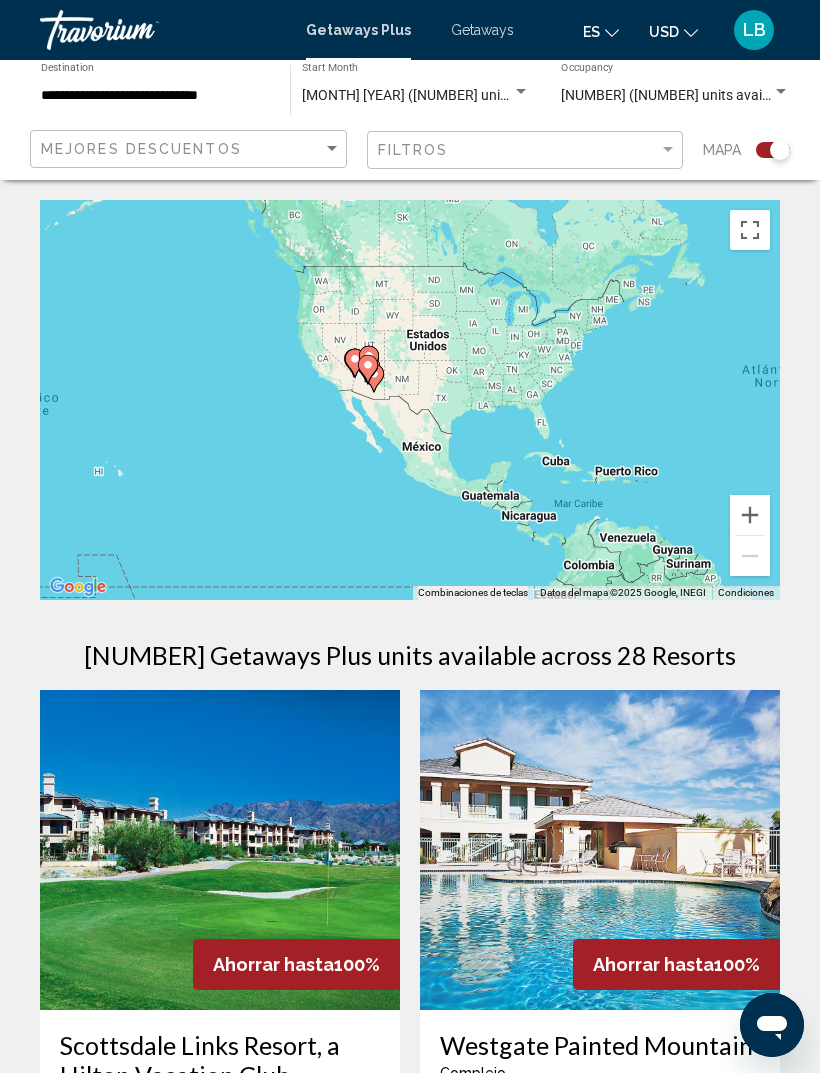 click at bounding box center [750, 515] 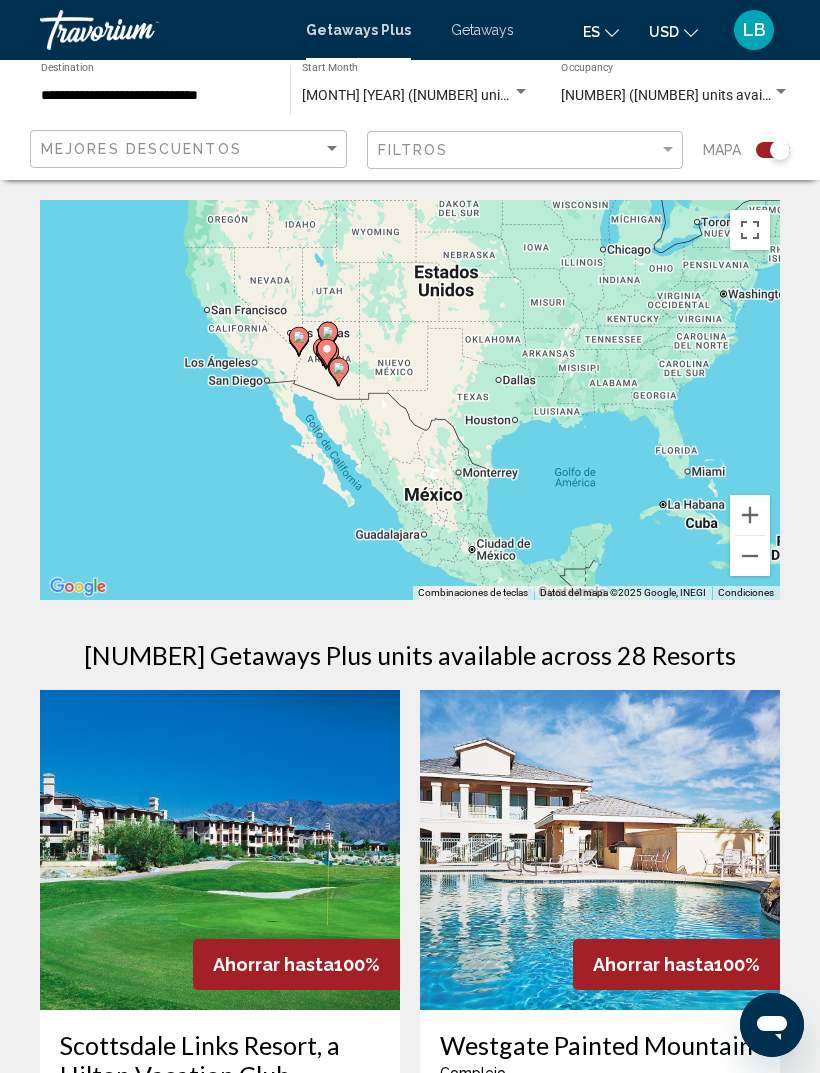 click at bounding box center (750, 515) 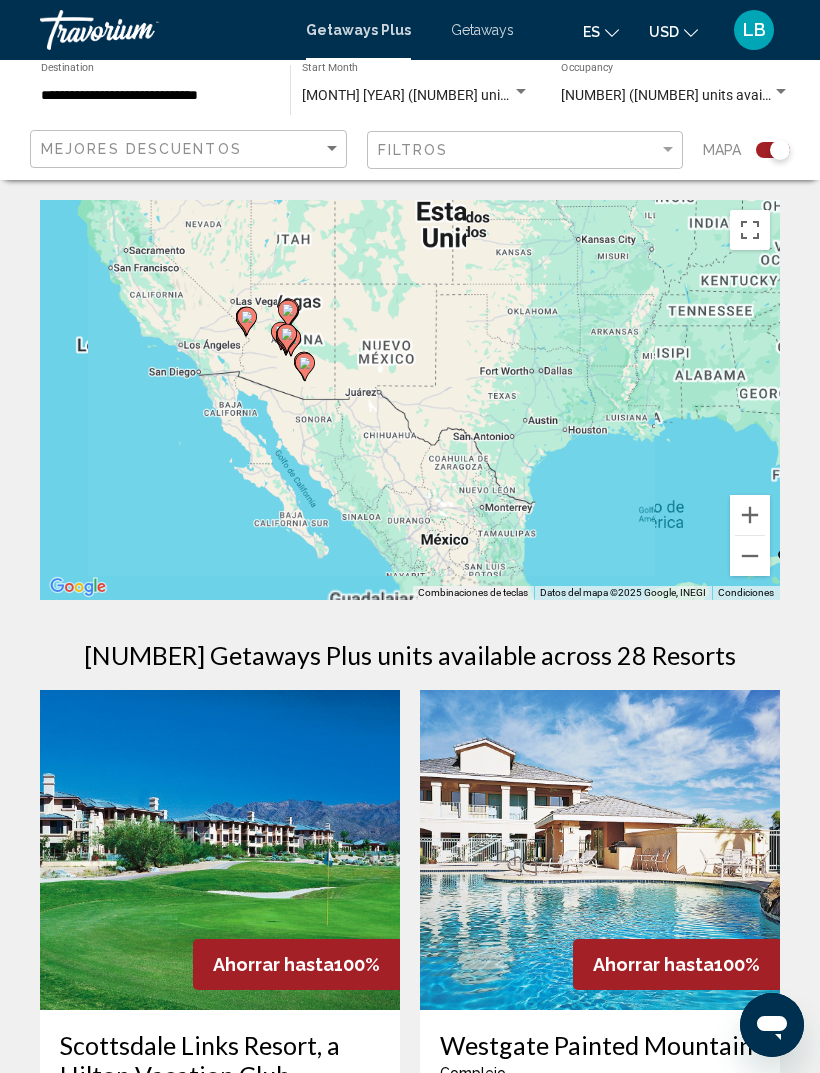click at bounding box center [750, 515] 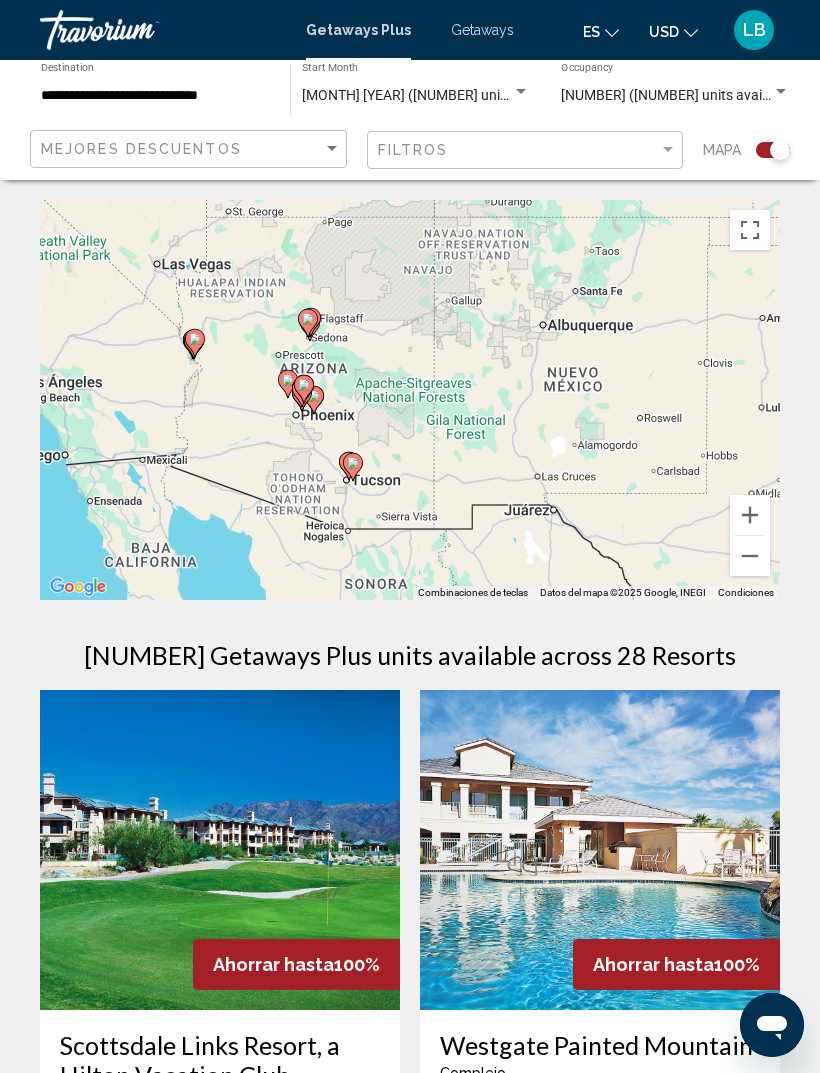 click at bounding box center (750, 515) 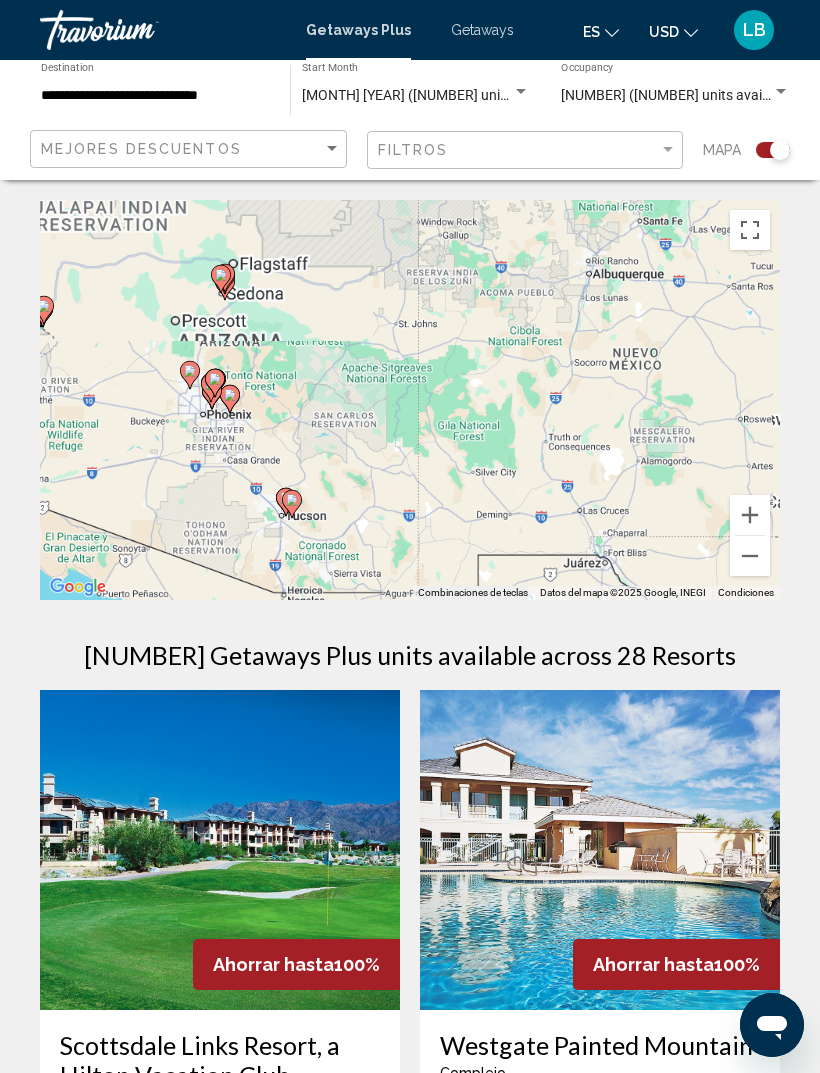 click at bounding box center (750, 515) 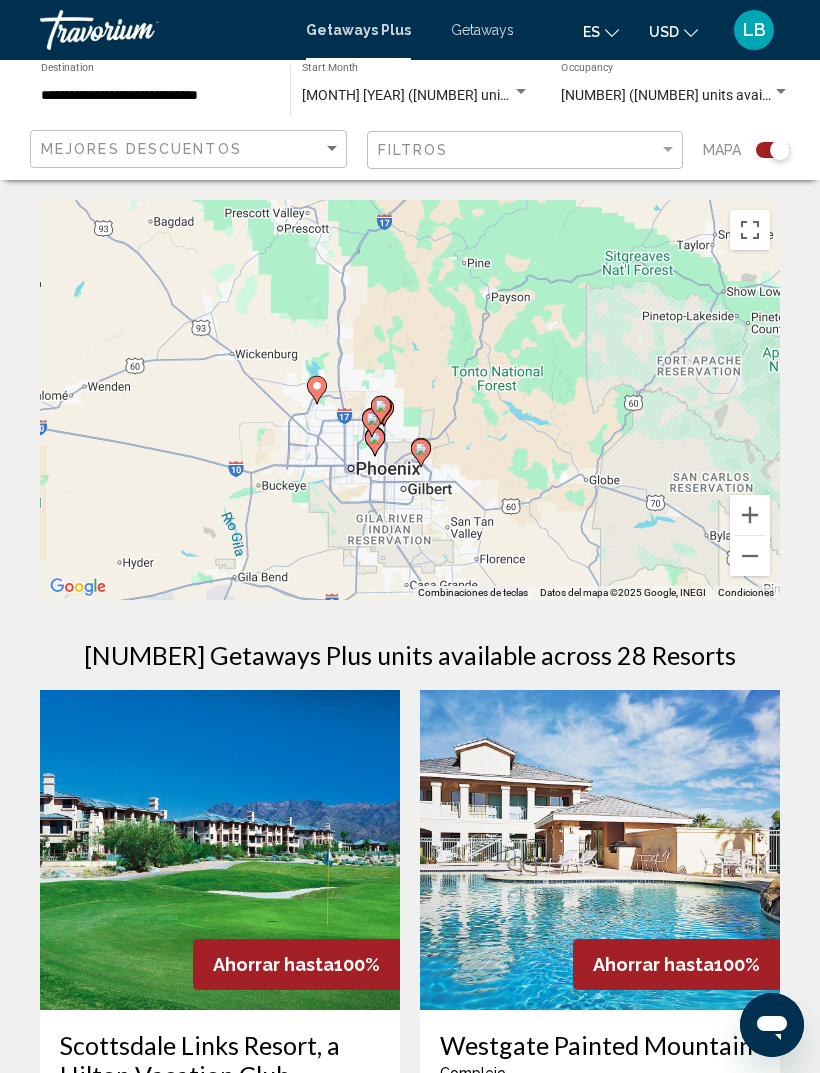 click on "Para activar la función de arrastrar con el teclado, presiona Alt + Intro. Una vez que estés en el estado de arrastrar con el teclado, usa las teclas de flecha para mover el marcador. Para completar la acción, presiona la tecla Intro. Para cancelar, presiona Escape." at bounding box center [410, 400] 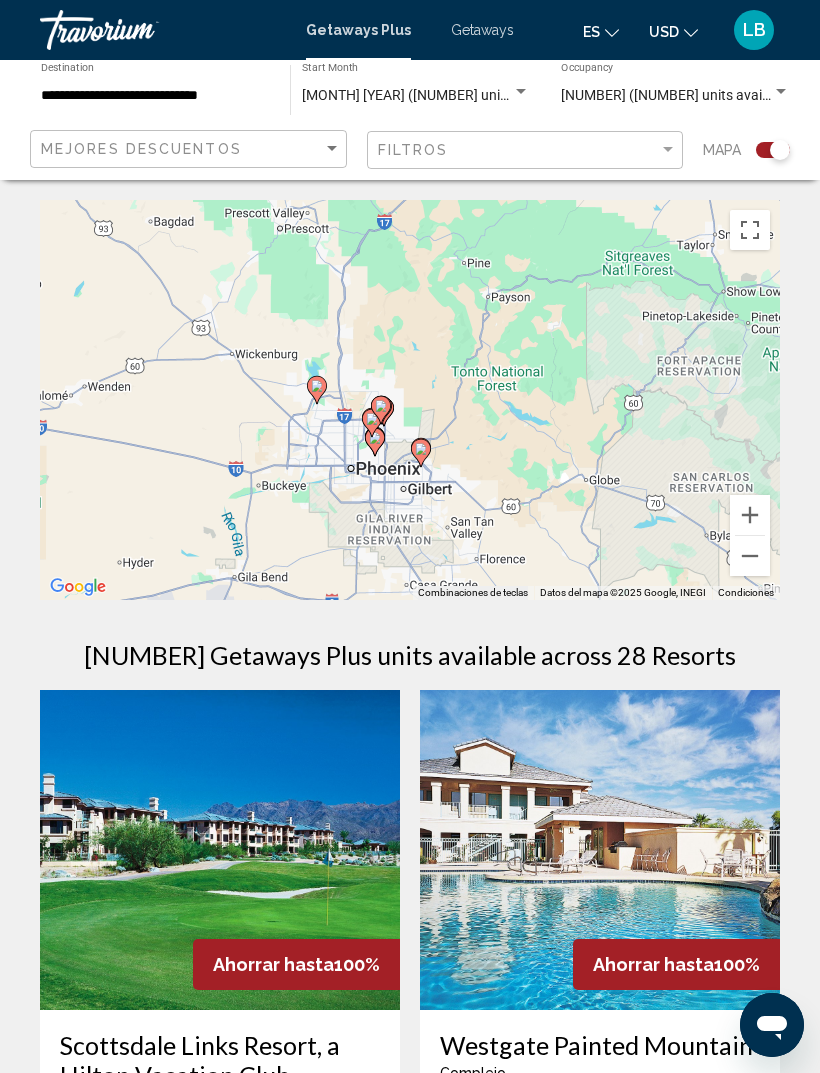 click on "Para activar la función de arrastrar con el teclado, presiona Alt + Intro. Una vez que estés en el estado de arrastrar con el teclado, usa las teclas de flecha para mover el marcador. Para completar la acción, presiona la tecla Intro. Para cancelar, presiona Escape." at bounding box center [410, 400] 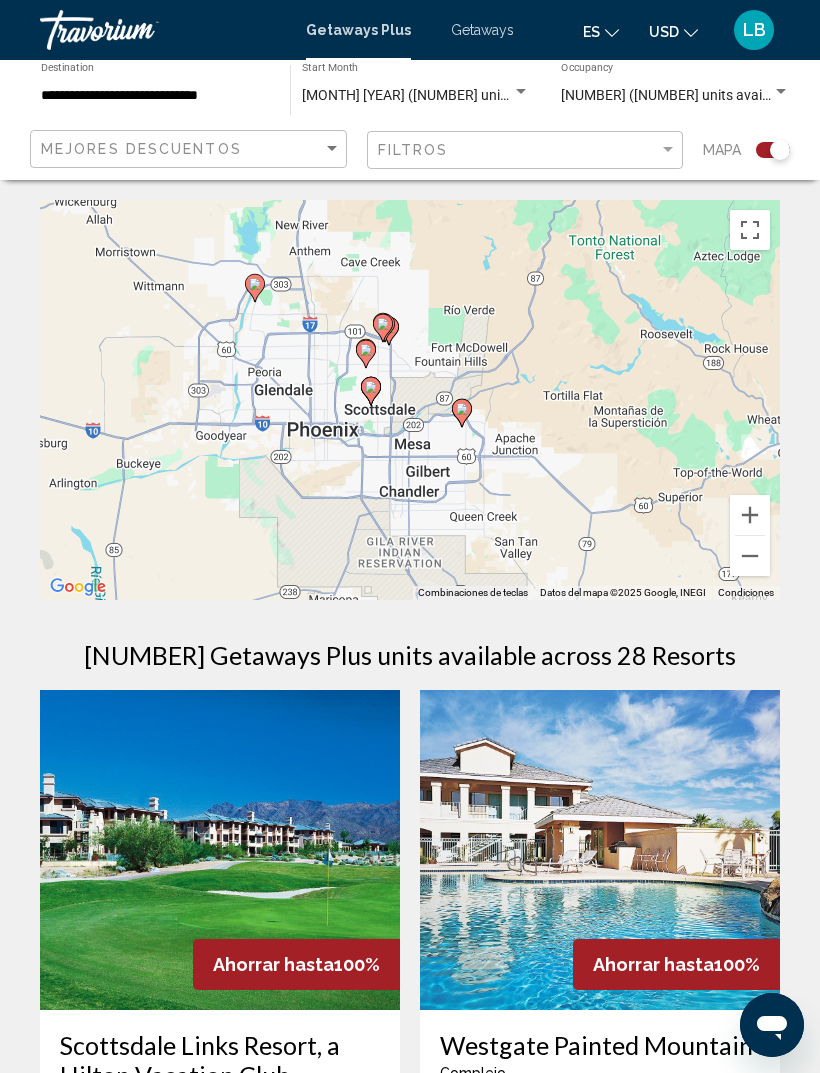 click at bounding box center (750, 515) 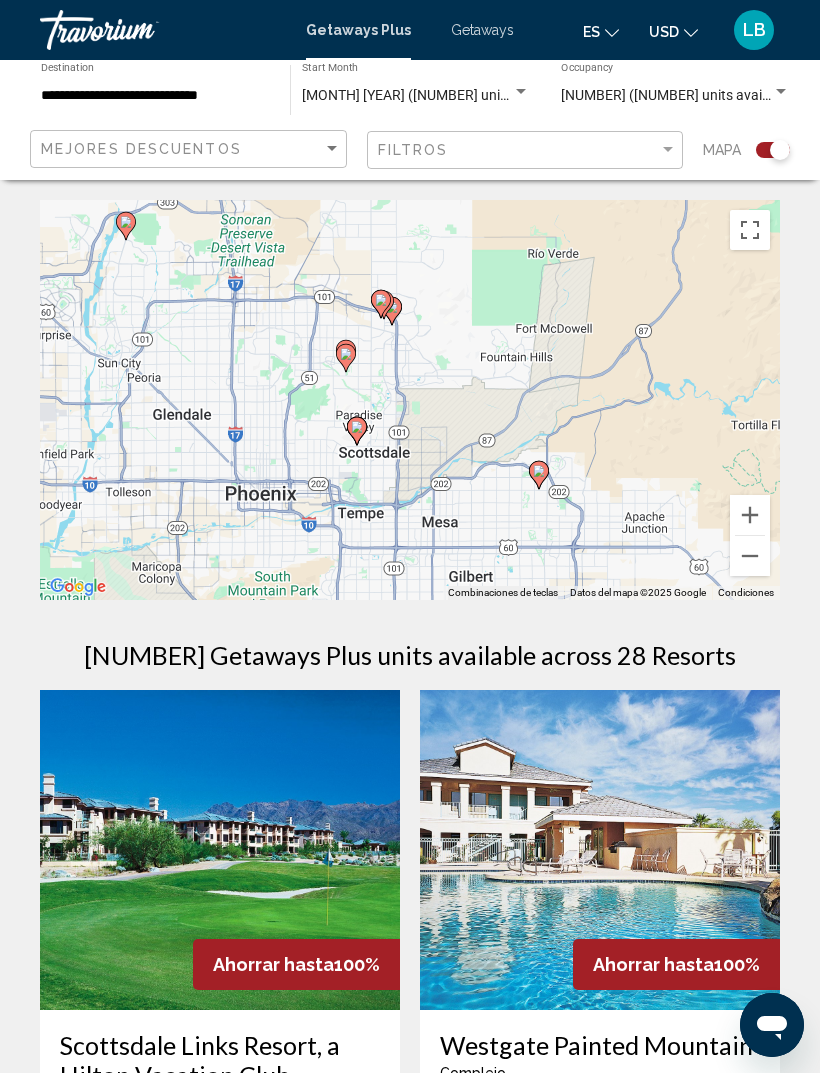 click at bounding box center [750, 515] 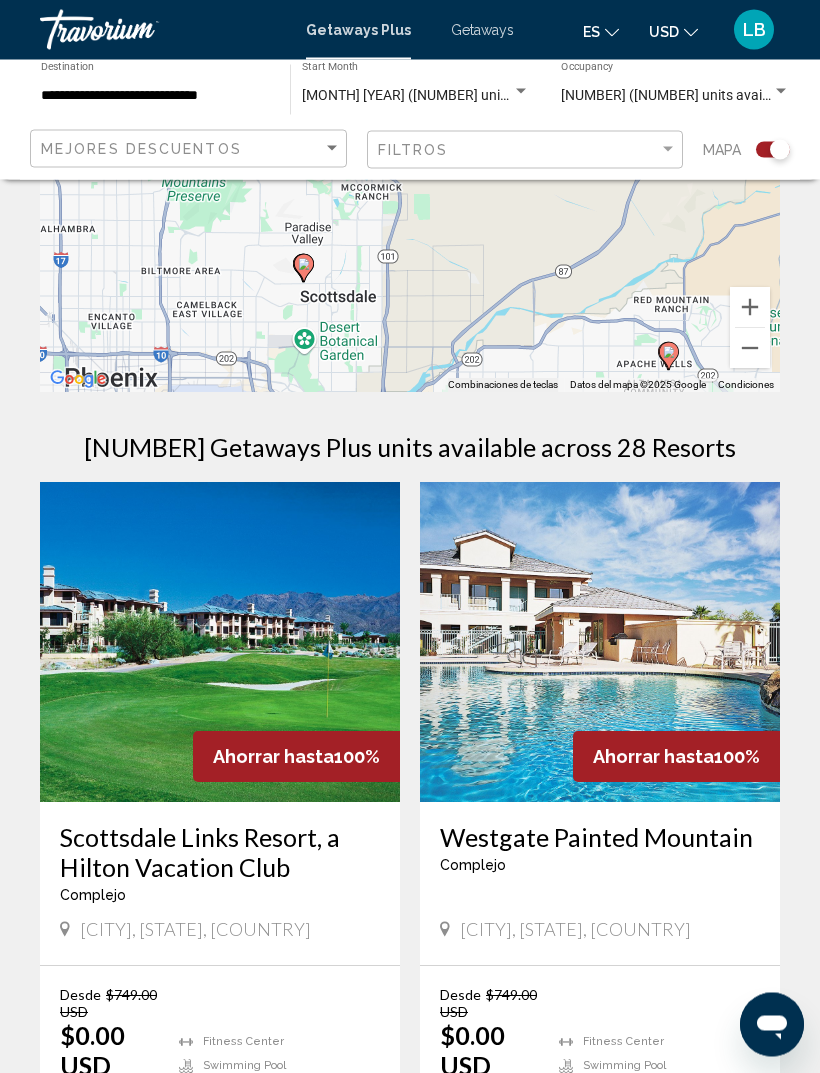 scroll, scrollTop: 163, scrollLeft: 0, axis: vertical 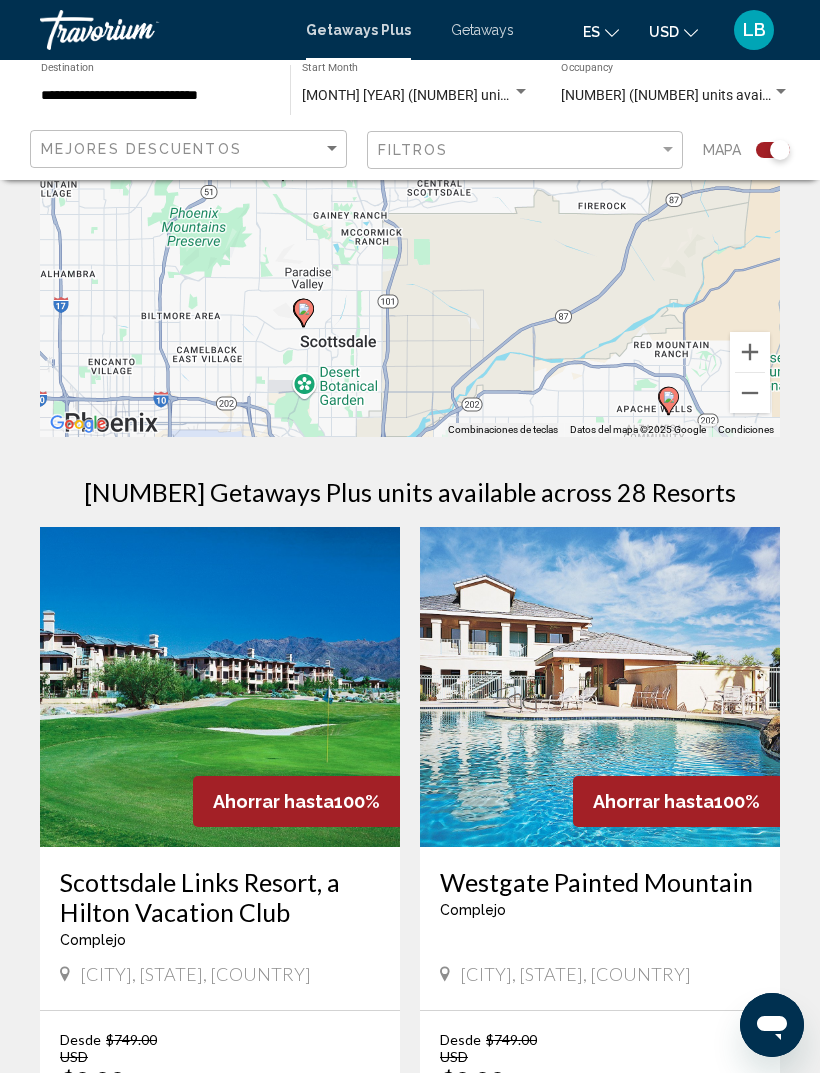 click on "Getaways" at bounding box center (482, 30) 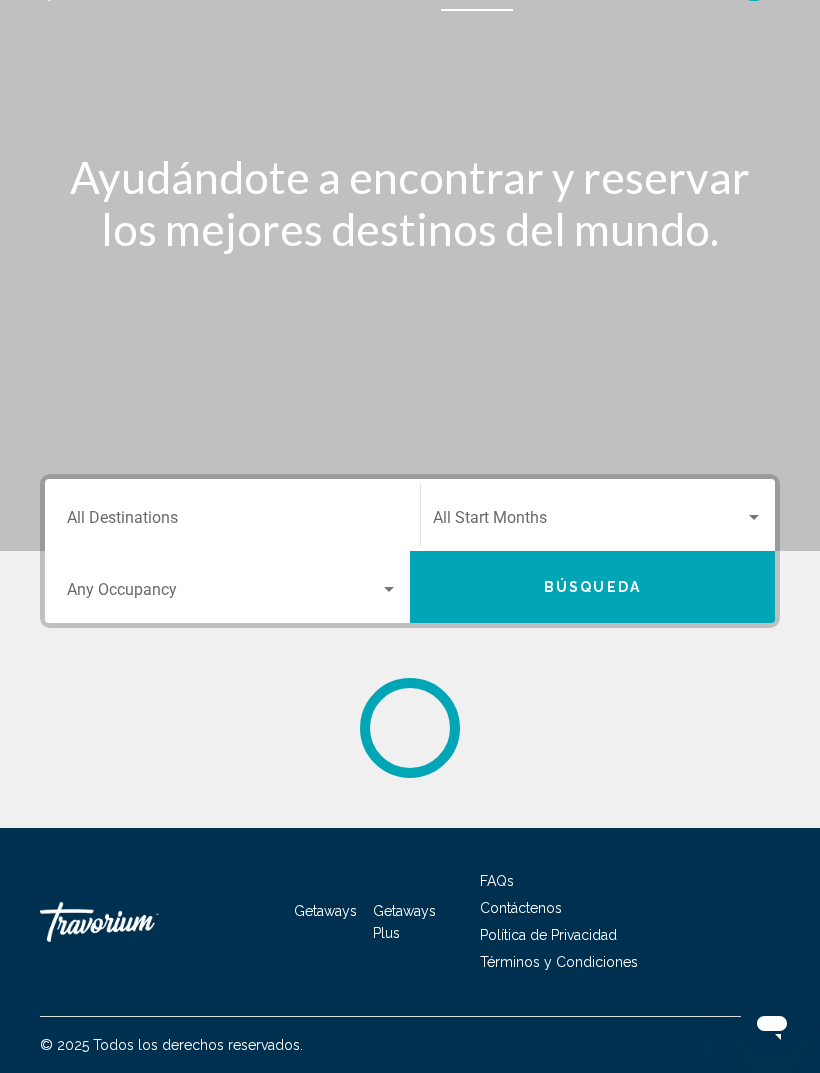 scroll, scrollTop: 64, scrollLeft: 0, axis: vertical 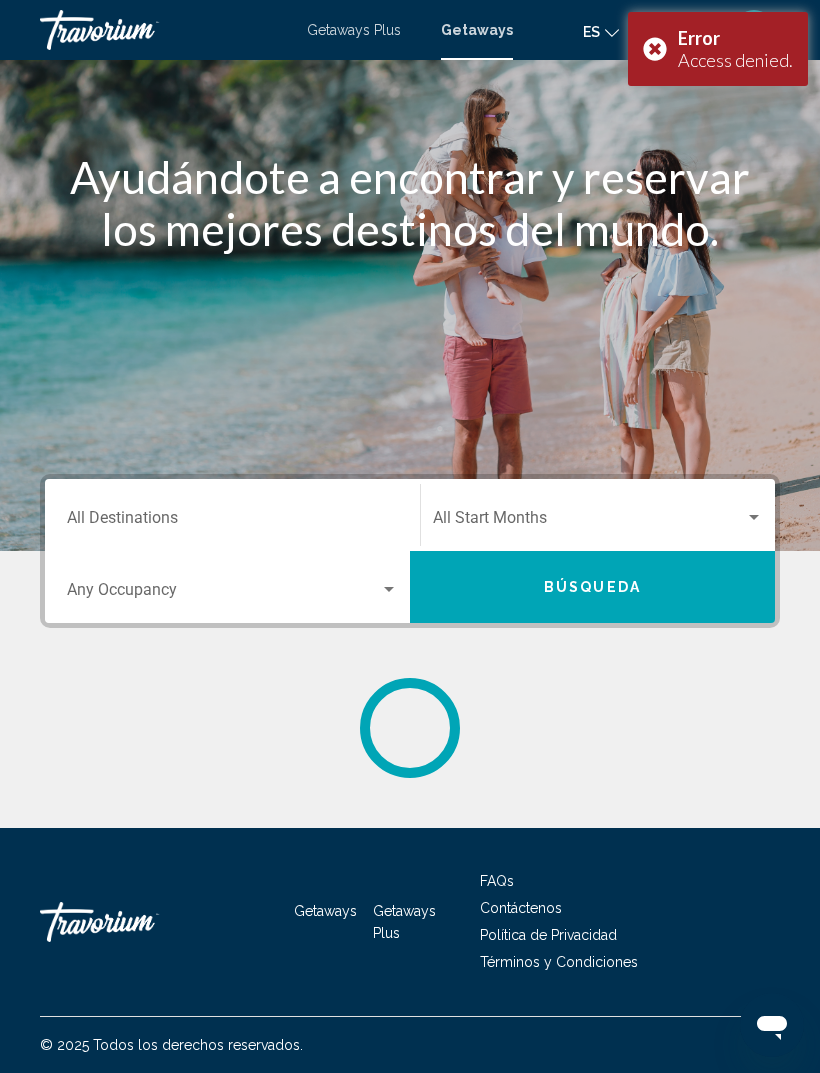 click on "Destination All Destinations" at bounding box center (232, 515) 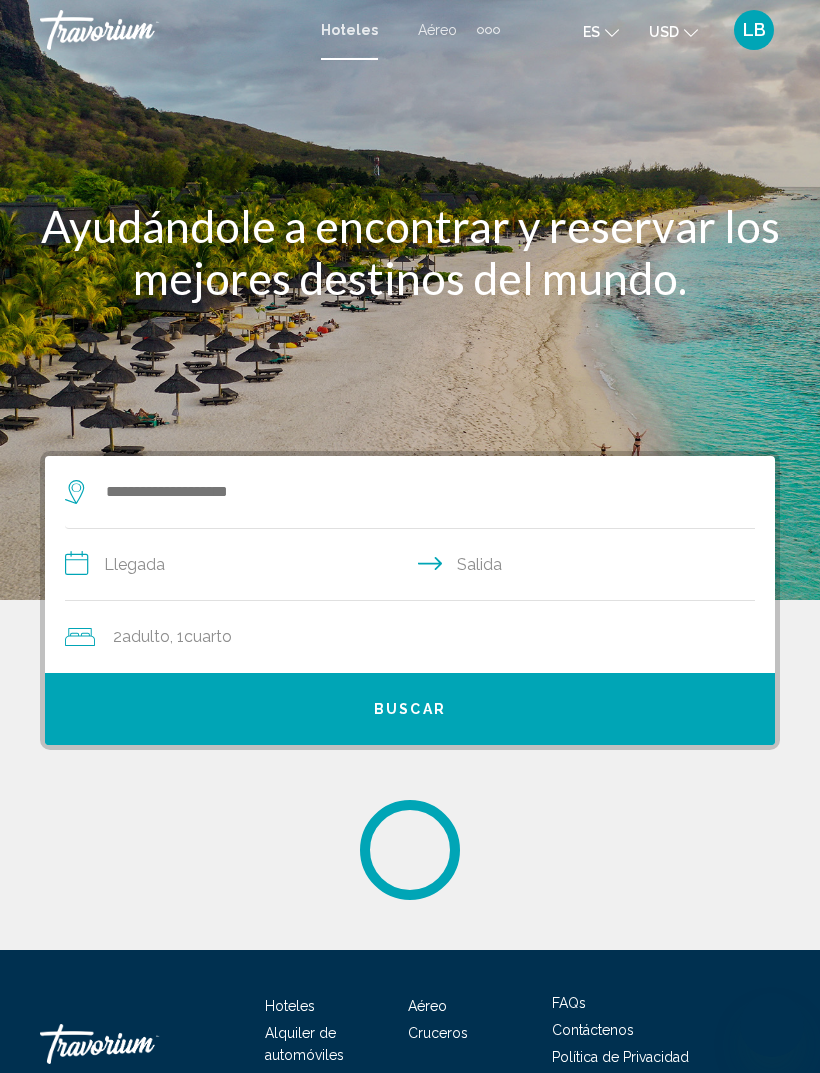 scroll, scrollTop: 0, scrollLeft: 0, axis: both 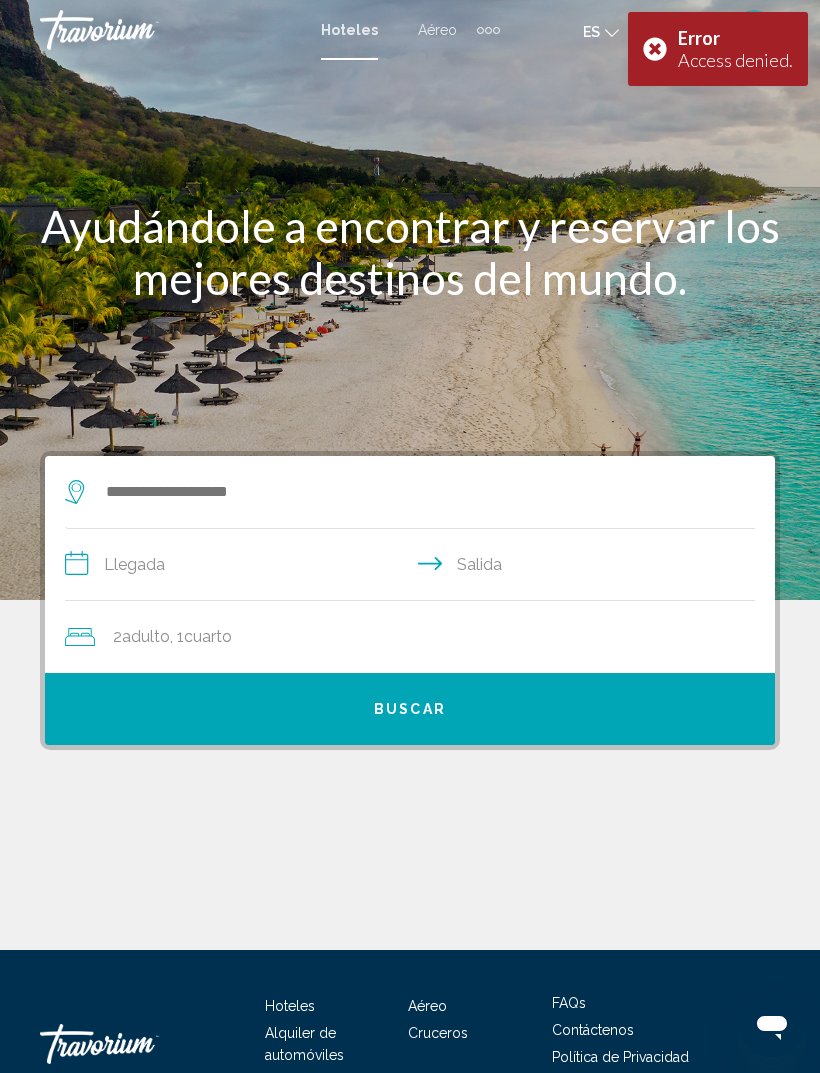 click on "Error   Access denied." at bounding box center (718, 49) 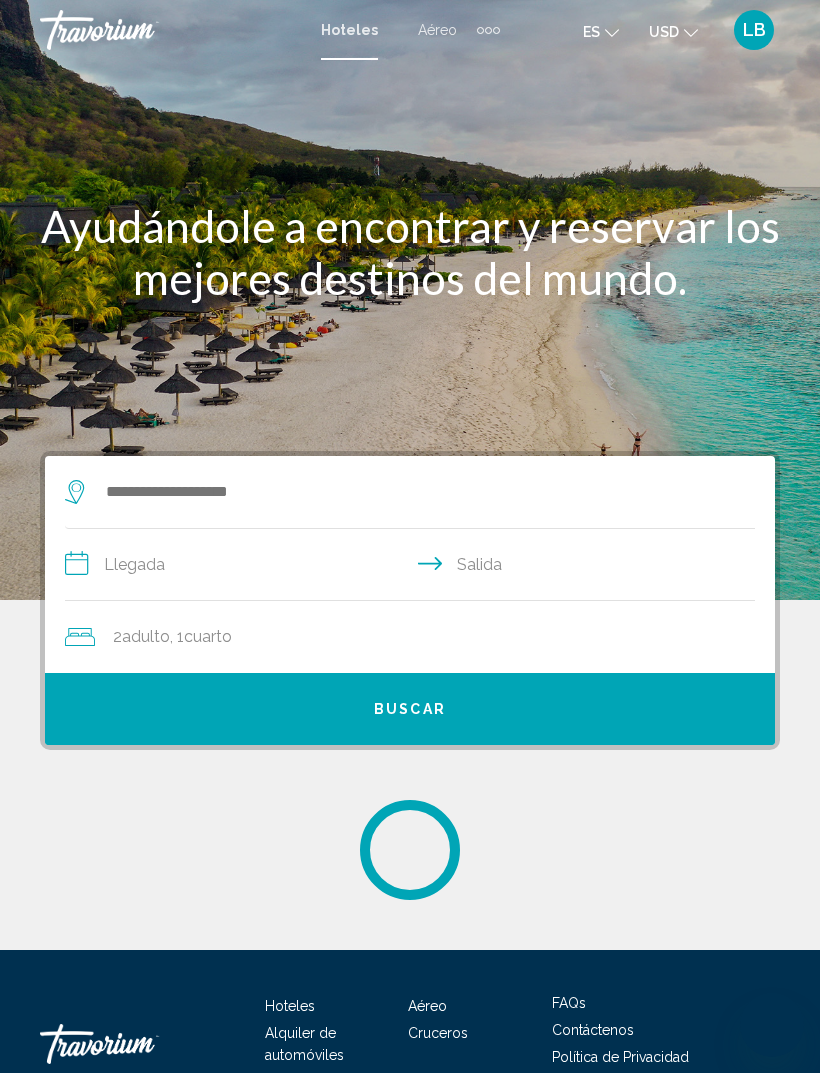 scroll, scrollTop: 0, scrollLeft: 0, axis: both 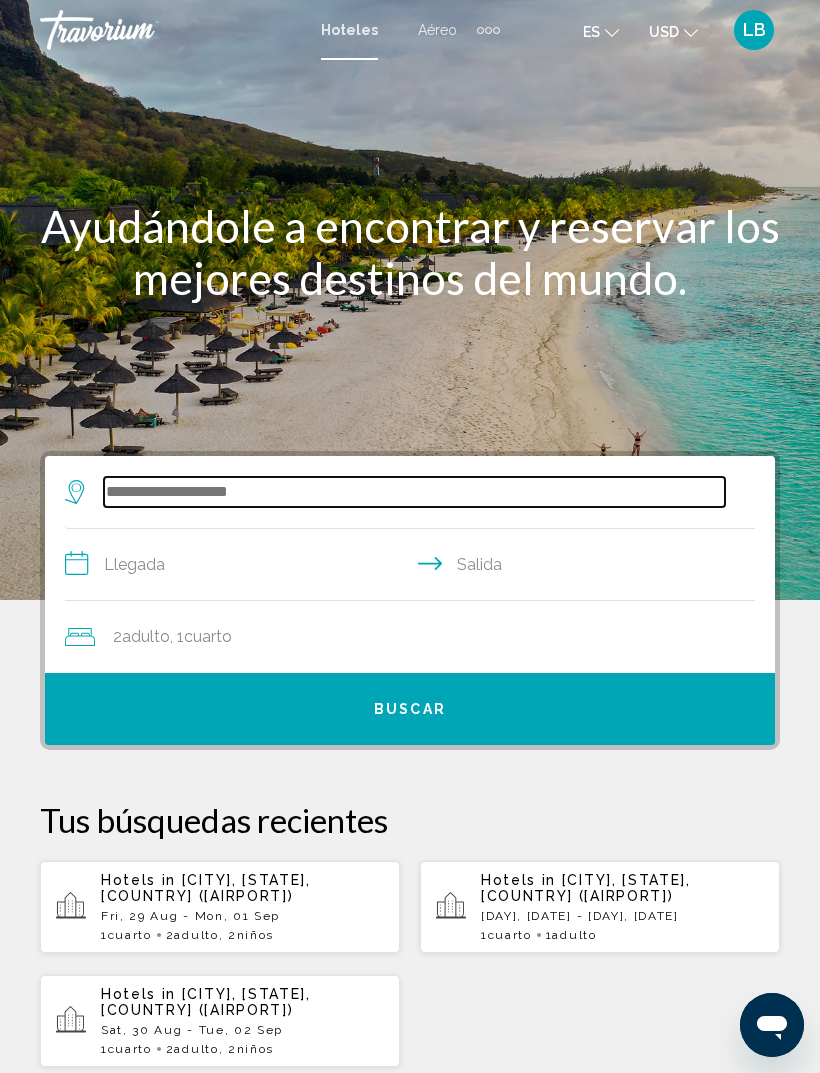 click at bounding box center (414, 492) 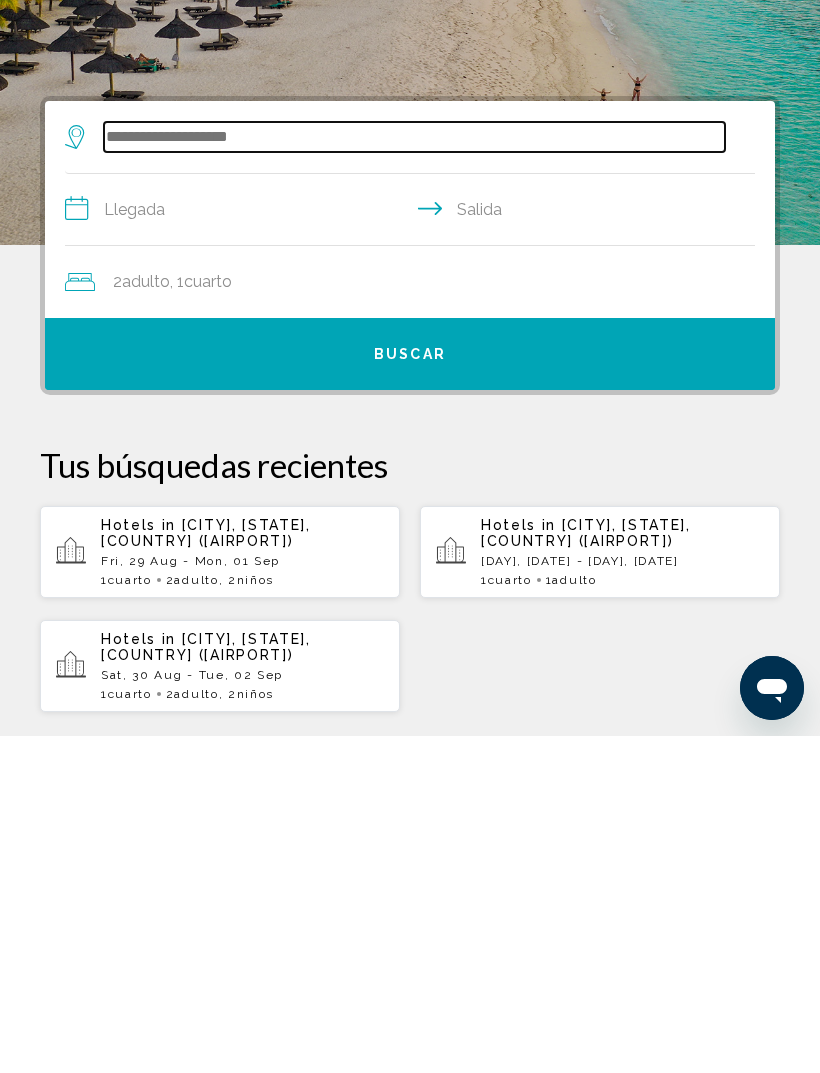 scroll, scrollTop: 49, scrollLeft: 0, axis: vertical 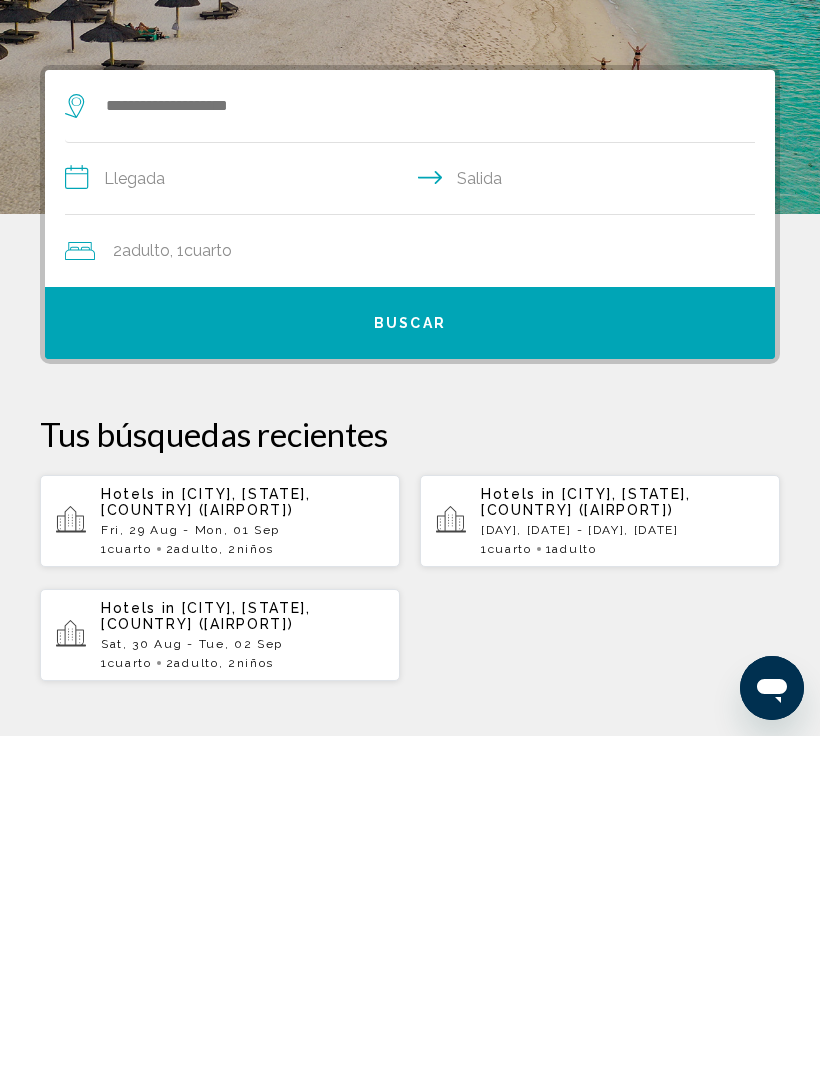 click on "Hotels in [CITY], [STATE], [COUNTRY] ([AIRPORT])" at bounding box center [242, 839] 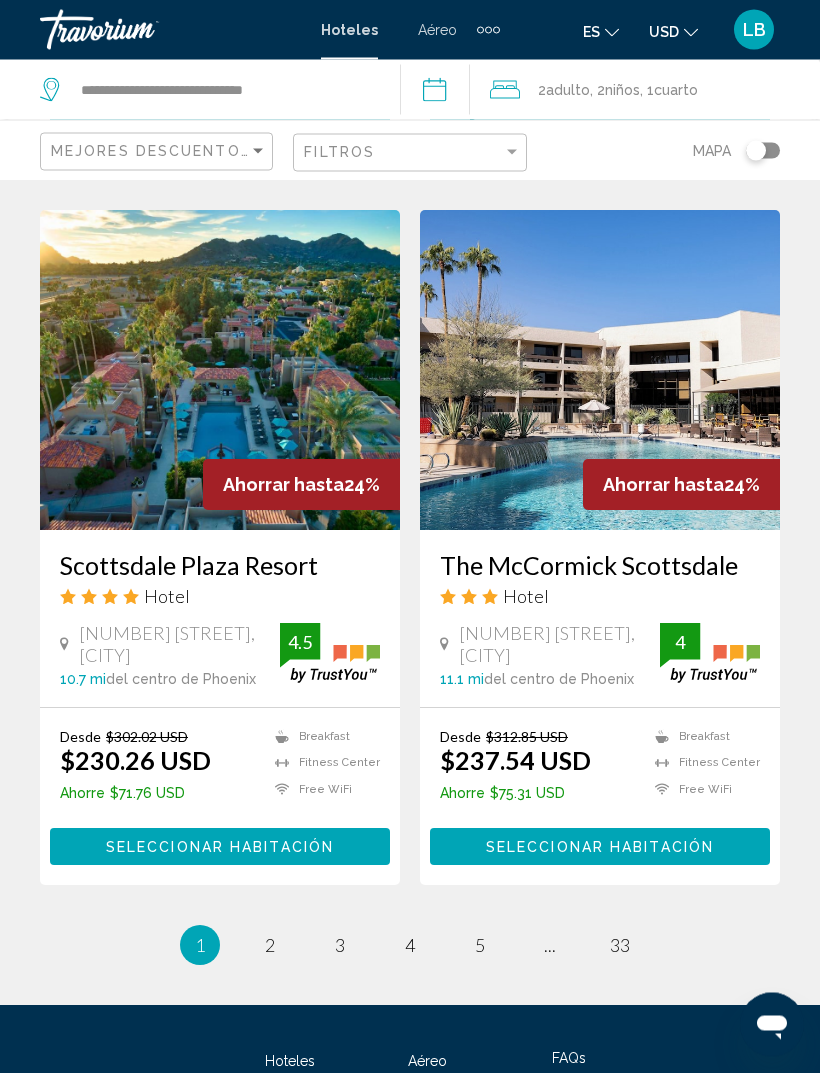 scroll, scrollTop: 3971, scrollLeft: 0, axis: vertical 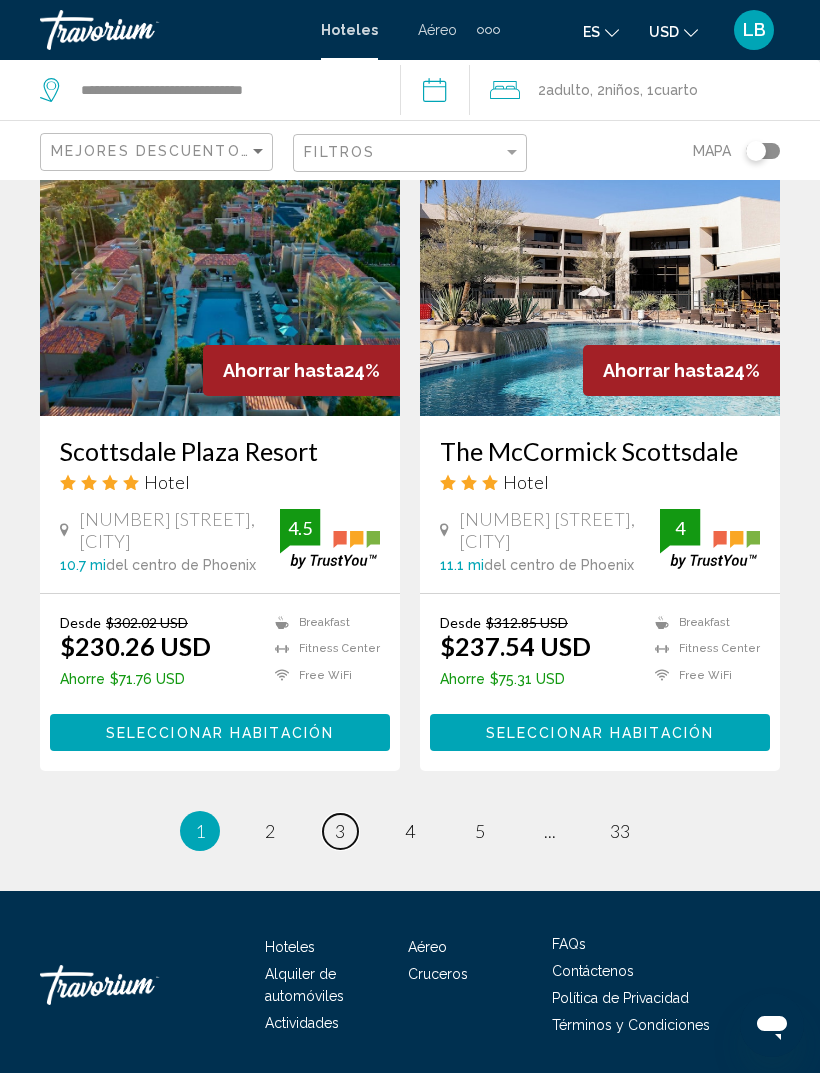 click on "page  3" at bounding box center [340, 831] 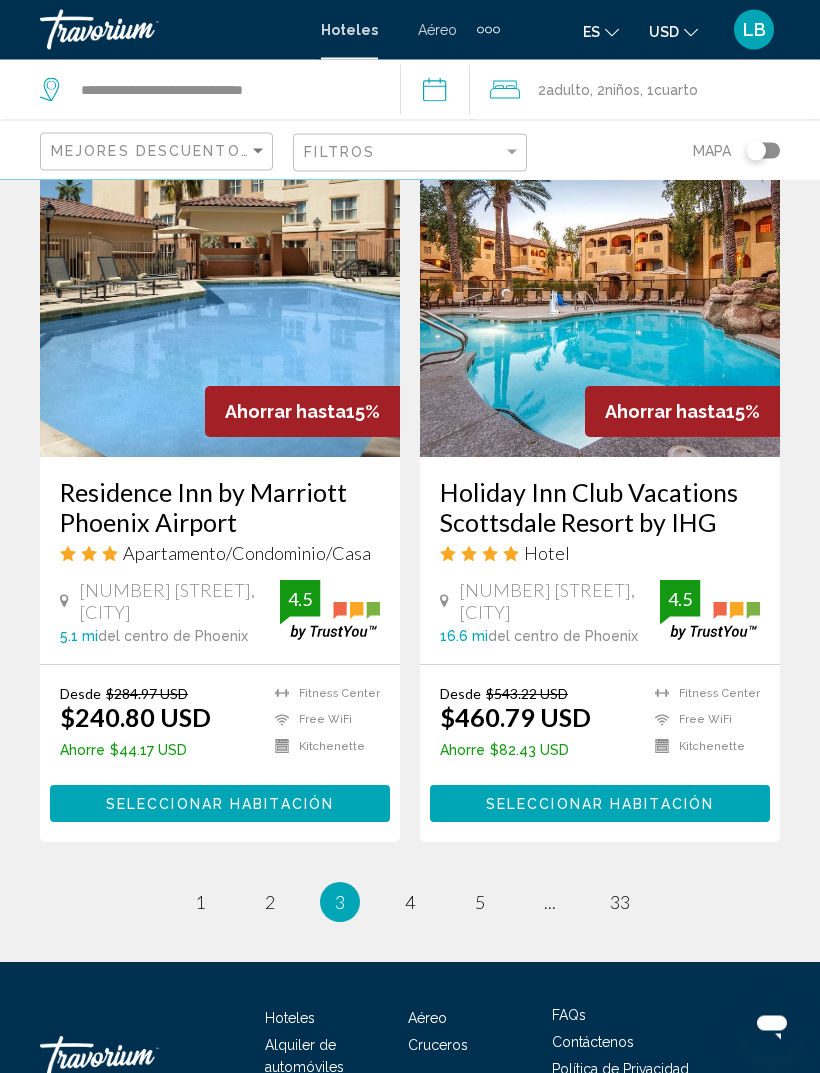 scroll, scrollTop: 3973, scrollLeft: 0, axis: vertical 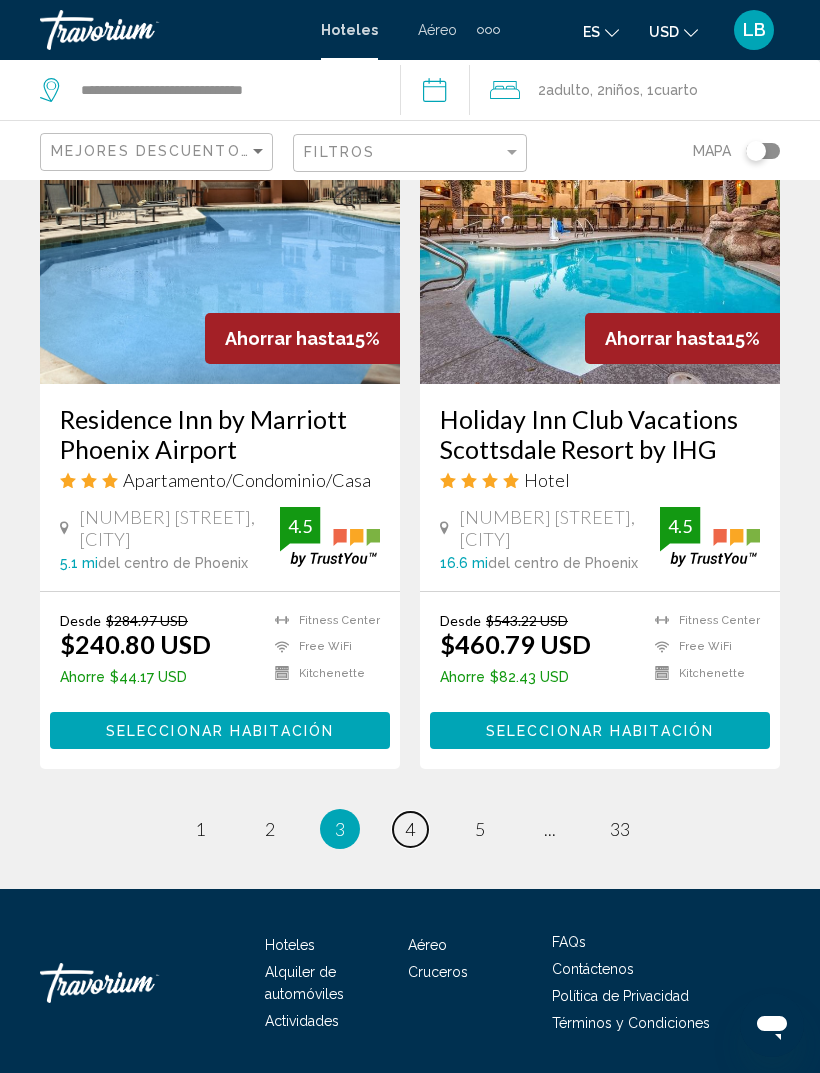 click on "page  4" at bounding box center [410, 829] 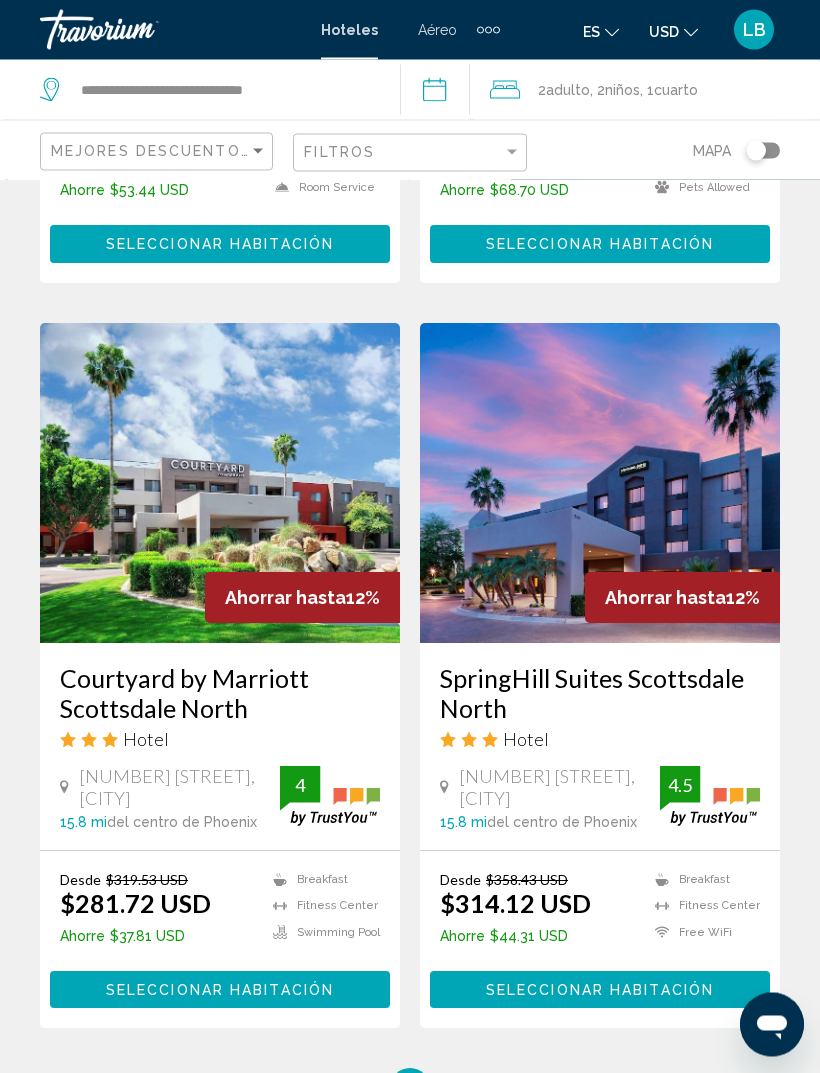 scroll, scrollTop: 3943, scrollLeft: 0, axis: vertical 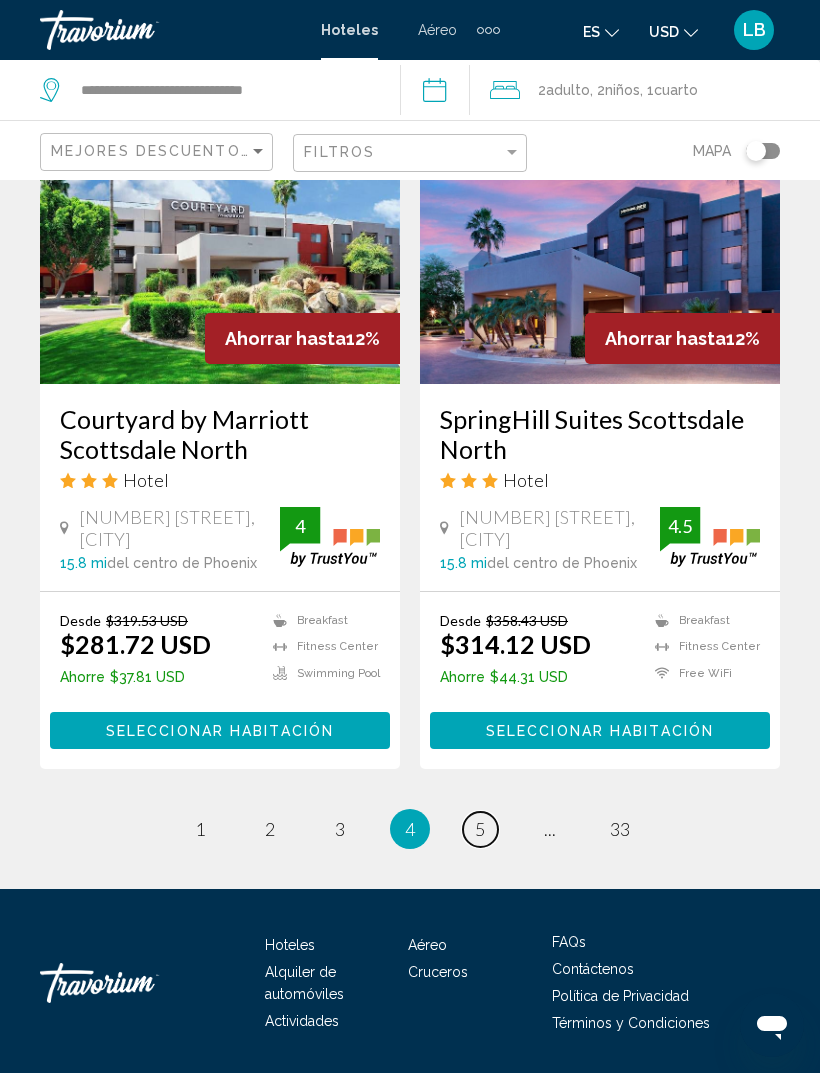 click on "page  5" at bounding box center [480, 829] 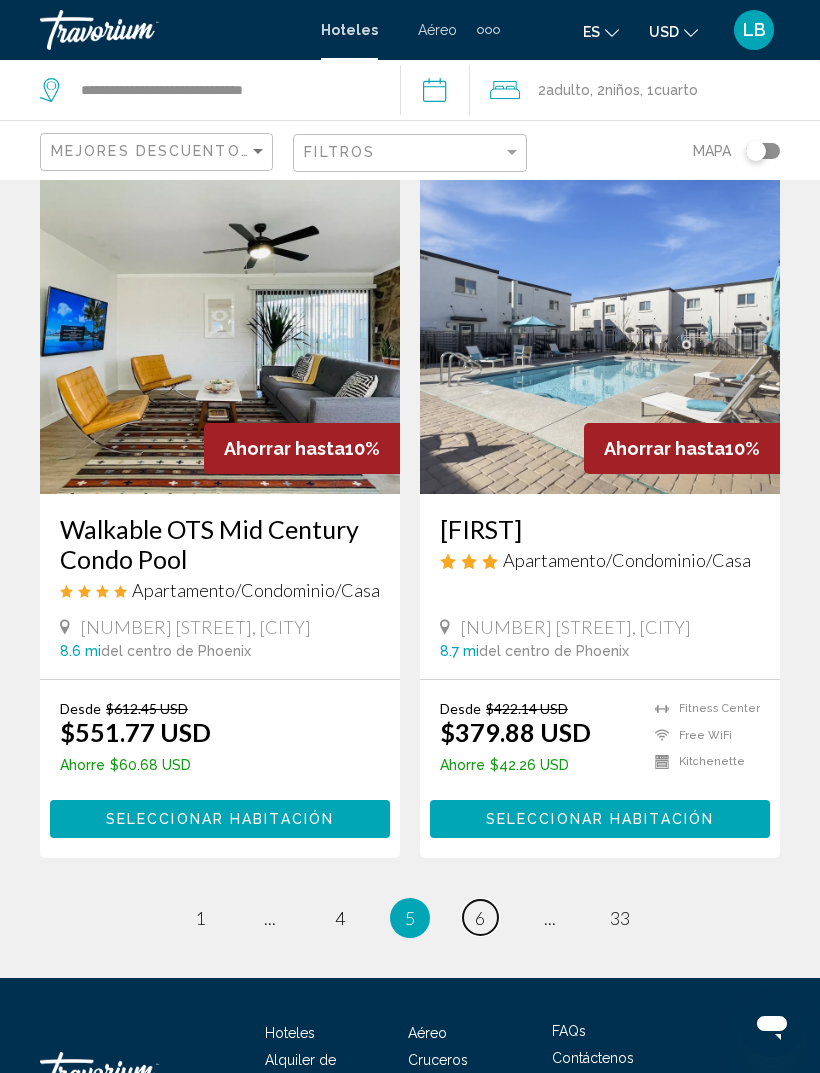 scroll, scrollTop: 3891, scrollLeft: 0, axis: vertical 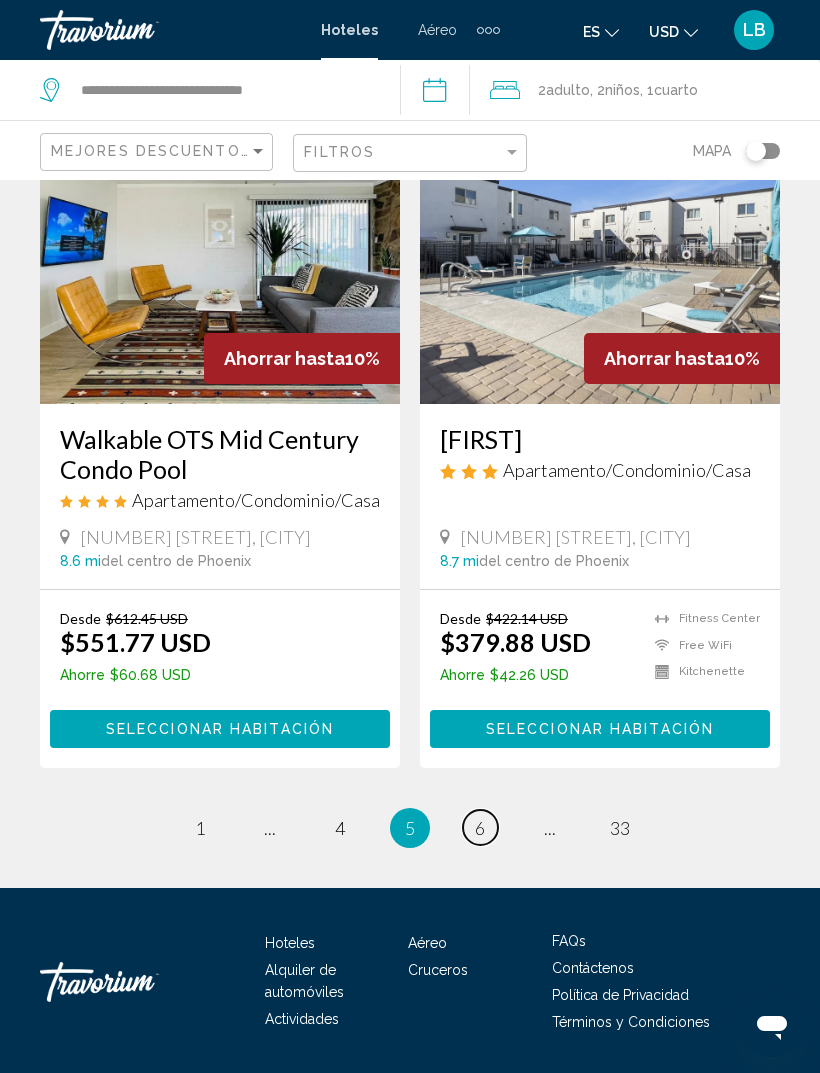 click on "page  6" at bounding box center (480, 827) 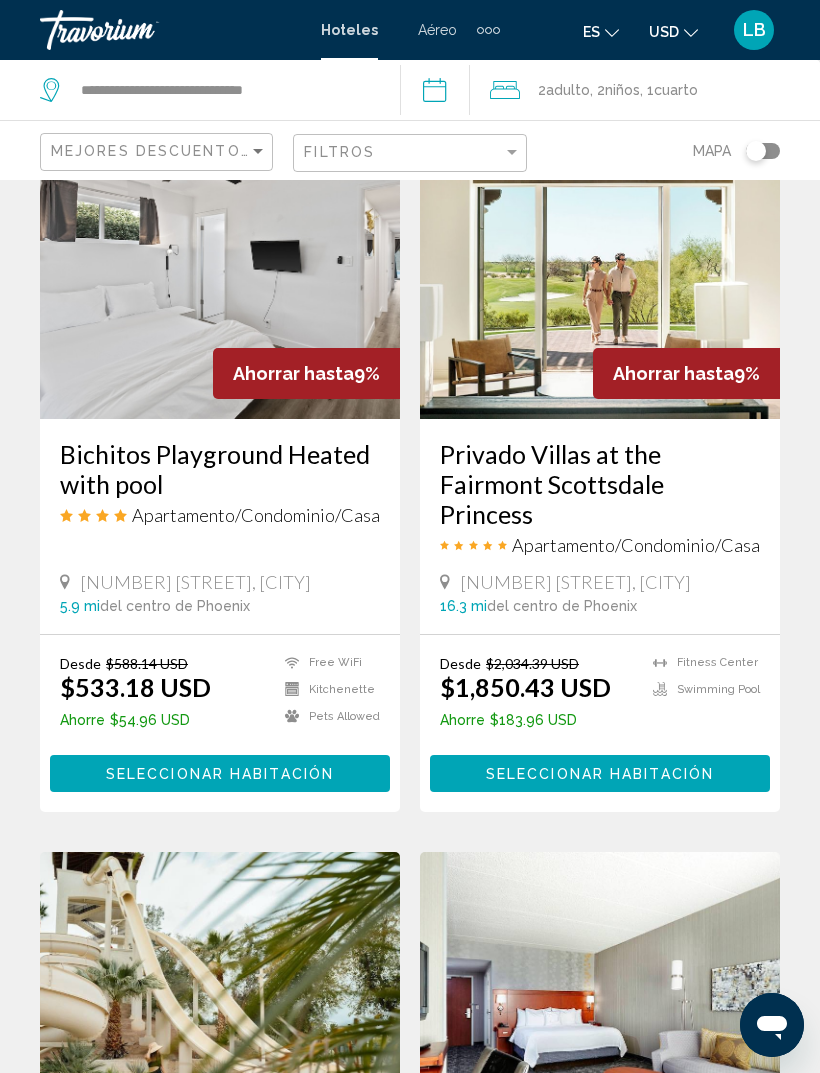 scroll, scrollTop: 0, scrollLeft: 0, axis: both 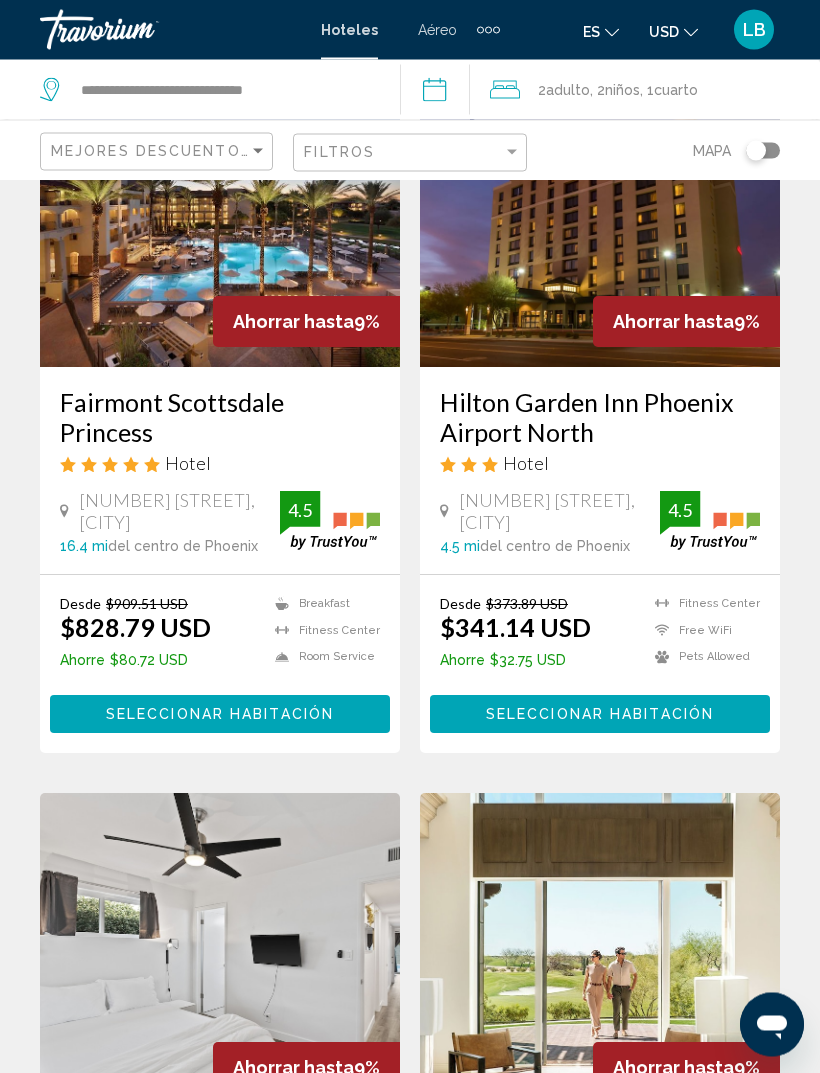 click on "Seleccionar habitación" at bounding box center [220, 716] 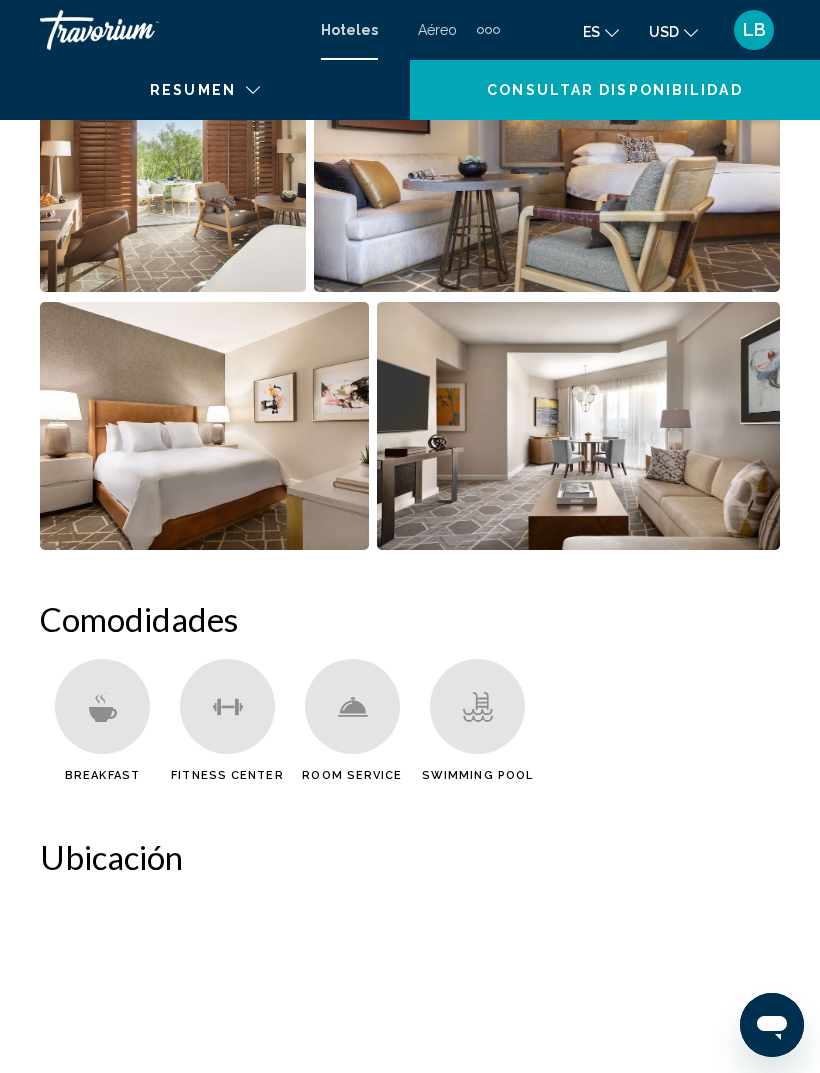 scroll, scrollTop: 0, scrollLeft: 0, axis: both 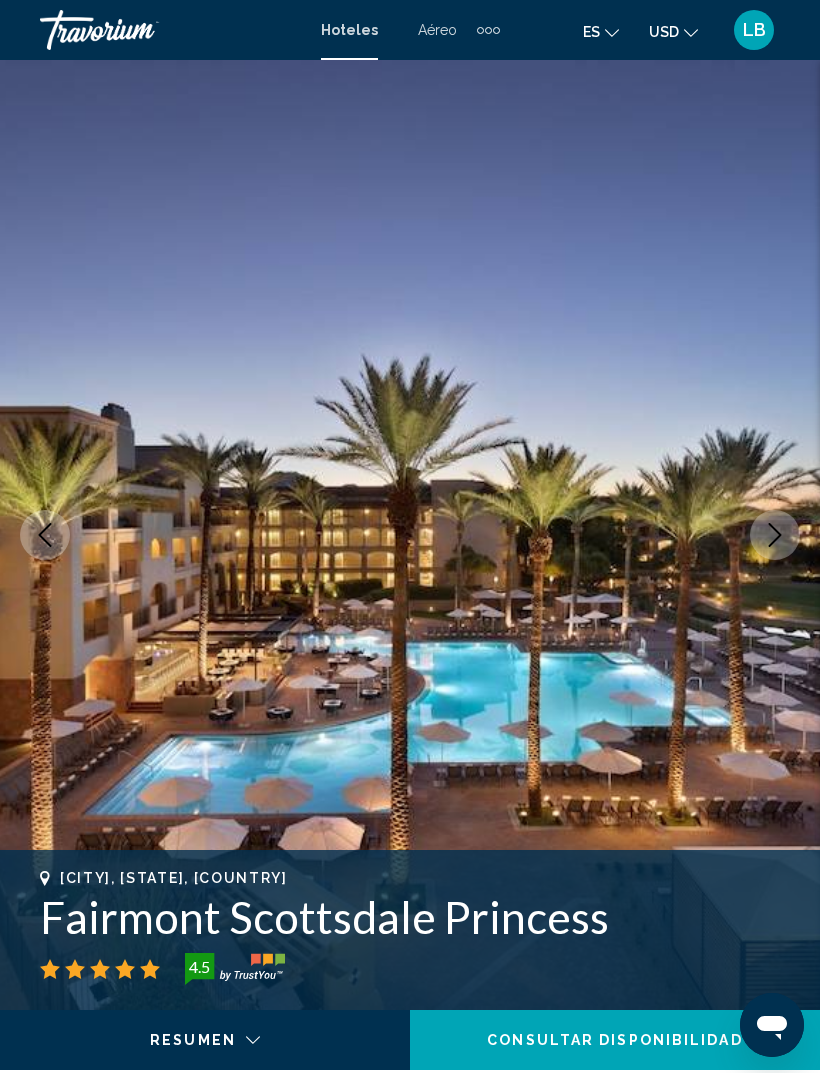 click on "Consultar disponibilidad" 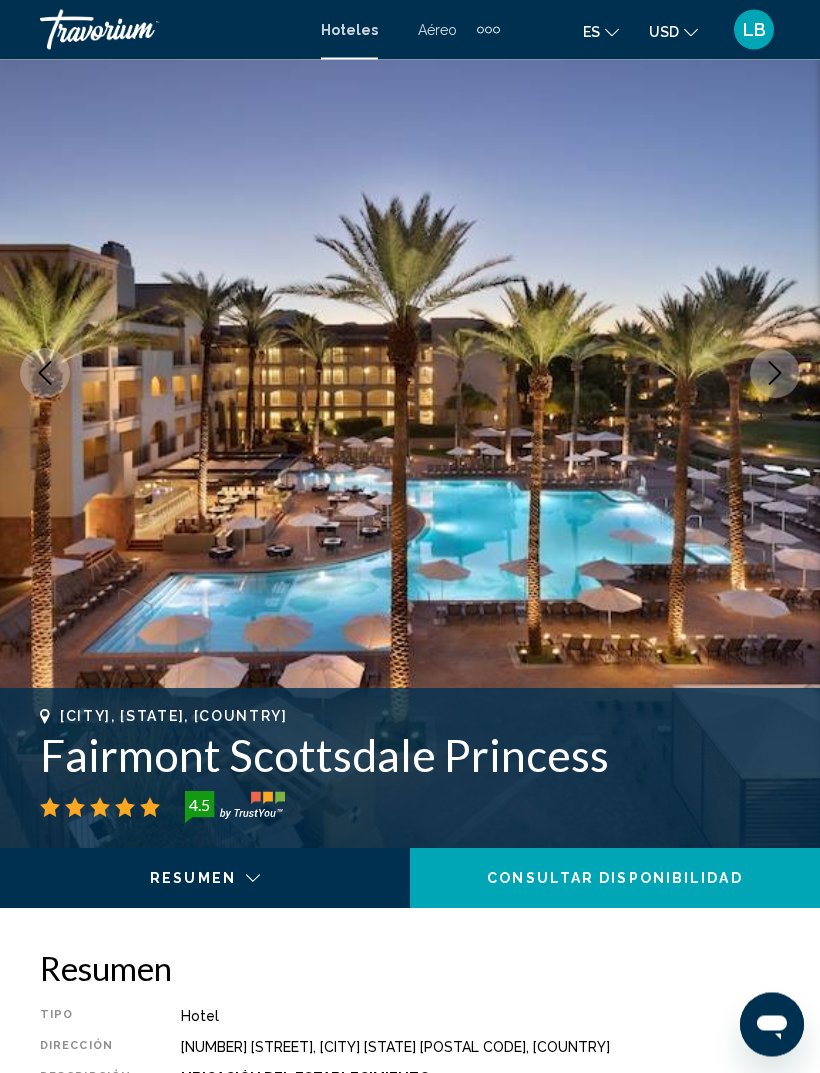 scroll, scrollTop: 132, scrollLeft: 0, axis: vertical 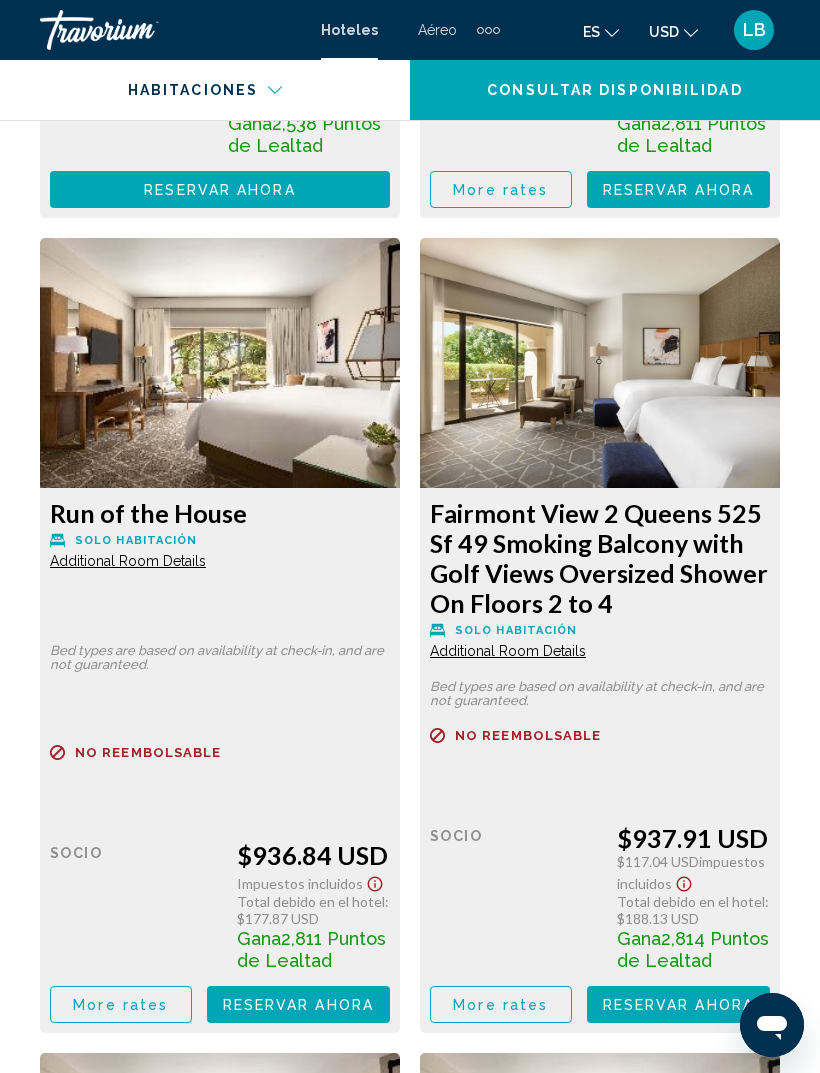 click on "Additional Room Details" at bounding box center (128, -1840) 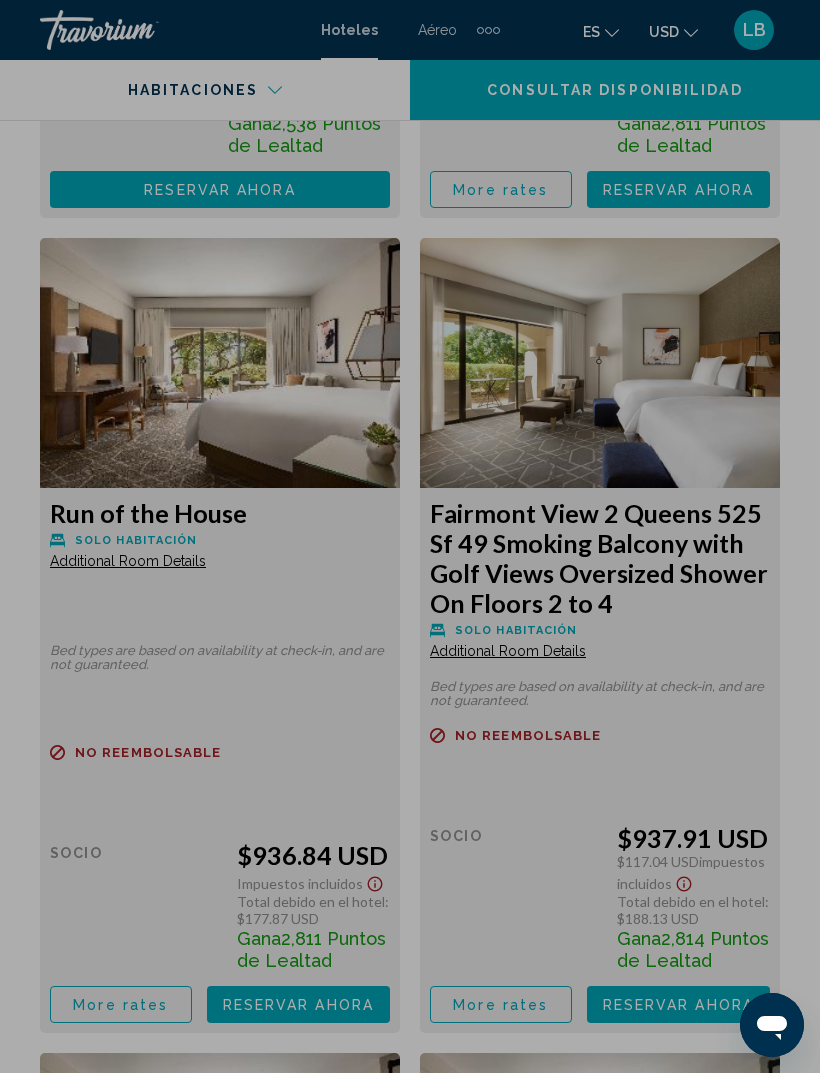 scroll, scrollTop: 0, scrollLeft: 0, axis: both 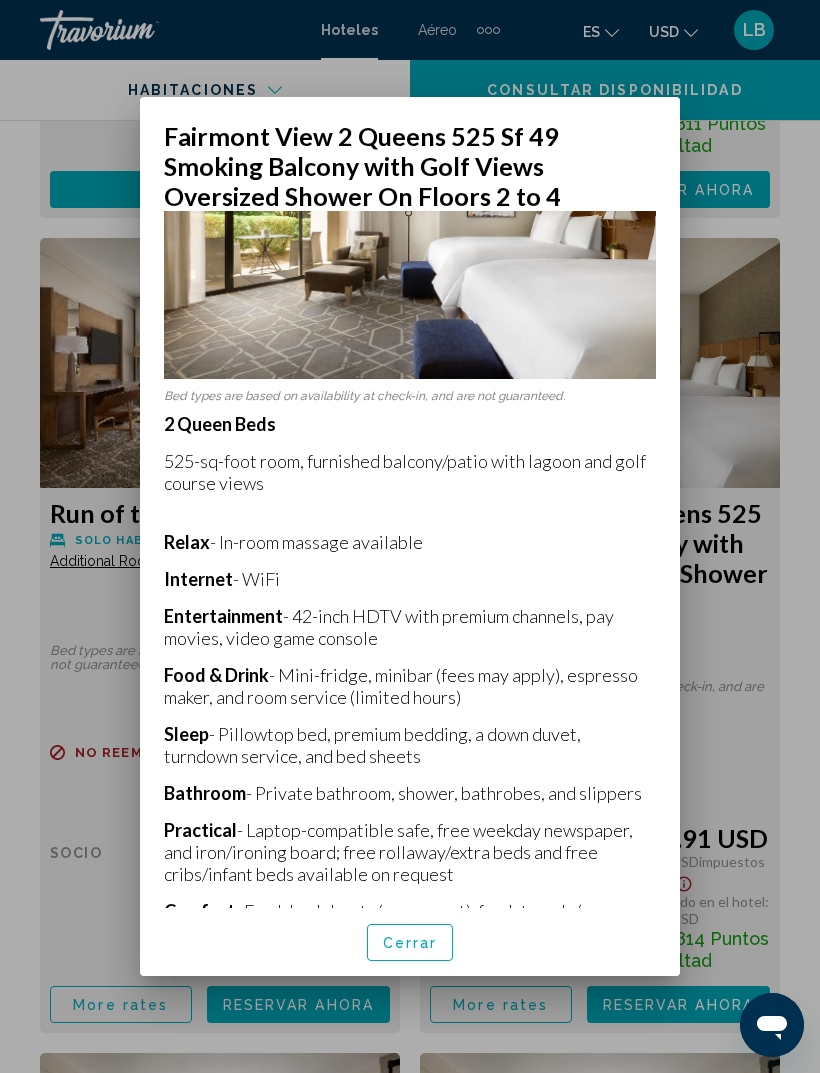 click at bounding box center [410, 536] 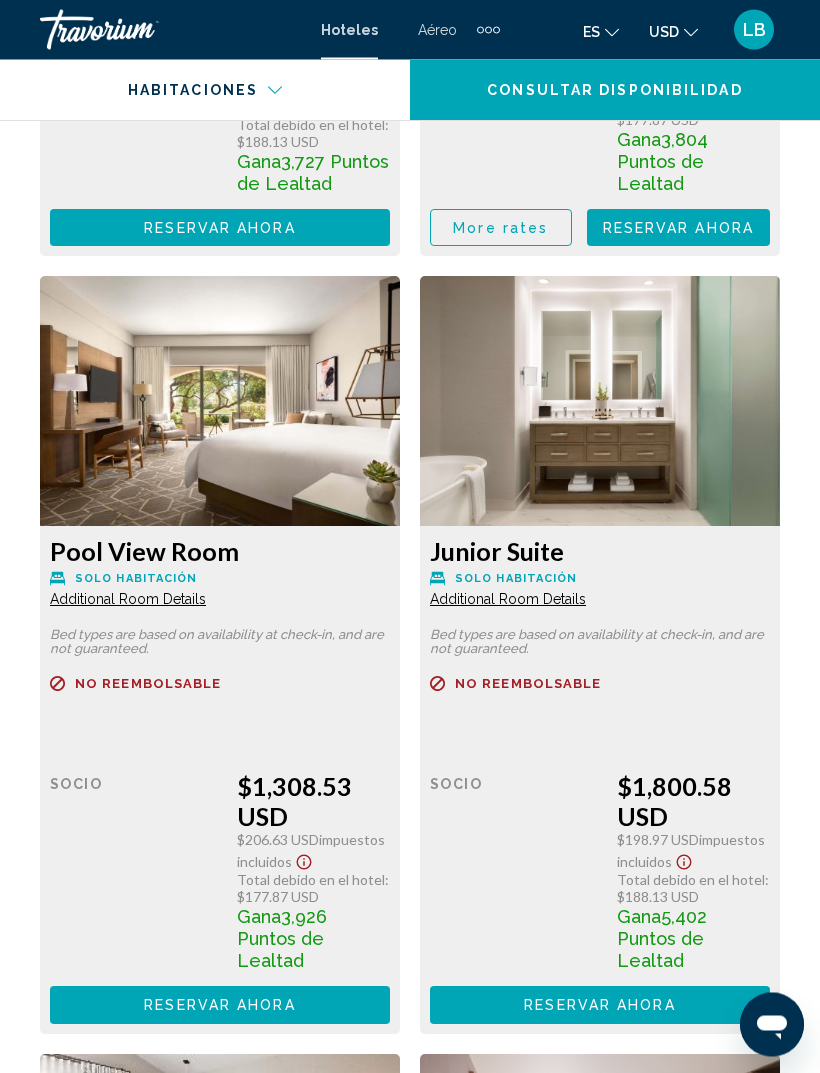 scroll, scrollTop: 13006, scrollLeft: 0, axis: vertical 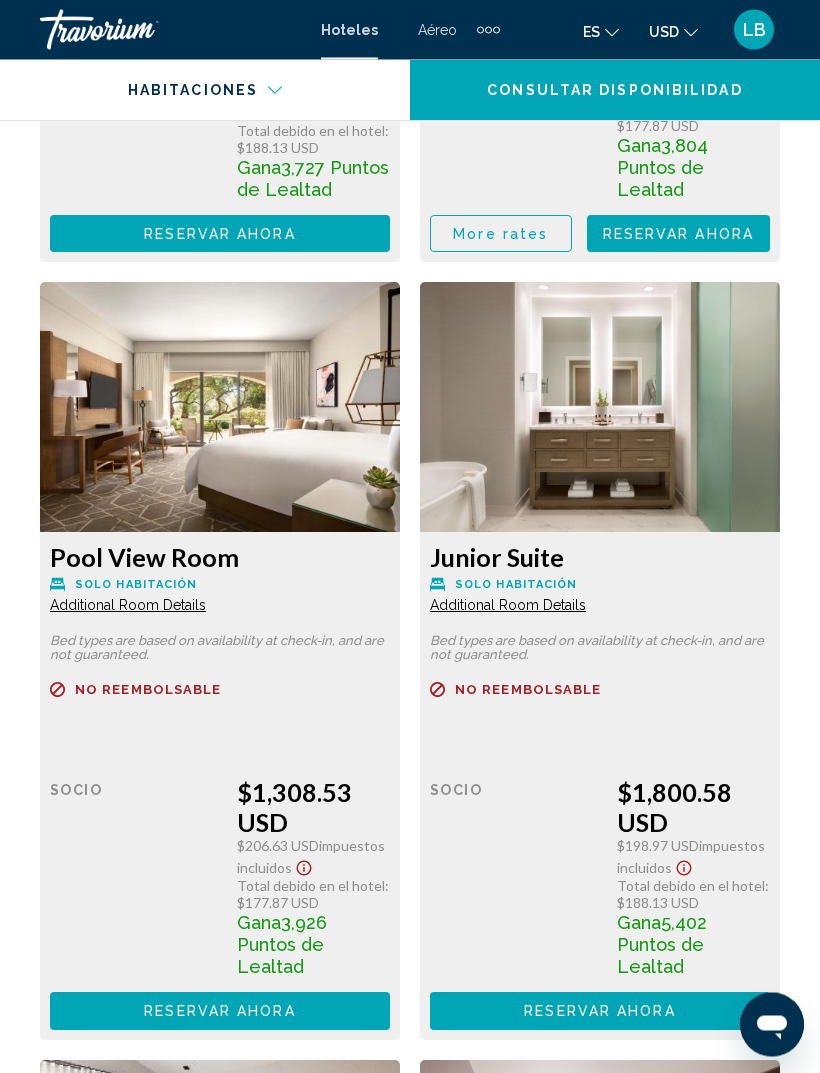 click on "Additional Room Details" at bounding box center [128, -9093] 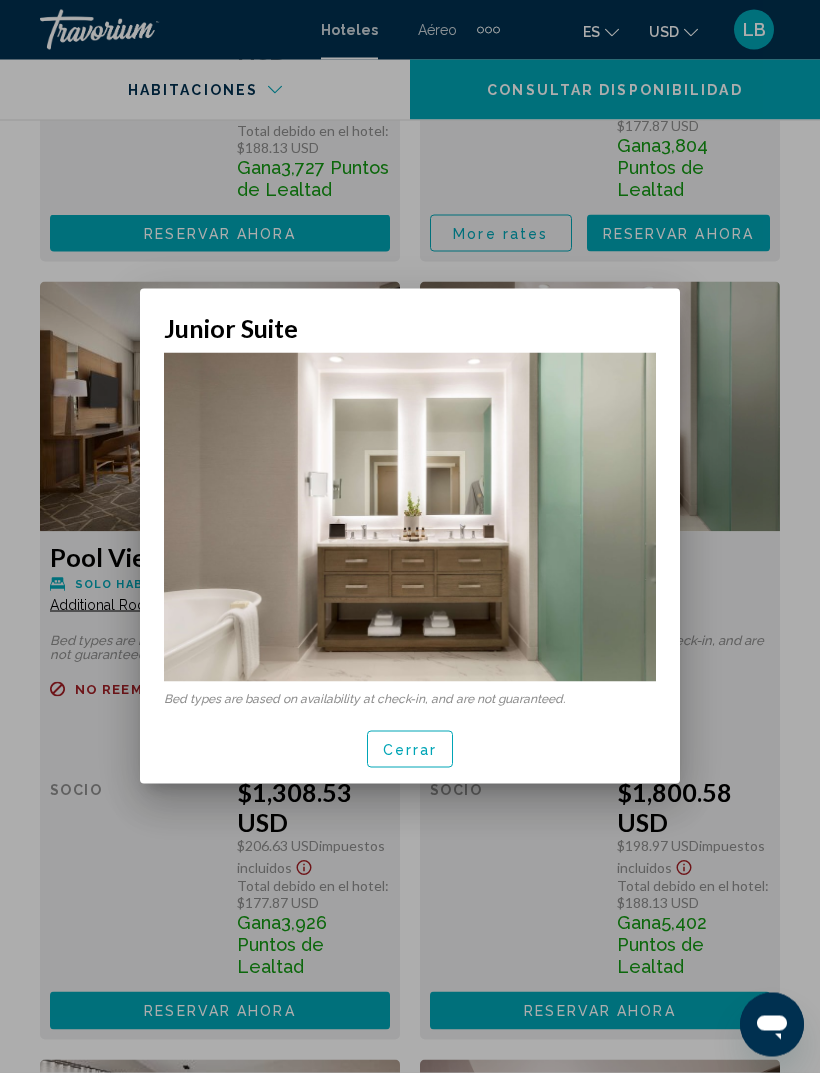 scroll, scrollTop: 0, scrollLeft: 0, axis: both 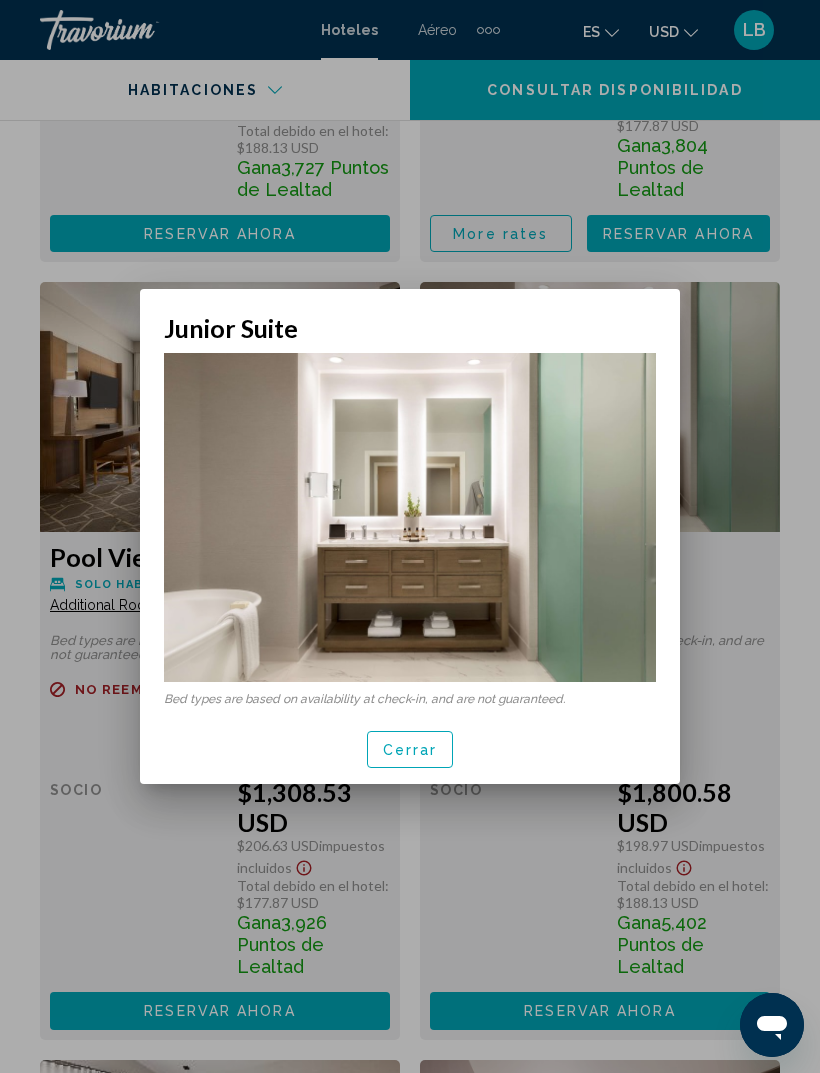 click on "Cerrar" at bounding box center [410, 749] 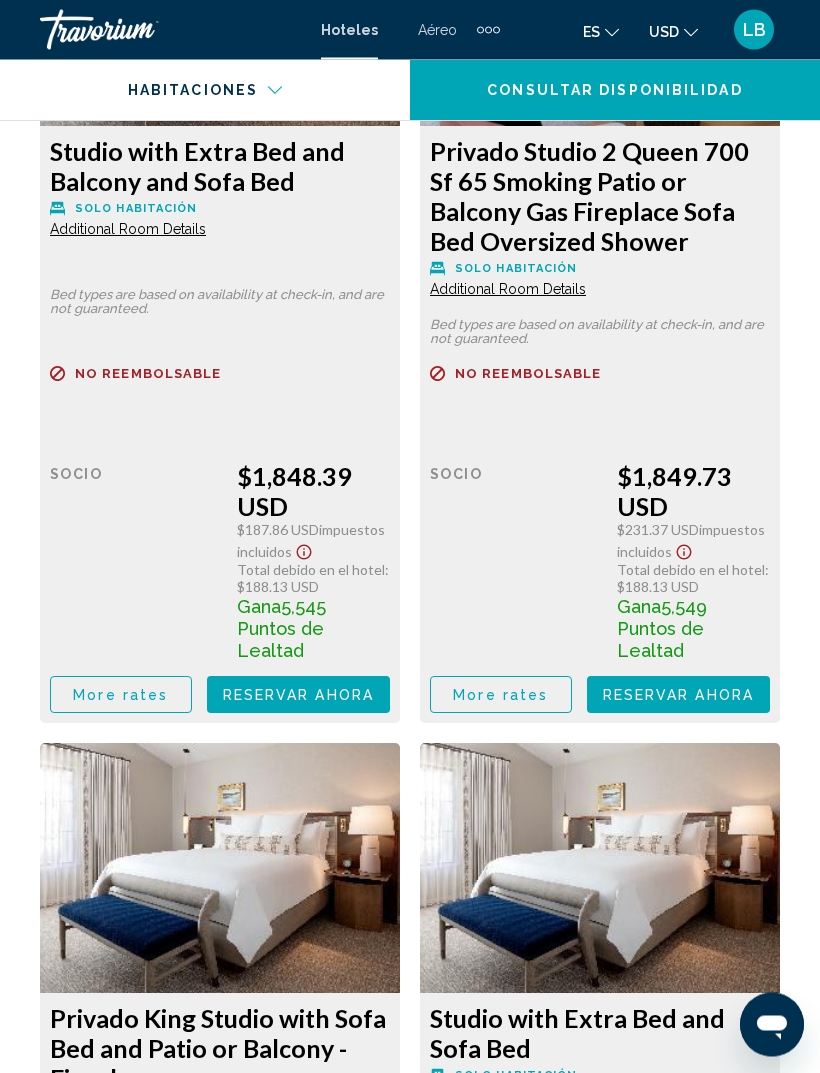 scroll, scrollTop: 14191, scrollLeft: 0, axis: vertical 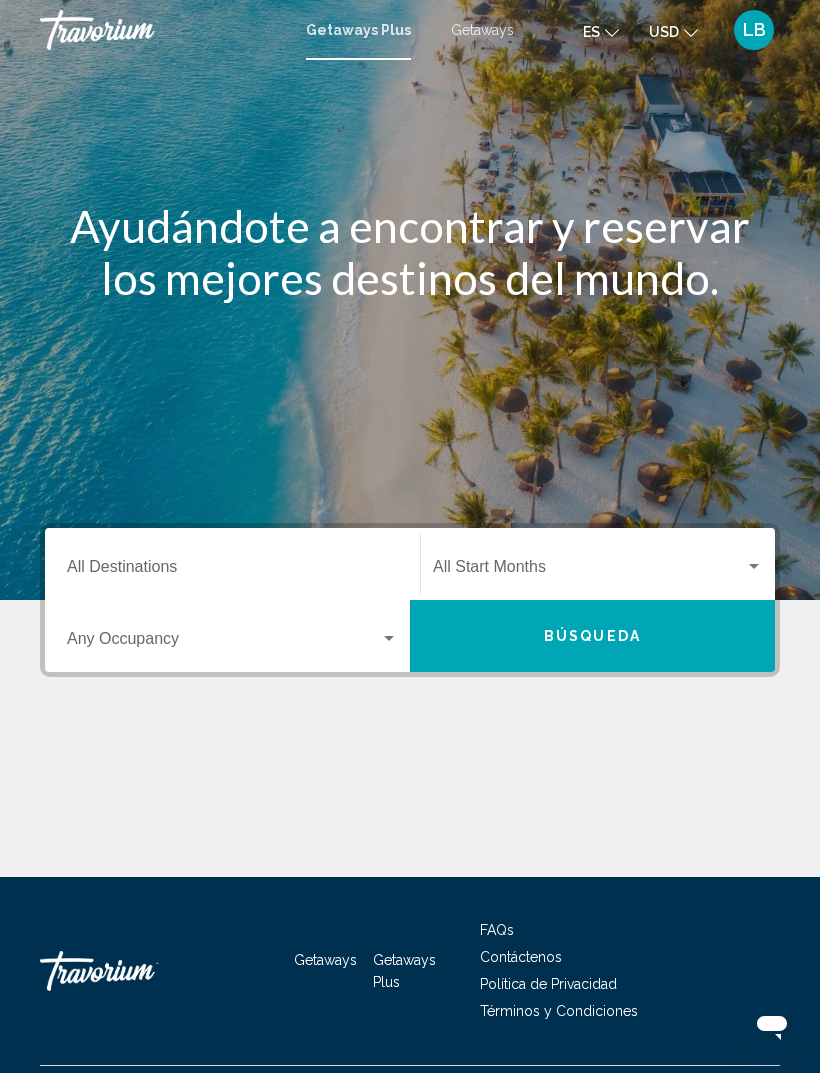 click on "Destination All Destinations" at bounding box center (232, 564) 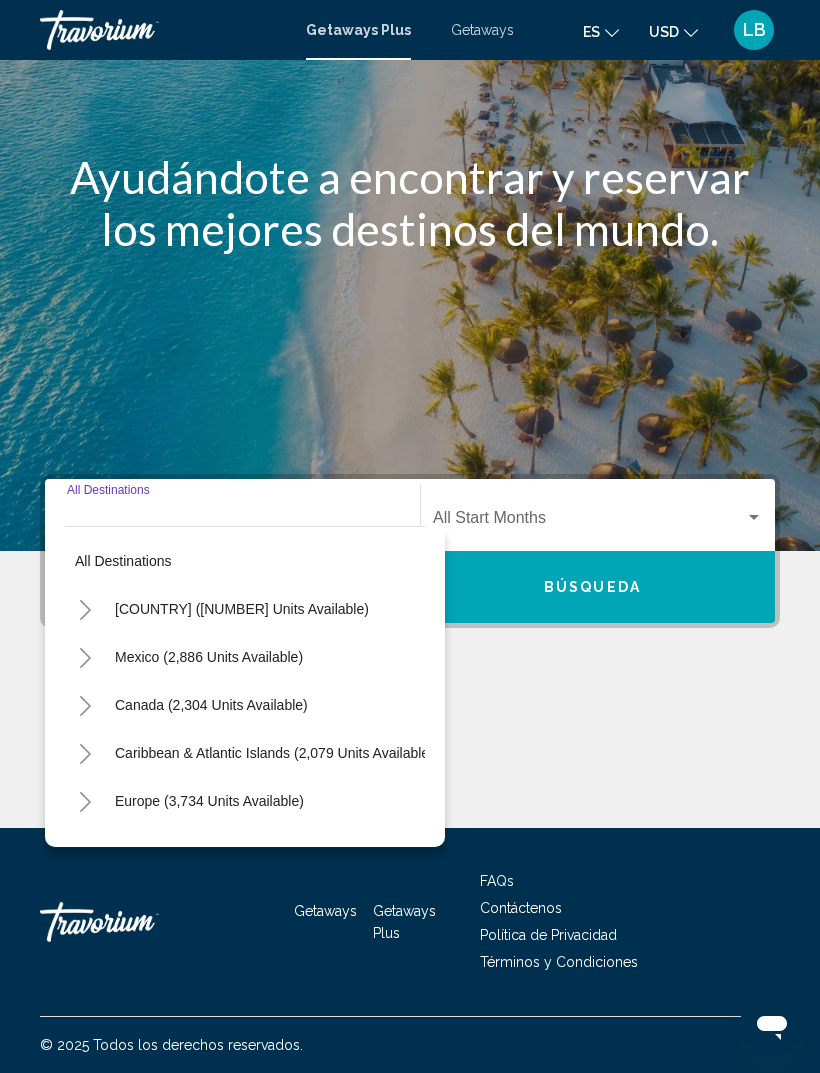 scroll, scrollTop: 64, scrollLeft: 0, axis: vertical 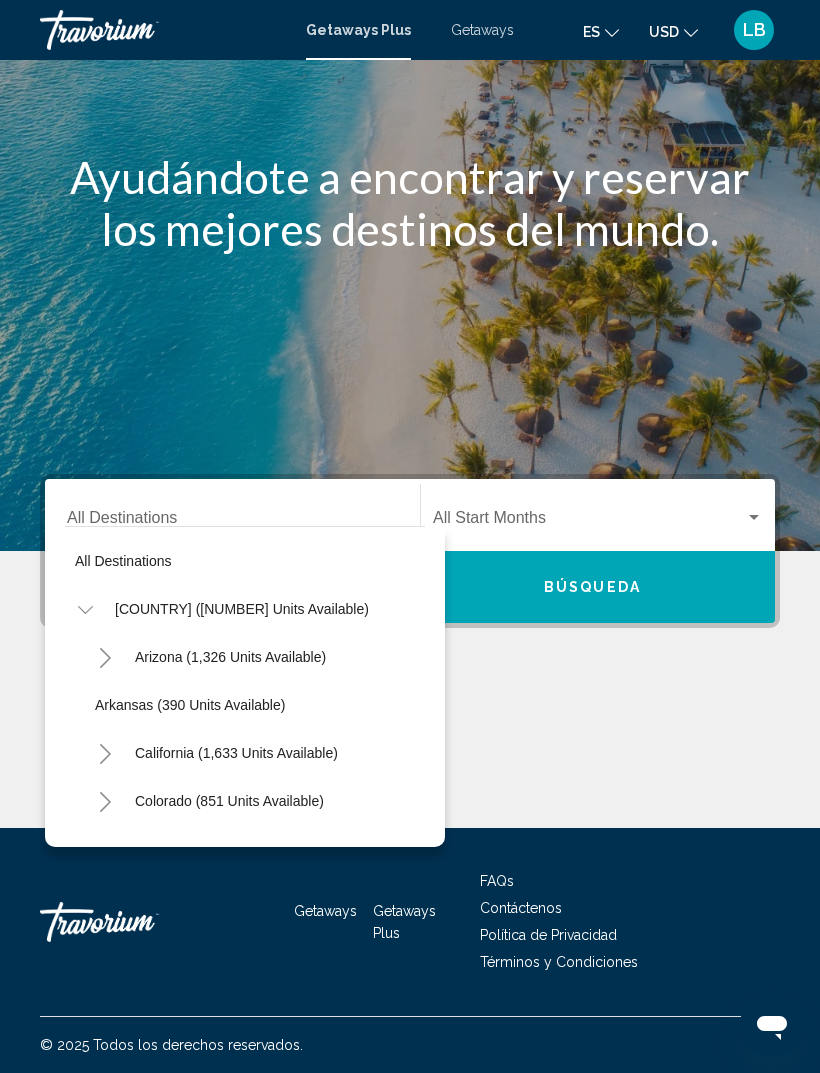 click on "Arizona (1,326 units available)" 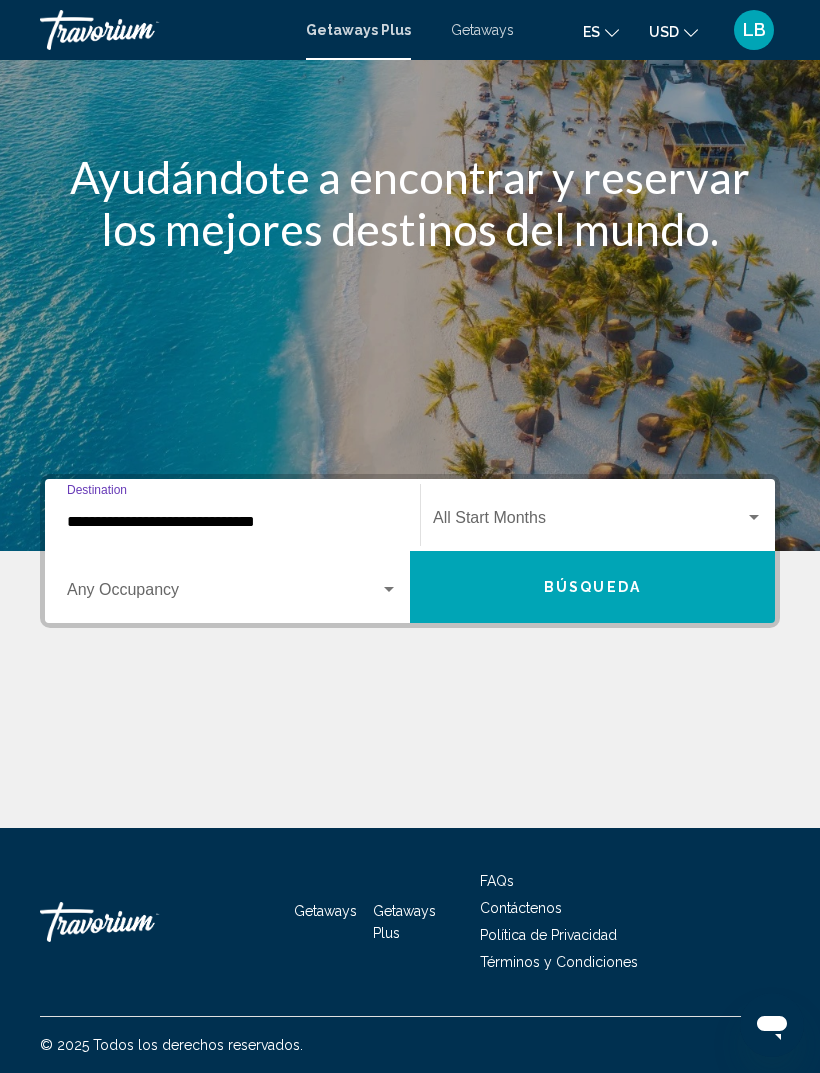 click at bounding box center [589, 522] 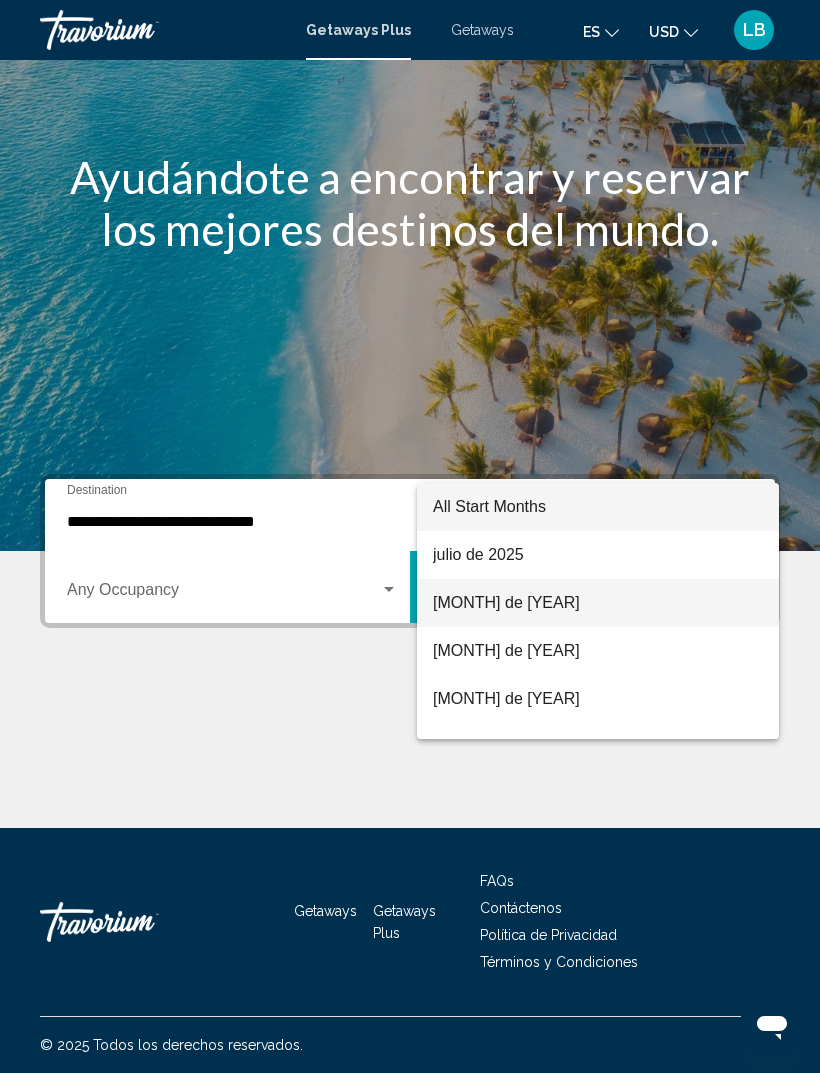 click on "[MONTH] de [YEAR]" at bounding box center (598, 603) 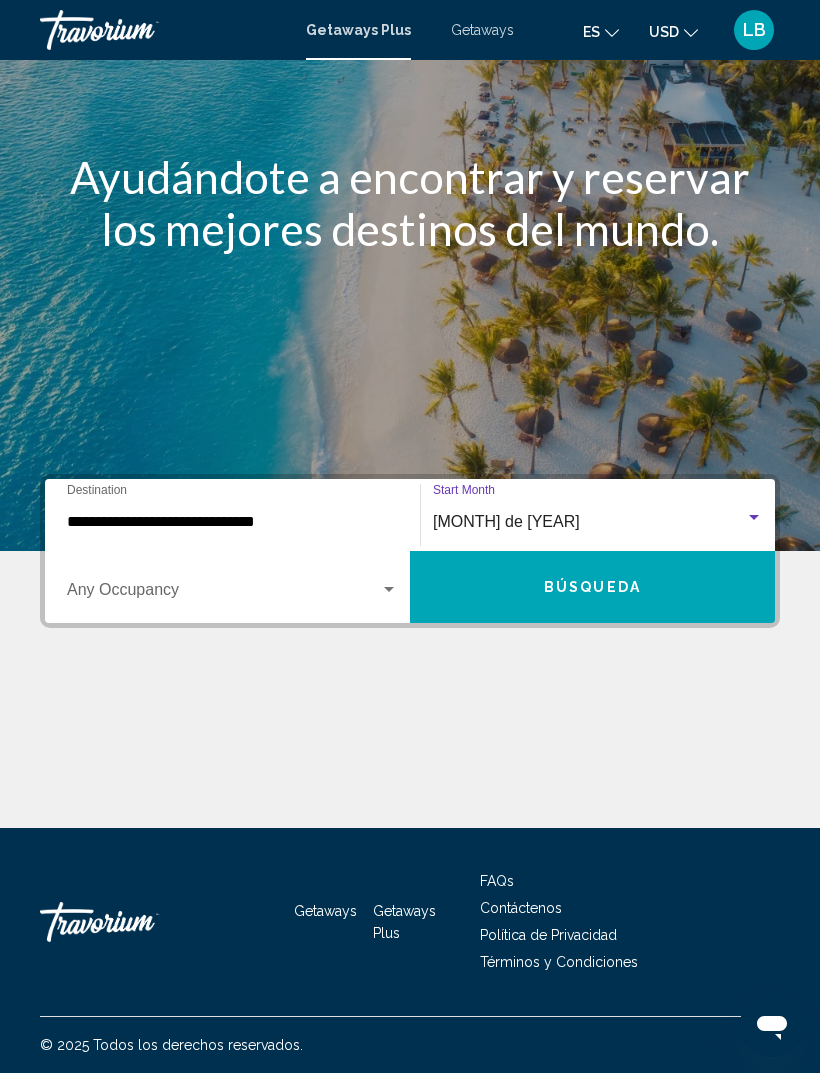 click at bounding box center [223, 594] 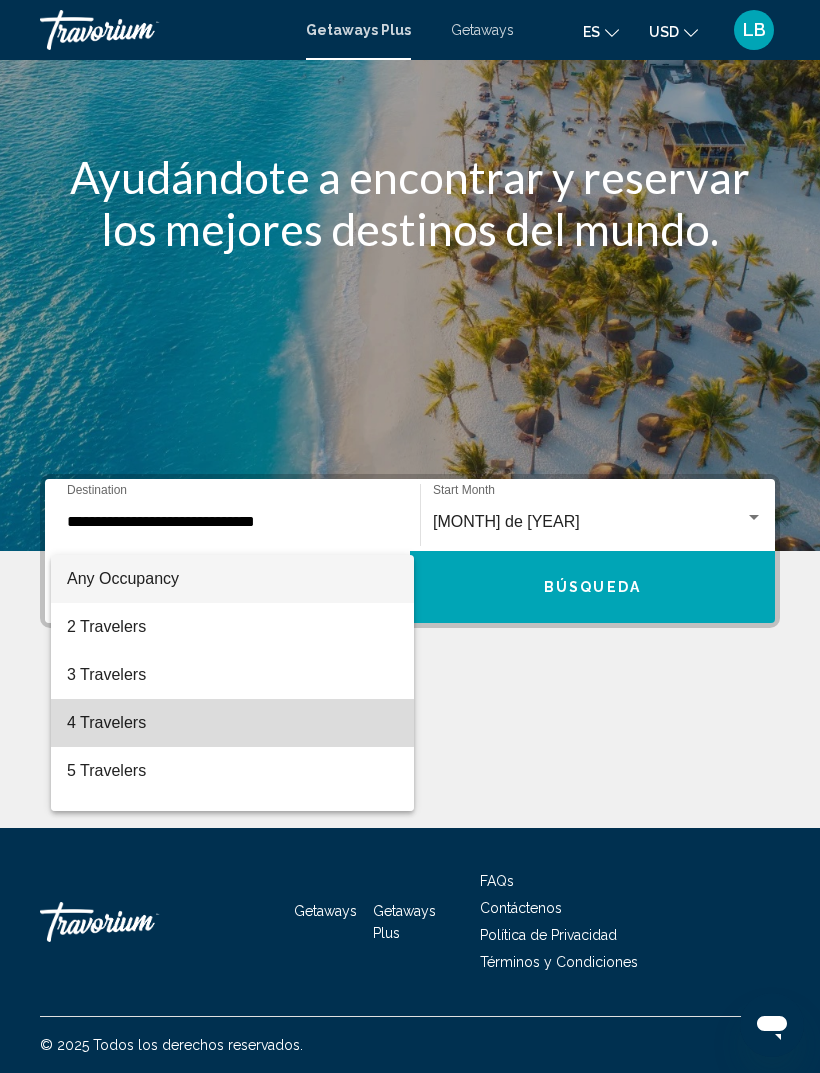 click on "4 Travelers" at bounding box center [232, 723] 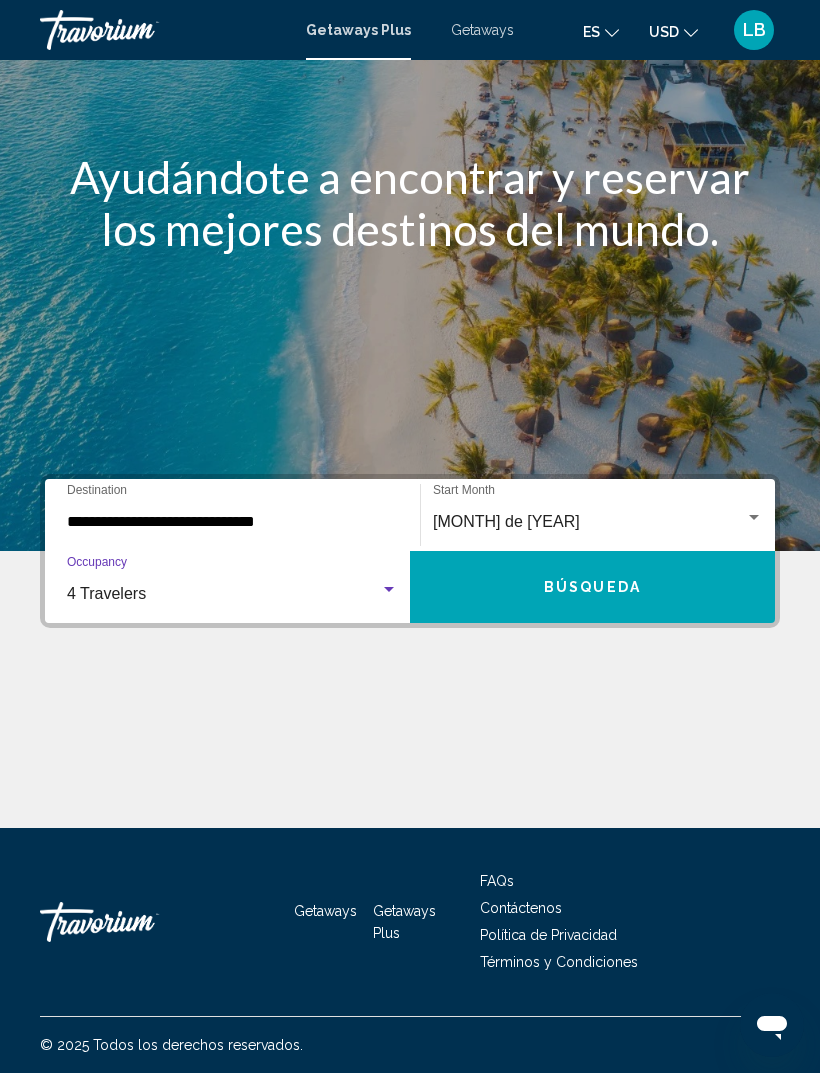 click on "Búsqueda" at bounding box center [592, 587] 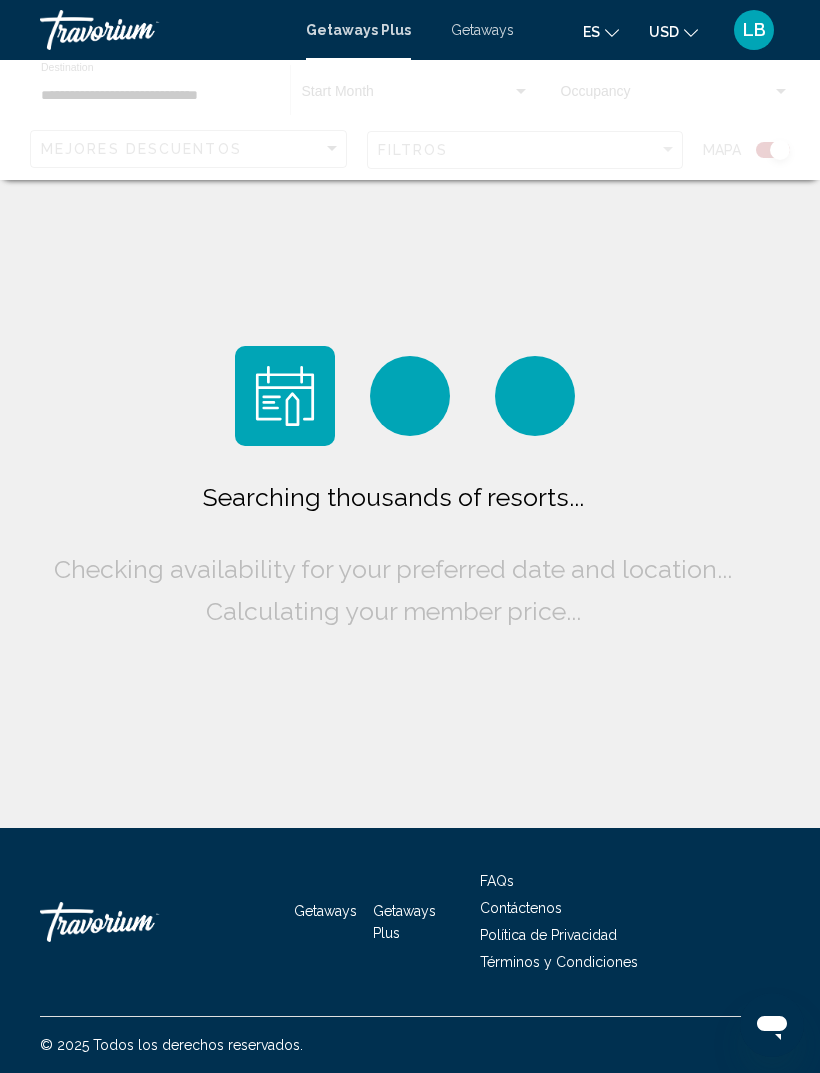 scroll, scrollTop: 0, scrollLeft: 0, axis: both 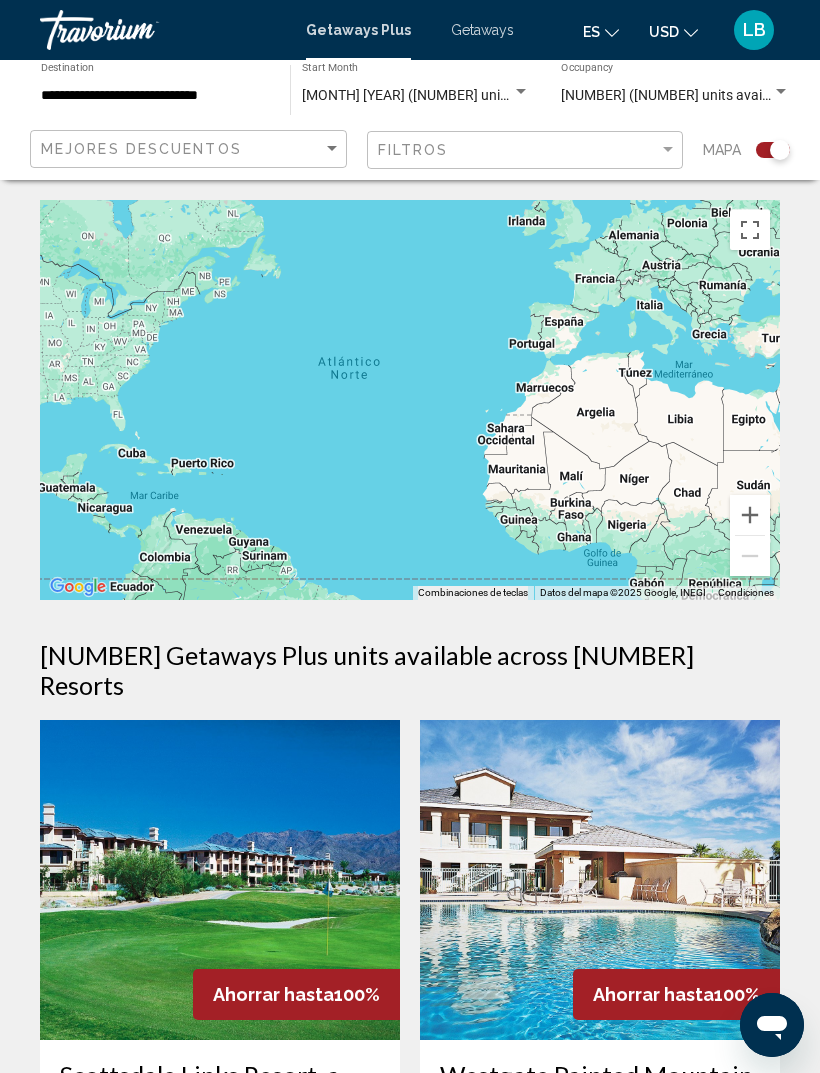 click on "Getaways" at bounding box center (482, 30) 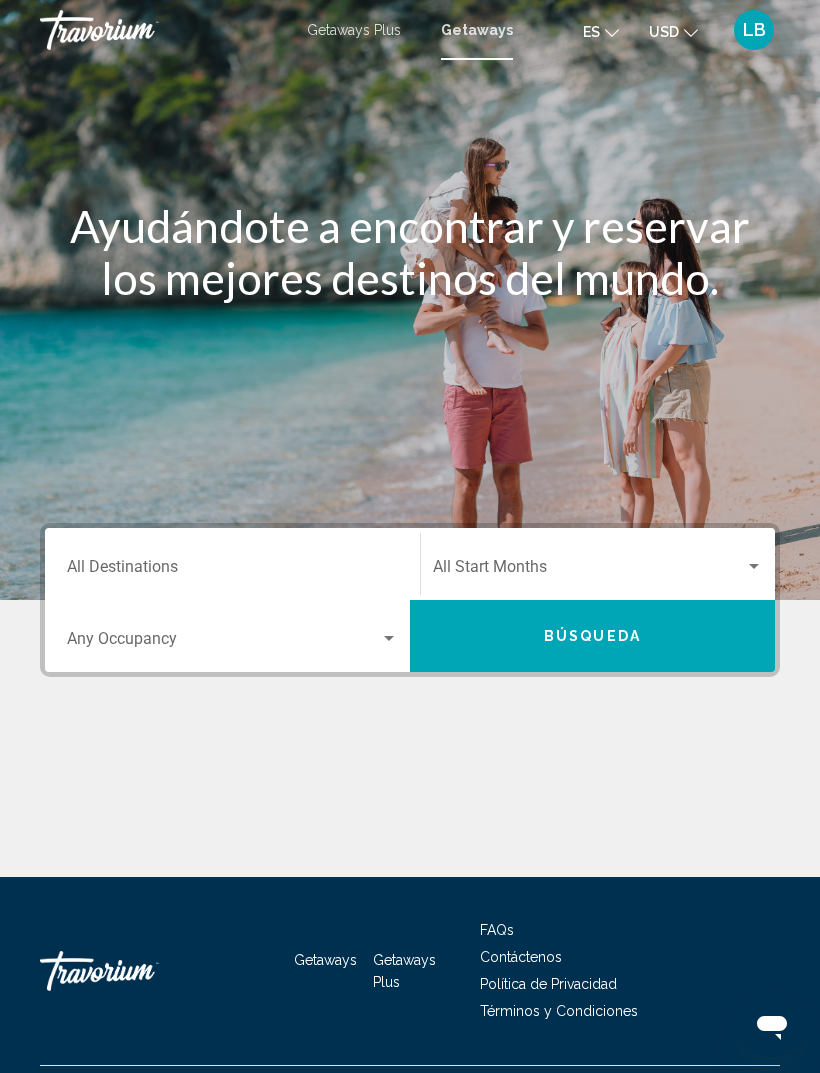 click on "Destination All Destinations" at bounding box center [232, 571] 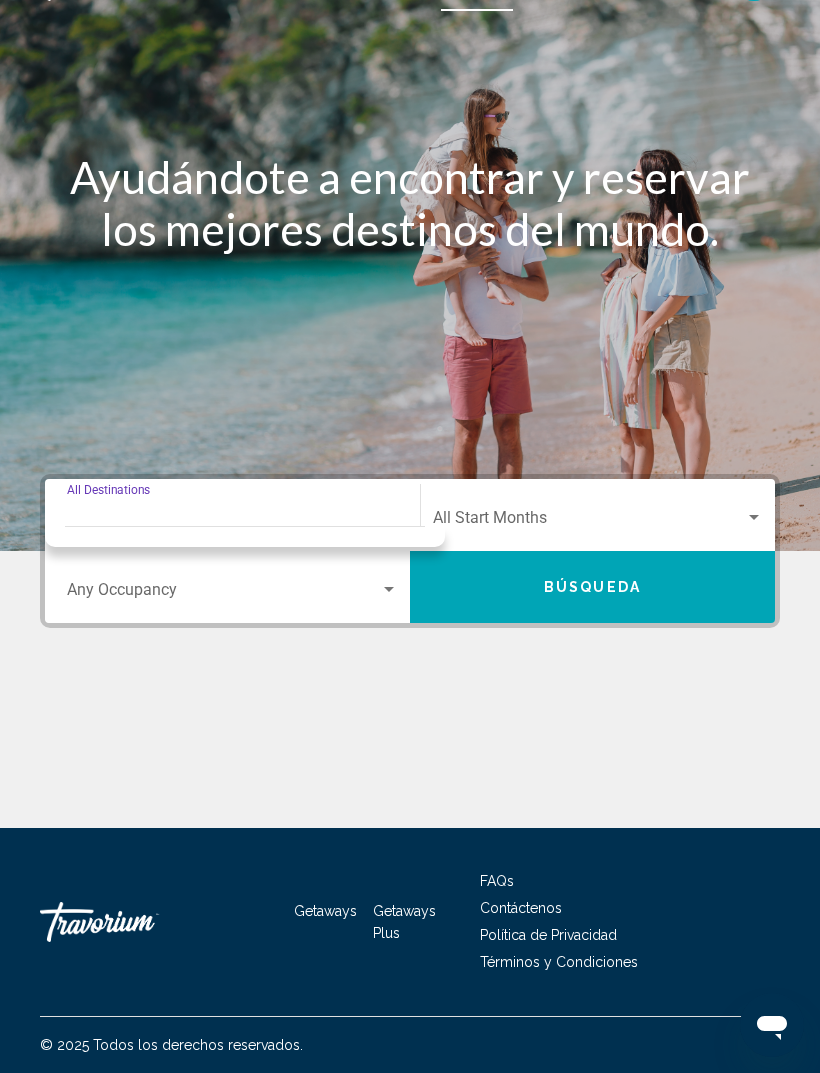 scroll, scrollTop: 64, scrollLeft: 0, axis: vertical 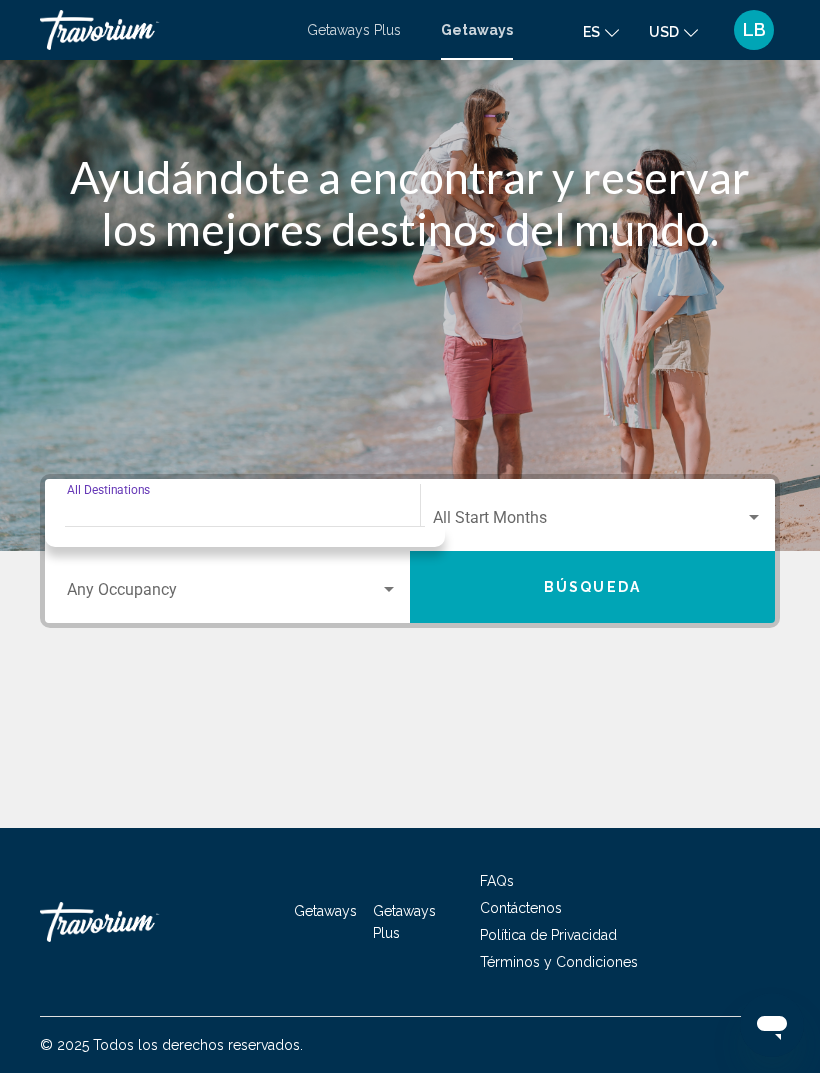 click on "Destination All Destinations" at bounding box center [232, 515] 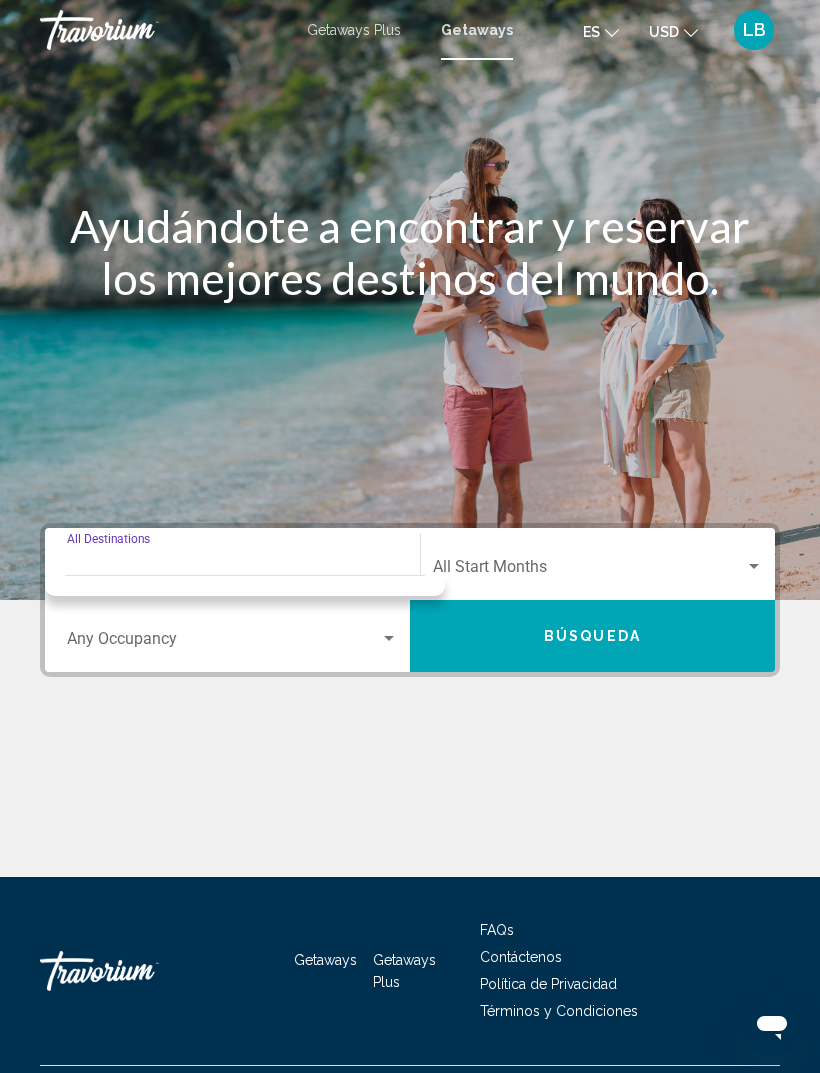 click on "Destination All Destinations" at bounding box center (232, 564) 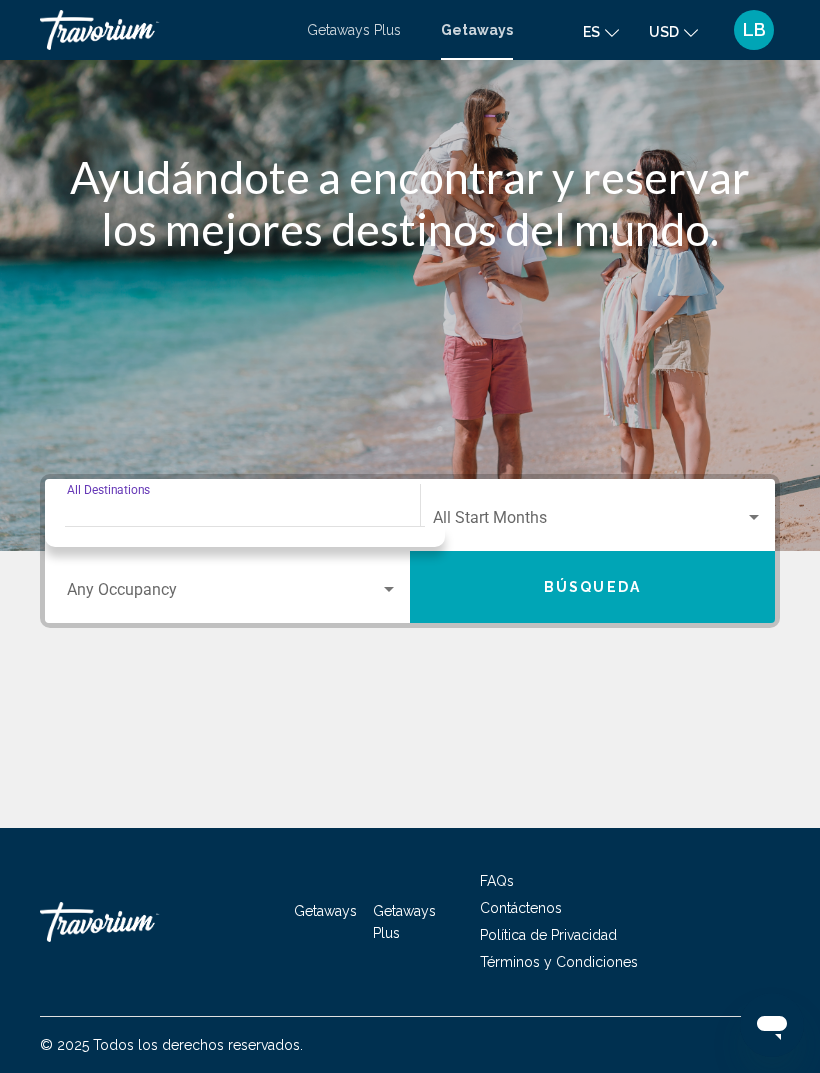 scroll, scrollTop: 64, scrollLeft: 0, axis: vertical 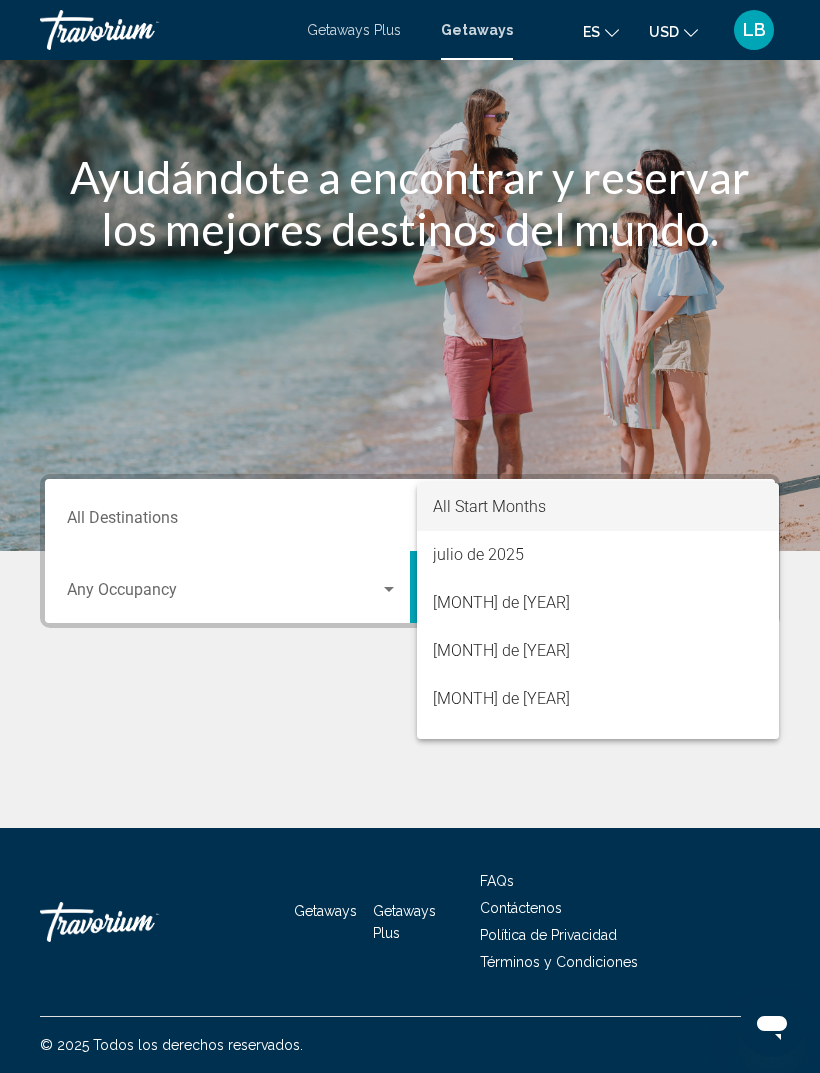 click on "All Start Months" at bounding box center (598, 507) 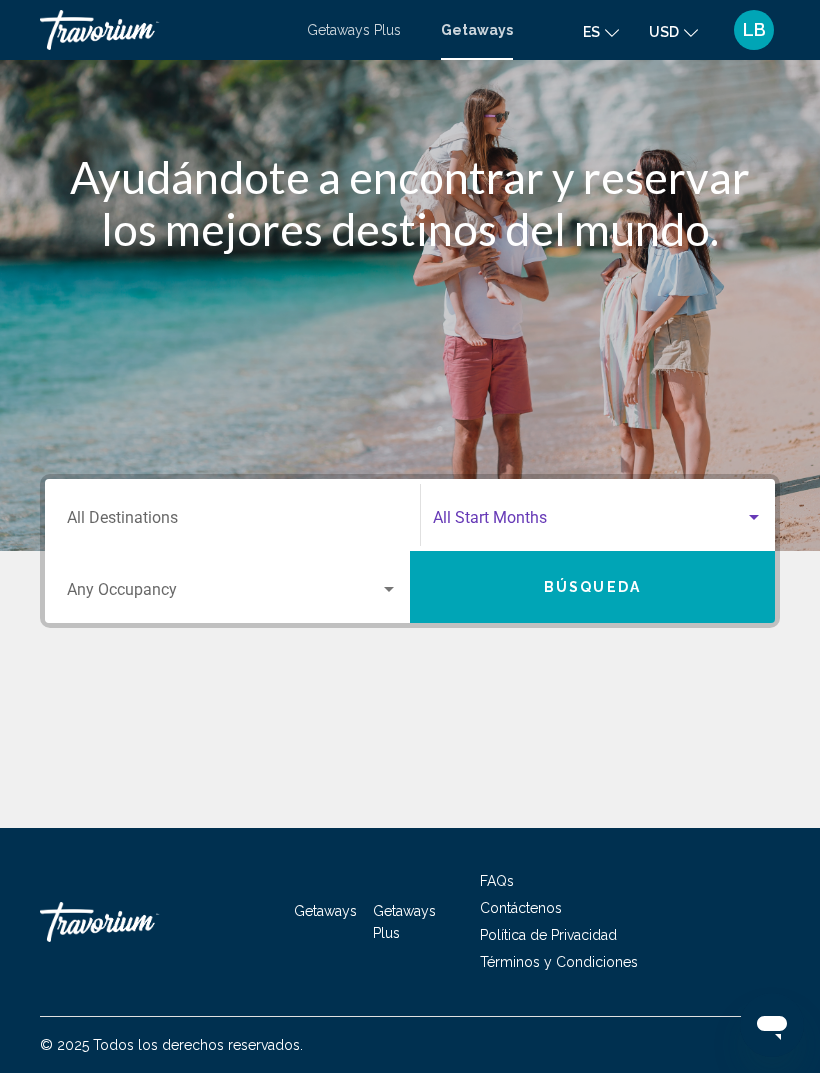 click on "Destination All Destinations" at bounding box center [232, 515] 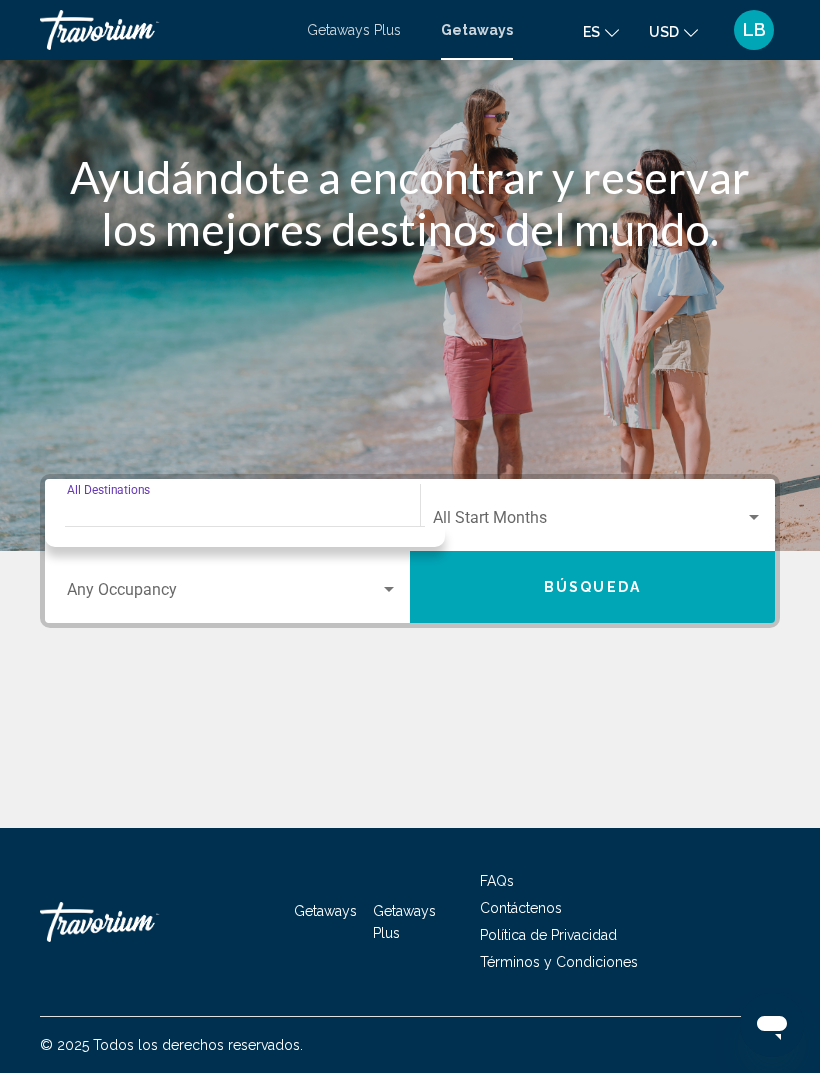 click at bounding box center (589, 522) 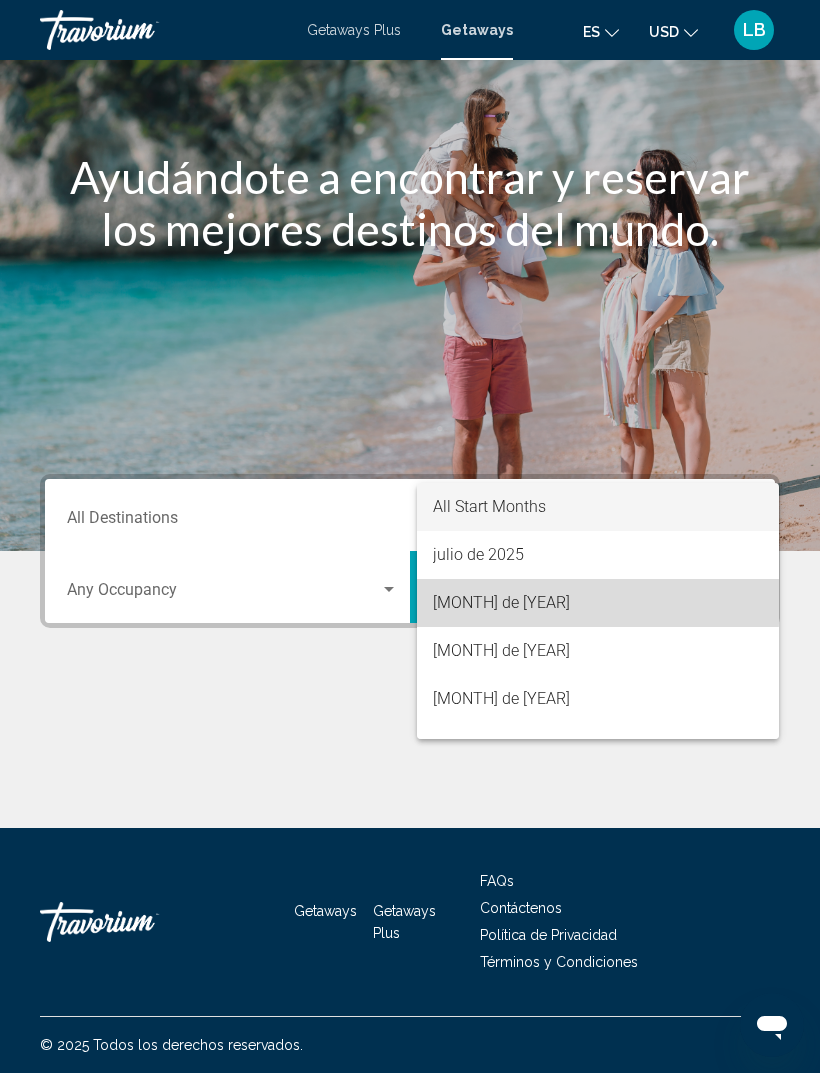 click on "[MONTH] de [YEAR]" at bounding box center (598, 603) 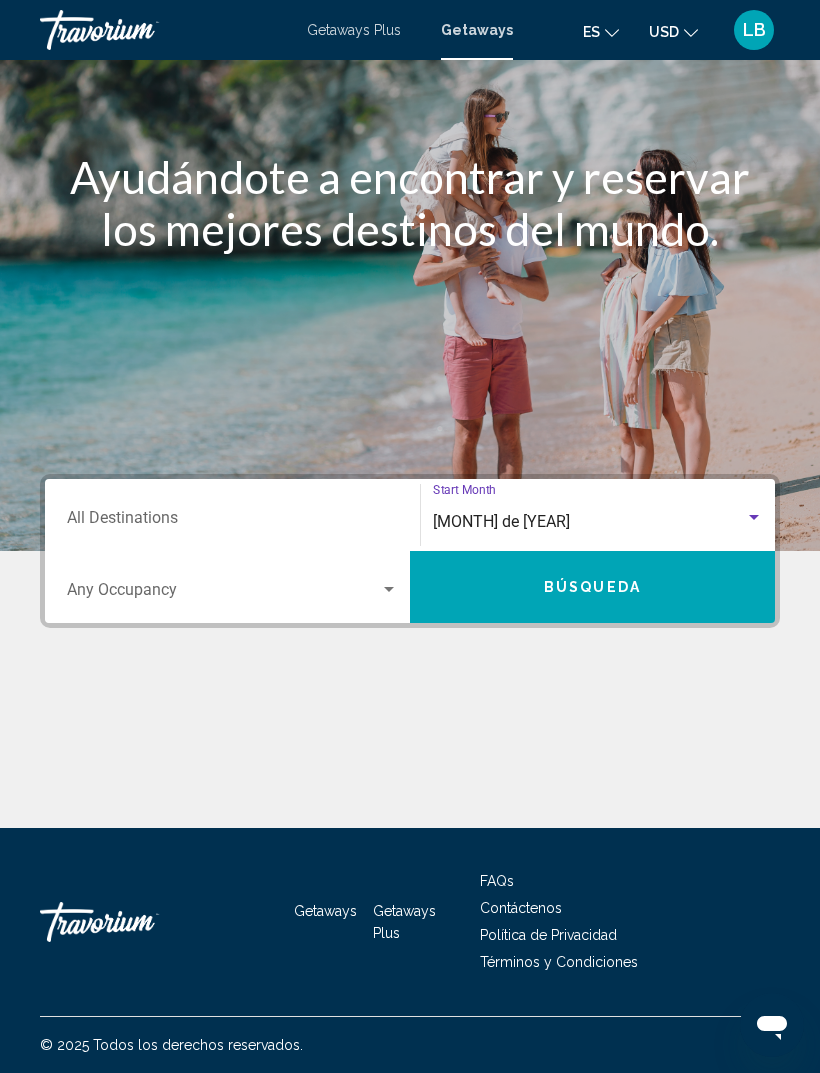 click at bounding box center (223, 594) 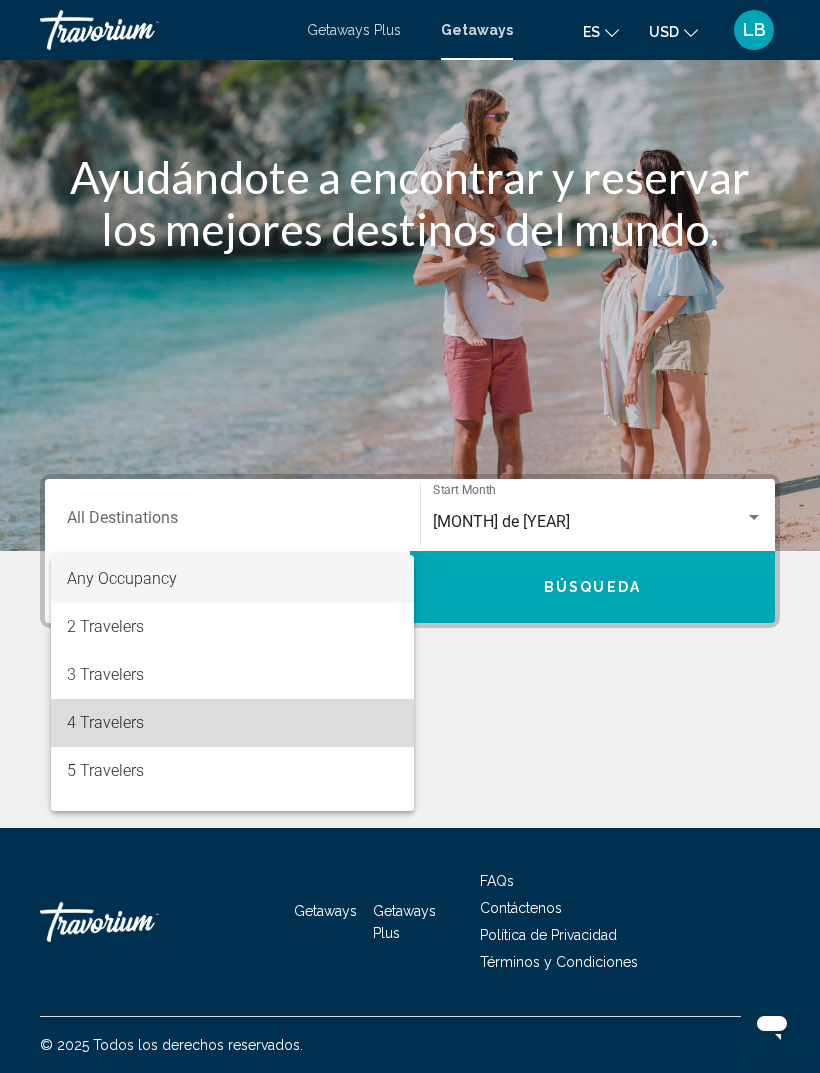 click on "4 Travelers" at bounding box center [232, 723] 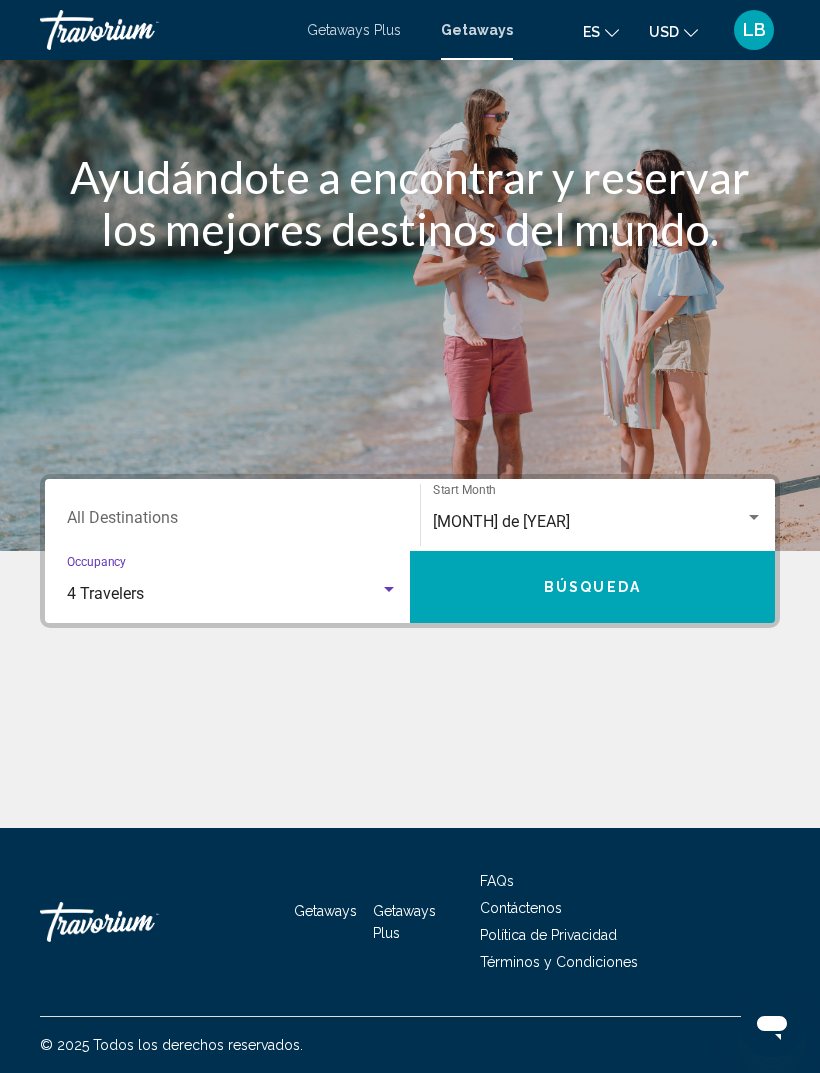 click on "Destination All Destinations" at bounding box center (232, 522) 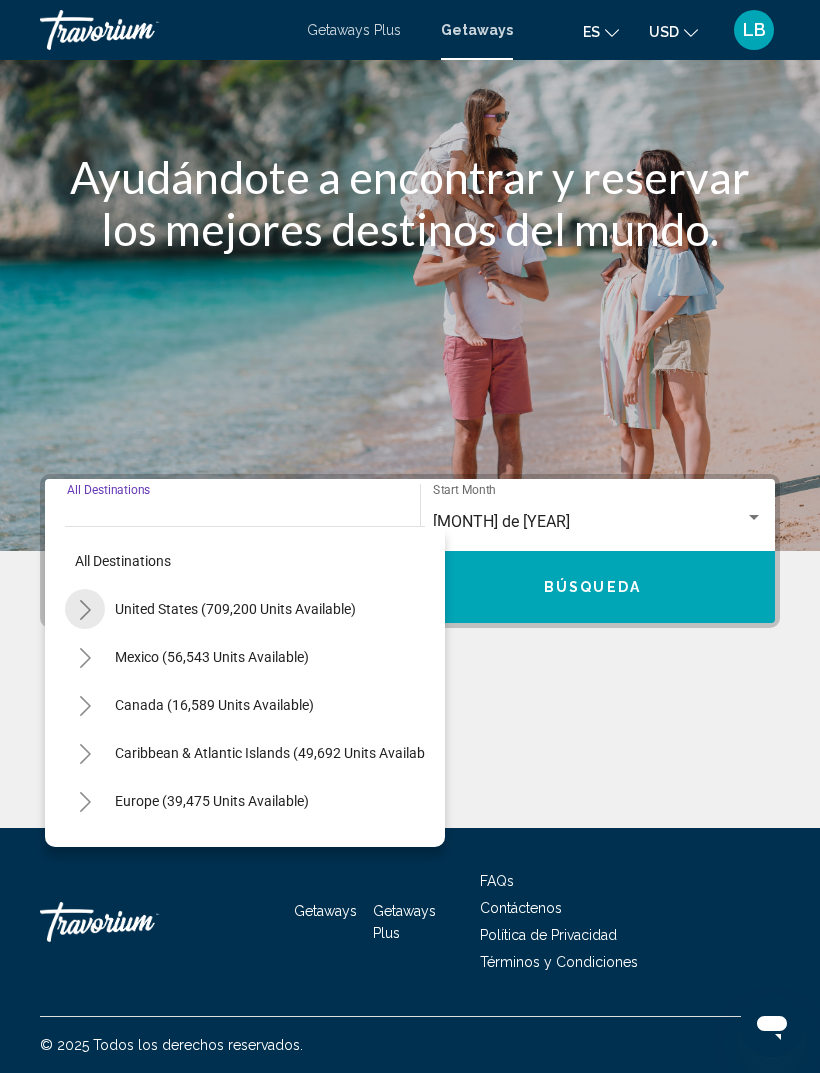 click 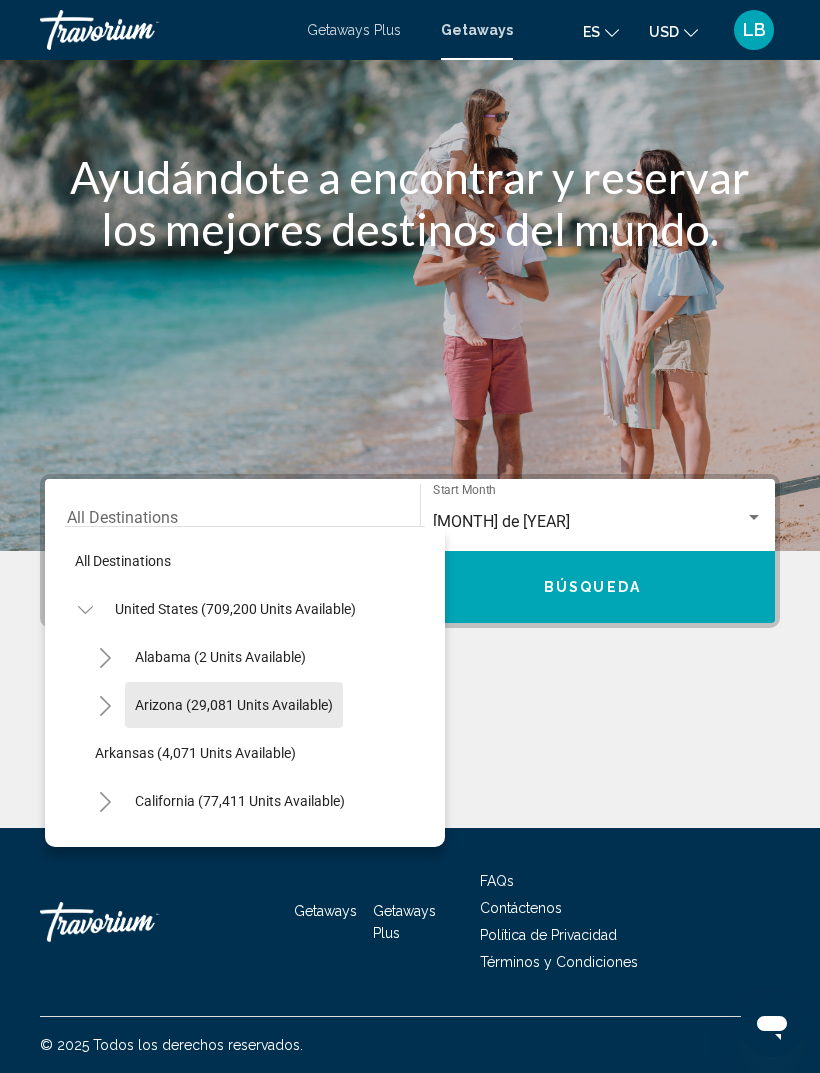 click on "Arizona (29,081 units available)" 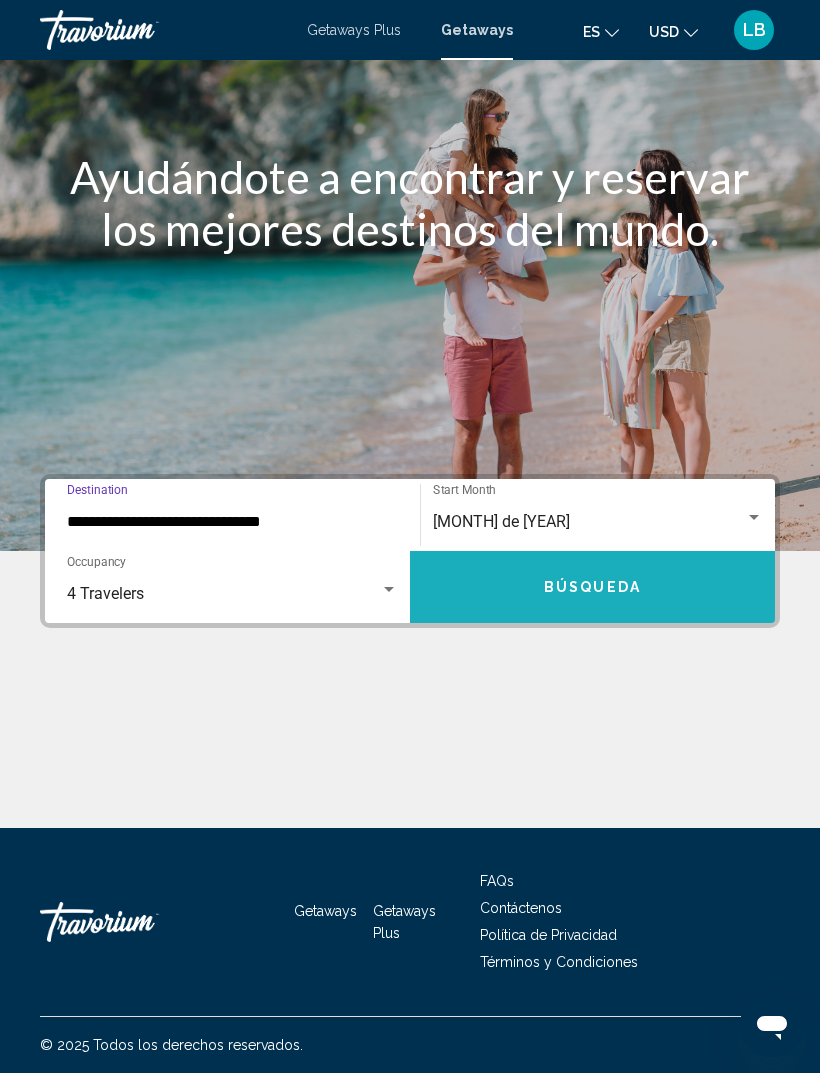 click on "Búsqueda" at bounding box center [592, 588] 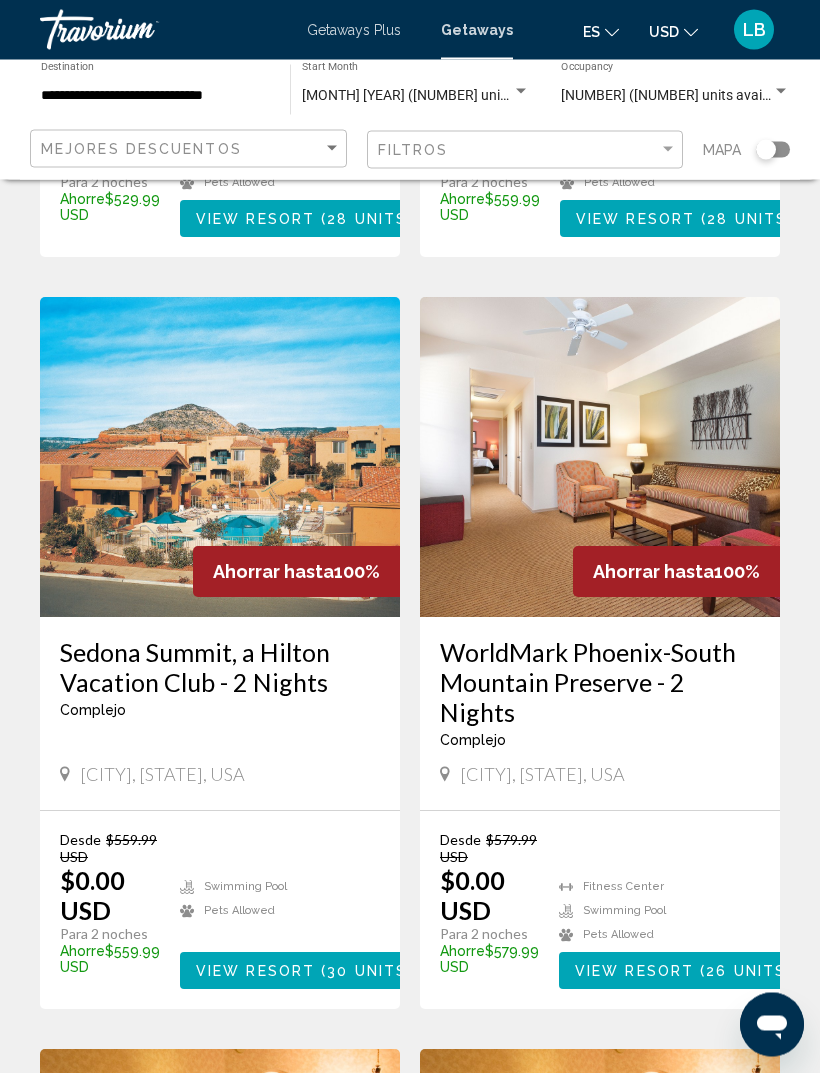 scroll, scrollTop: 653, scrollLeft: 0, axis: vertical 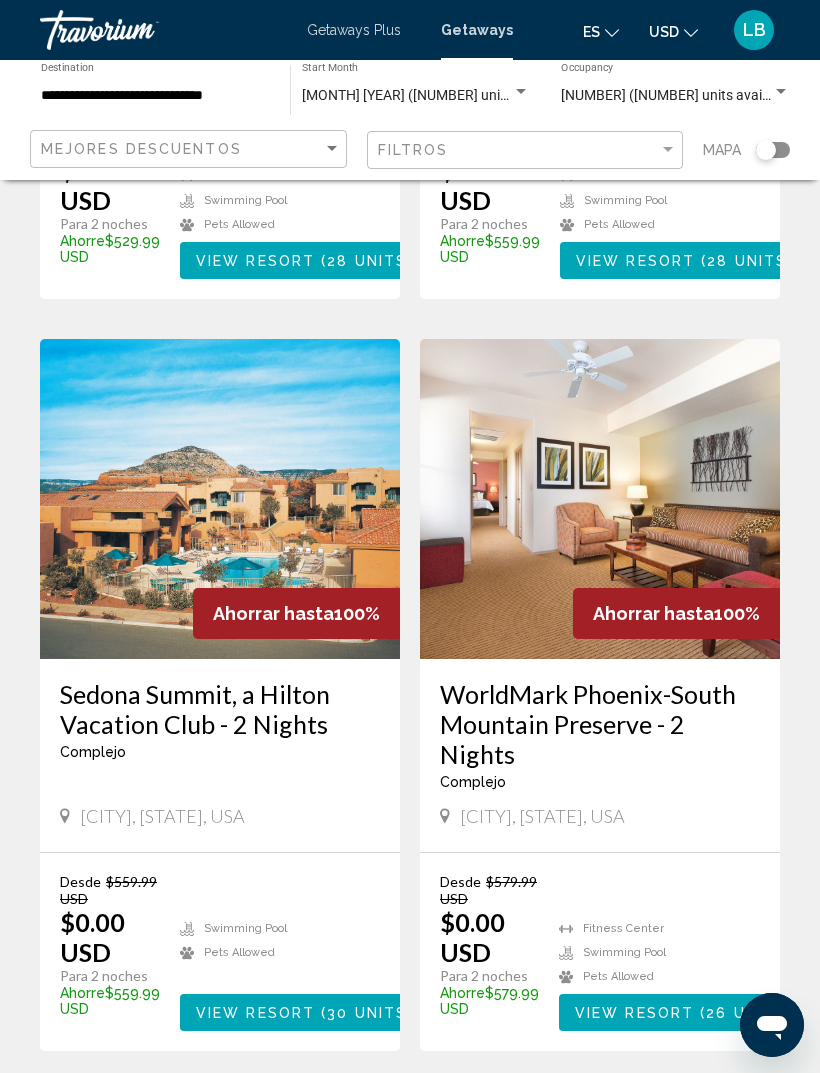 click on "Mapa" 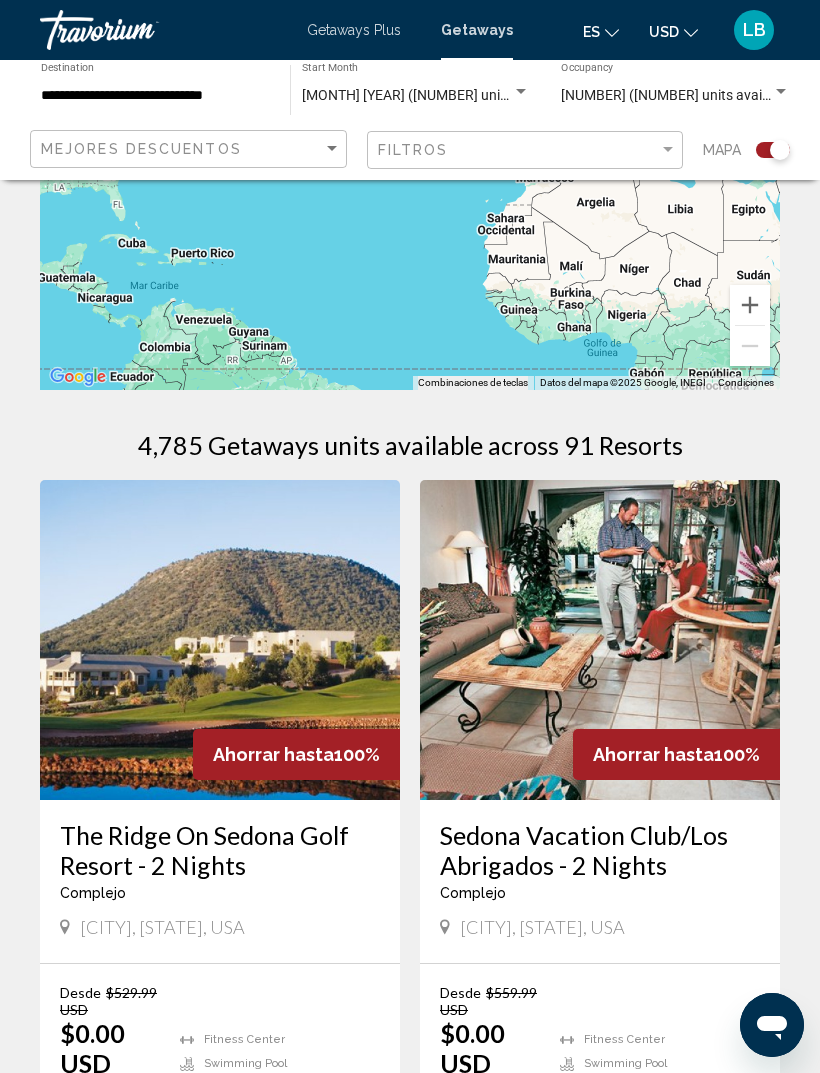 scroll, scrollTop: 0, scrollLeft: 0, axis: both 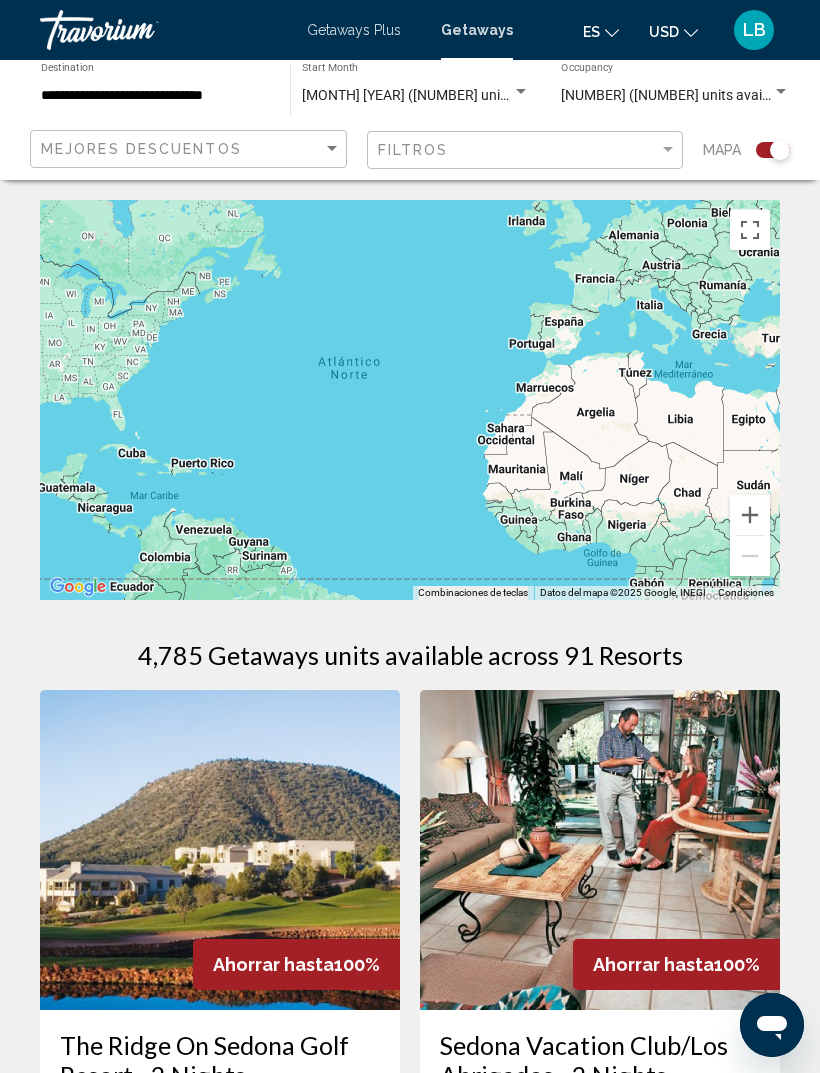 click 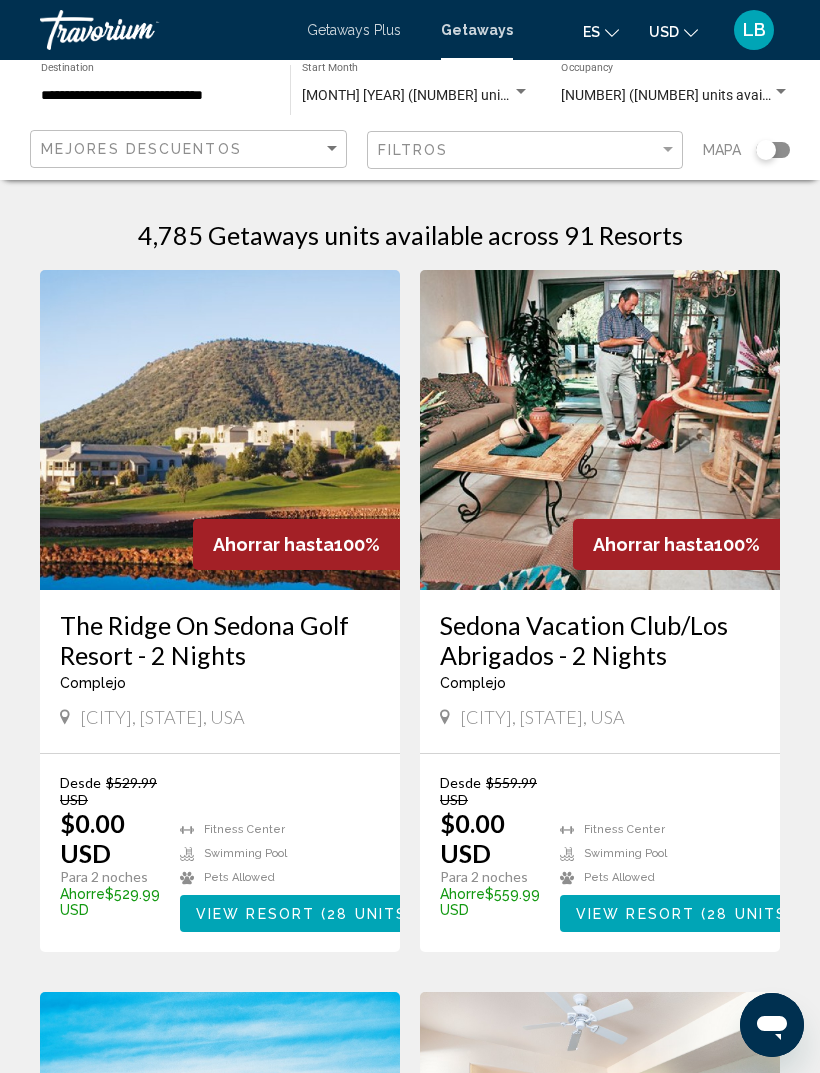 click 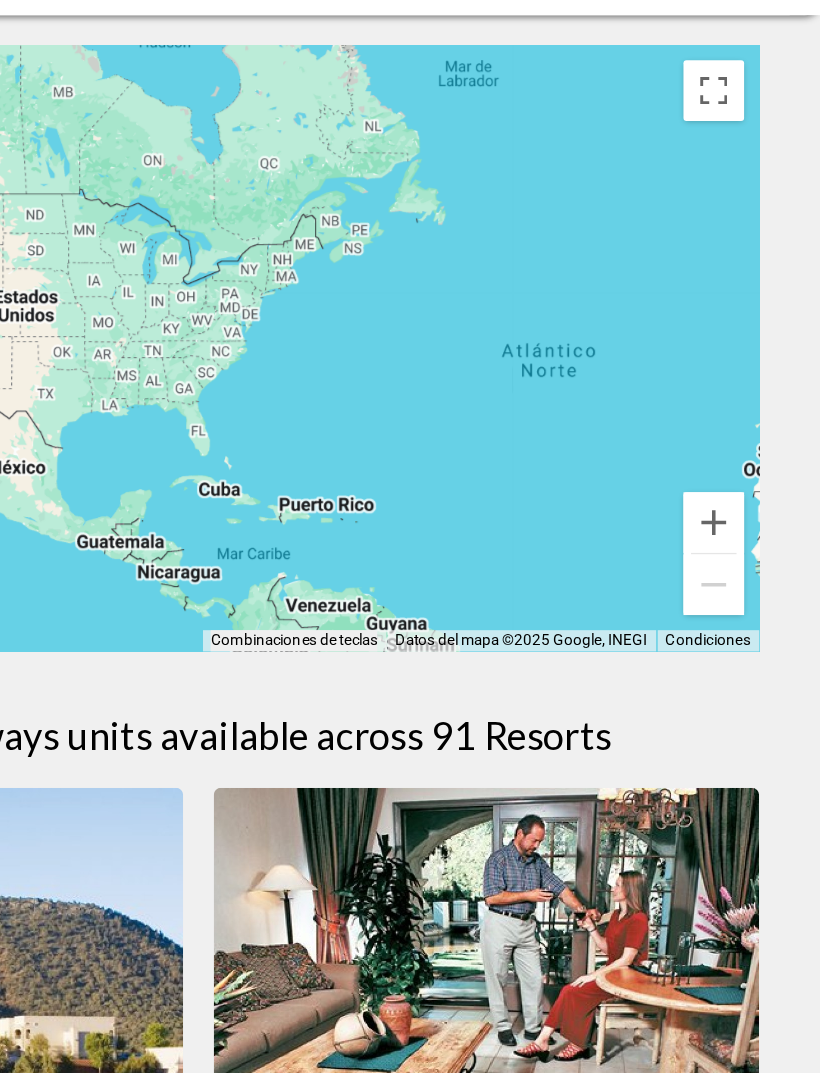 click at bounding box center [750, 515] 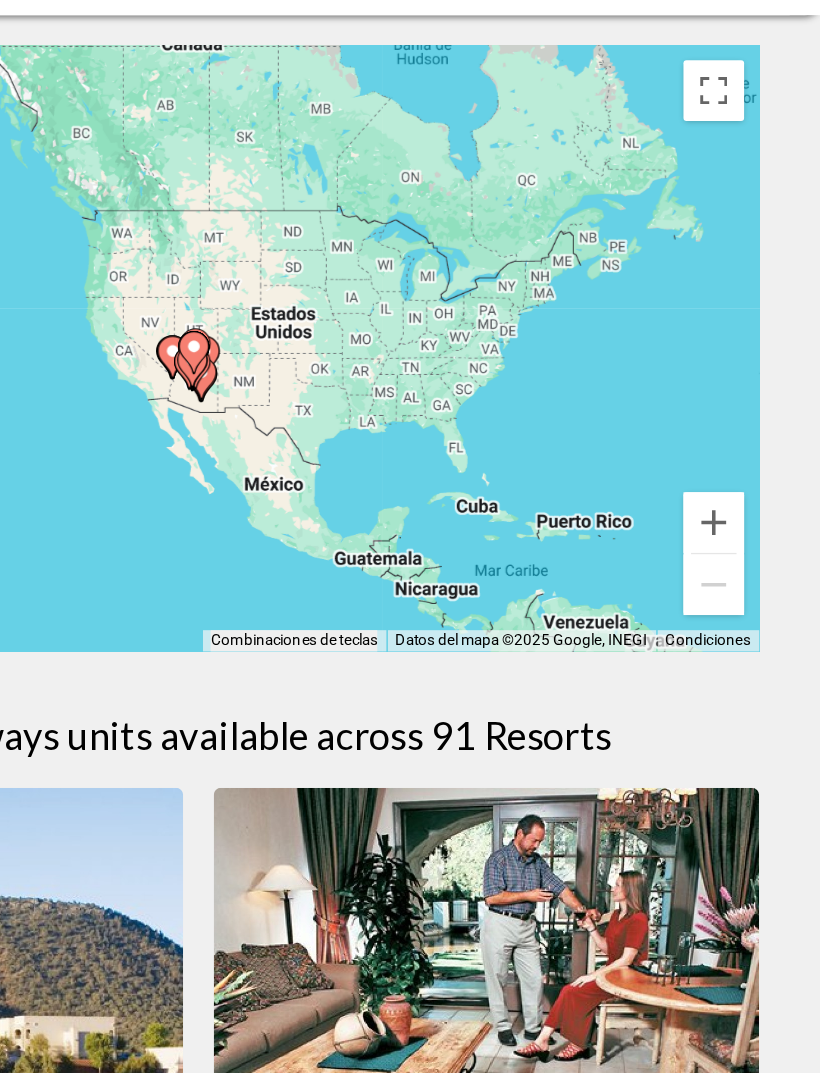 click at bounding box center [750, 515] 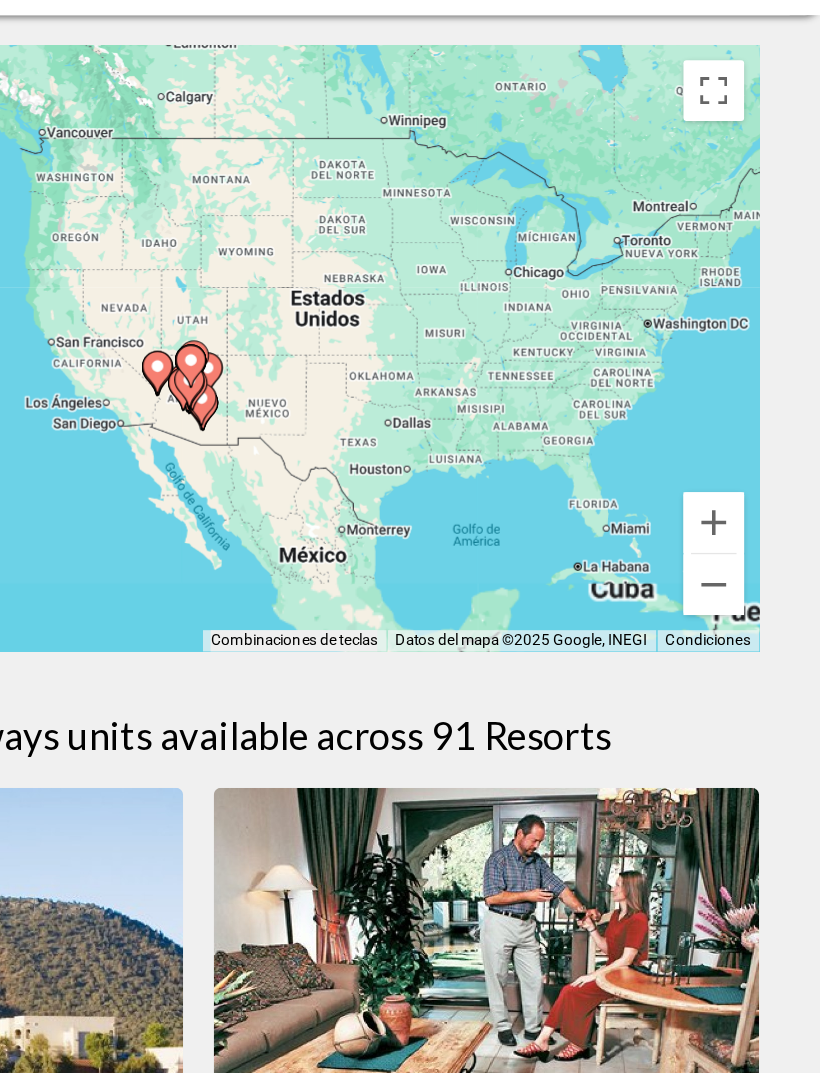 click at bounding box center [750, 515] 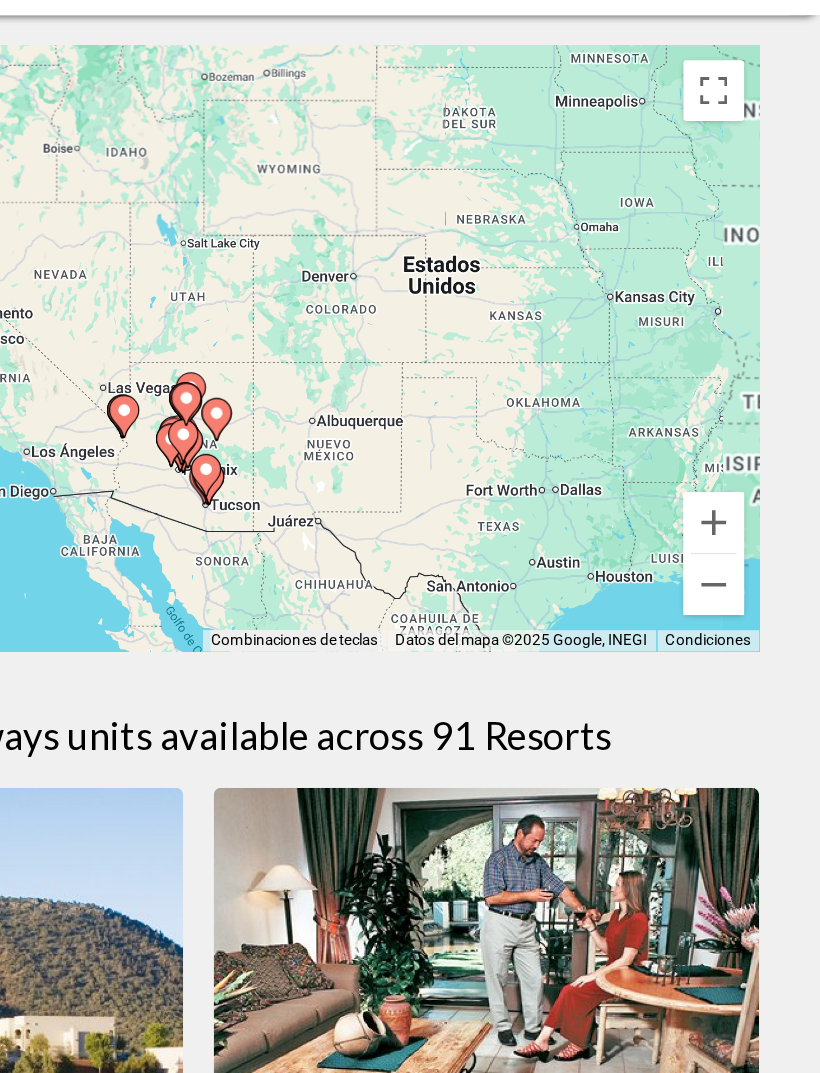 click at bounding box center (750, 515) 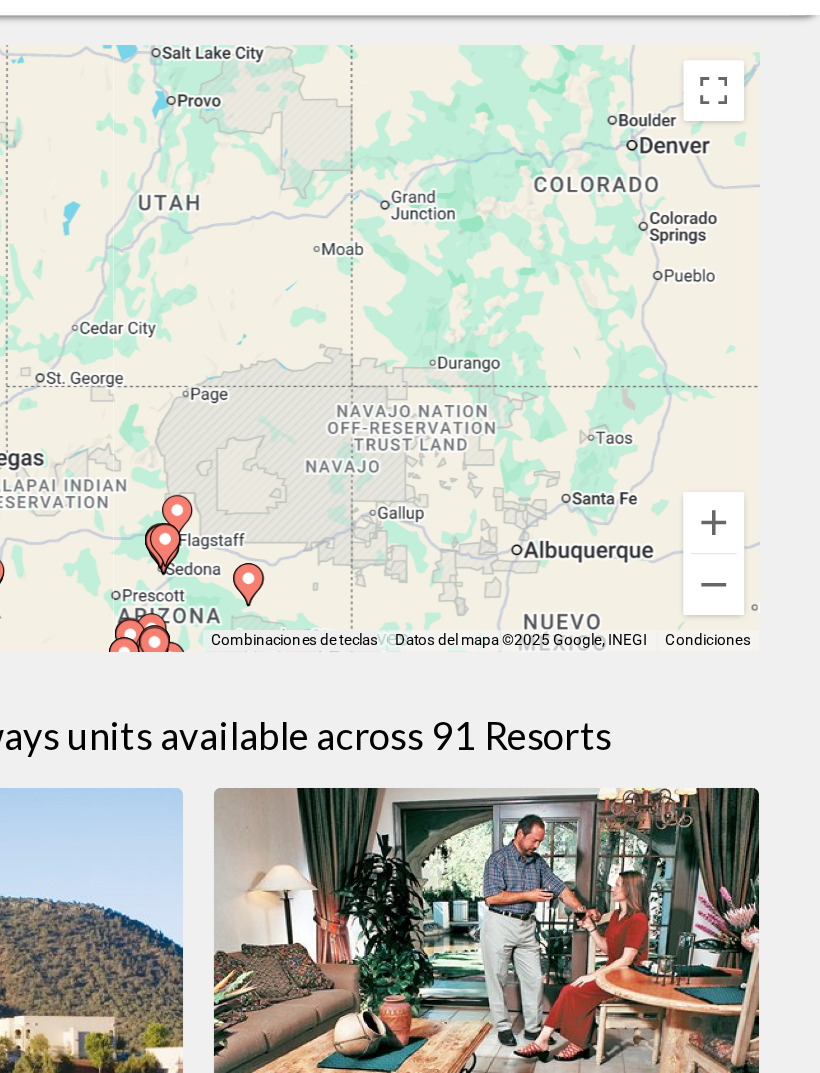click at bounding box center [750, 515] 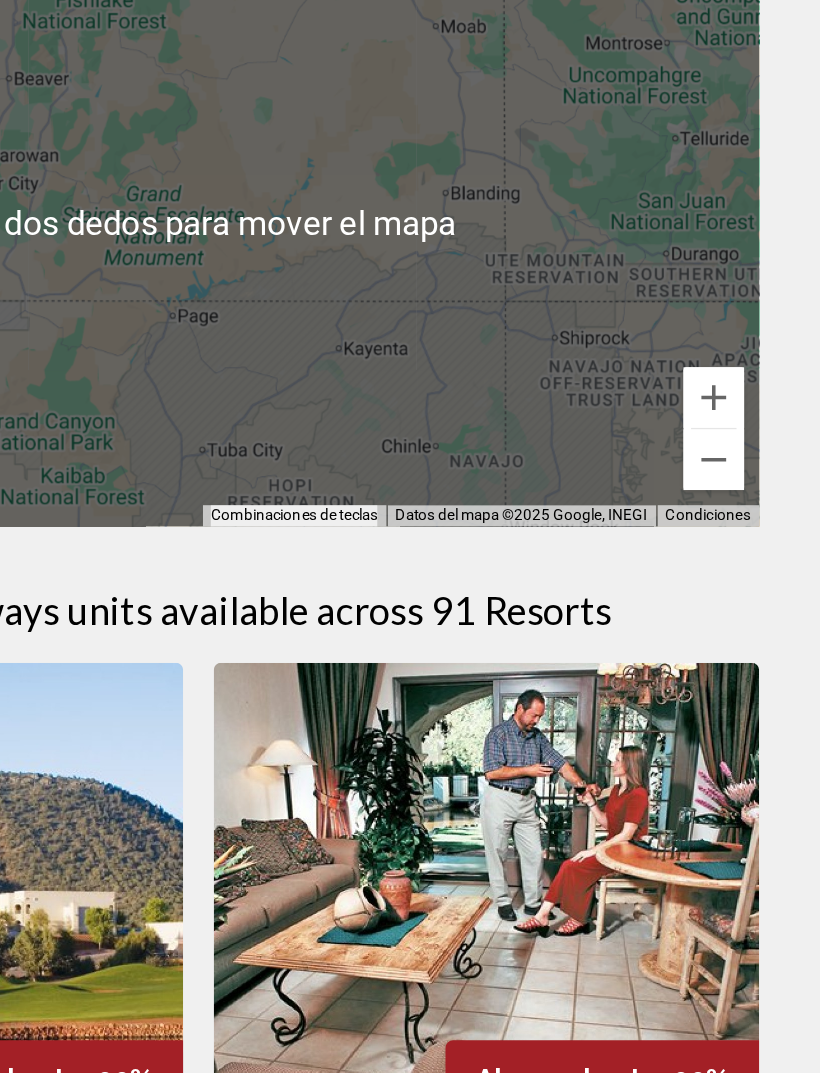 scroll, scrollTop: 58, scrollLeft: 0, axis: vertical 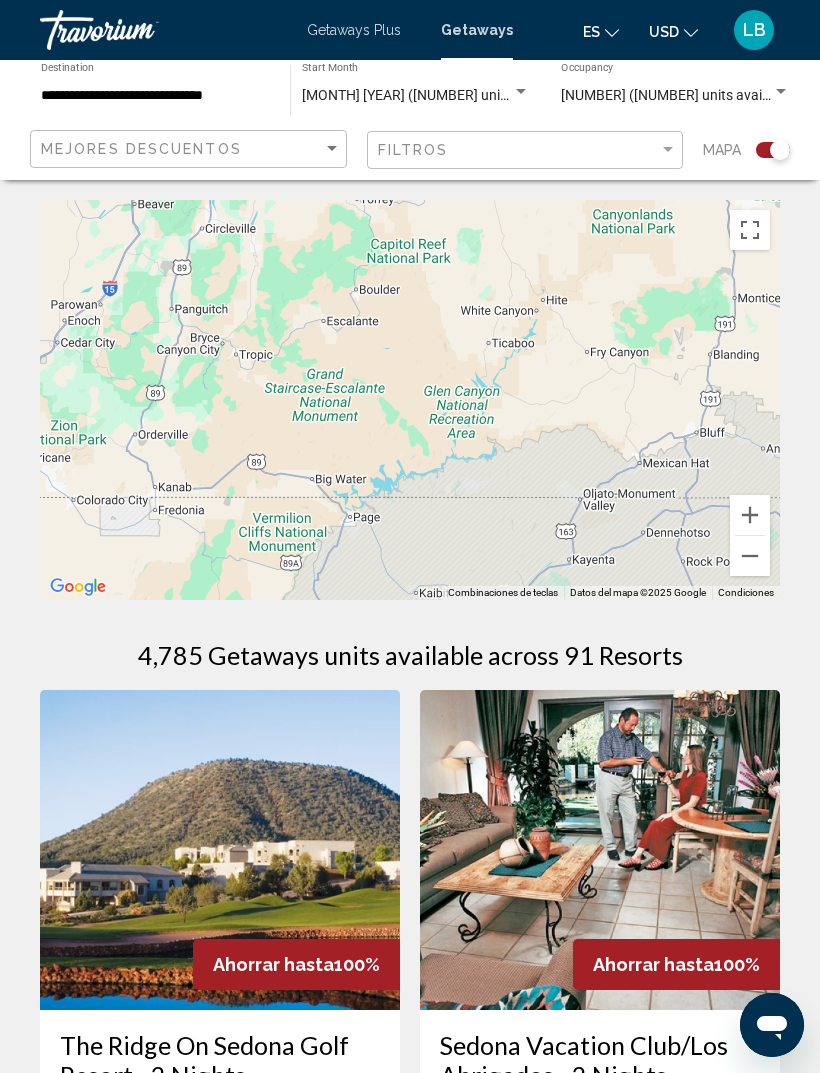 click at bounding box center [750, 556] 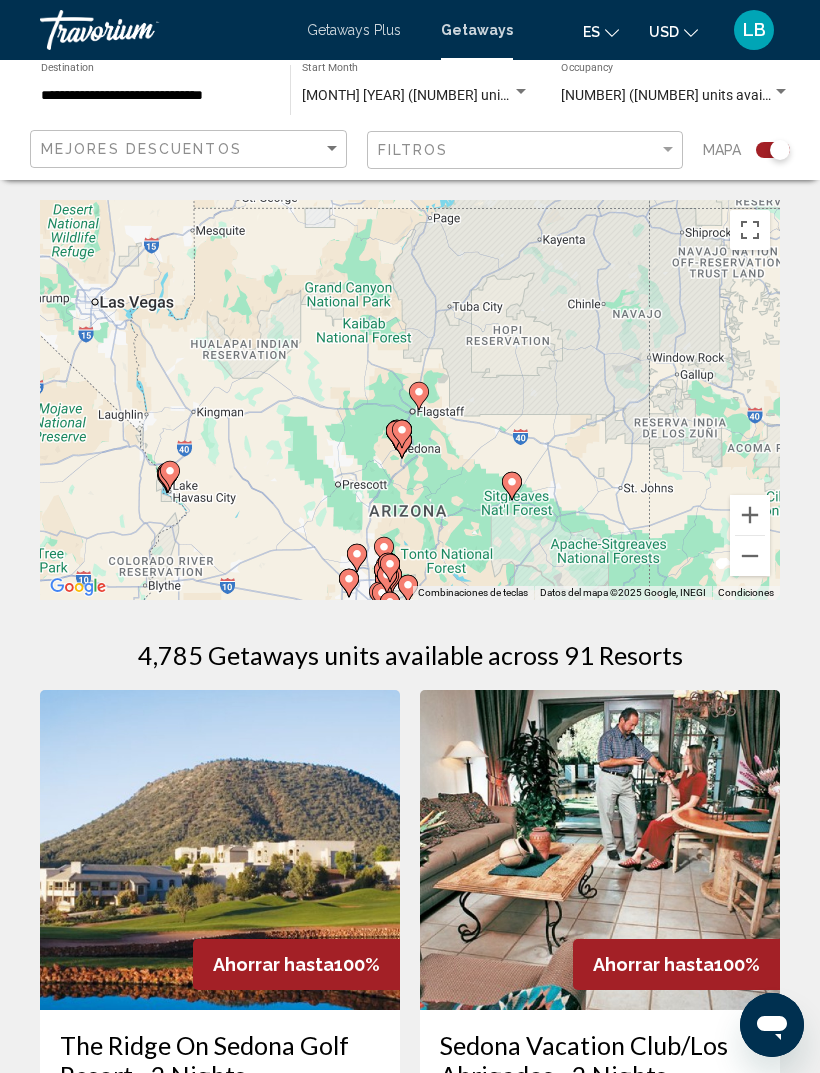 click at bounding box center [750, 515] 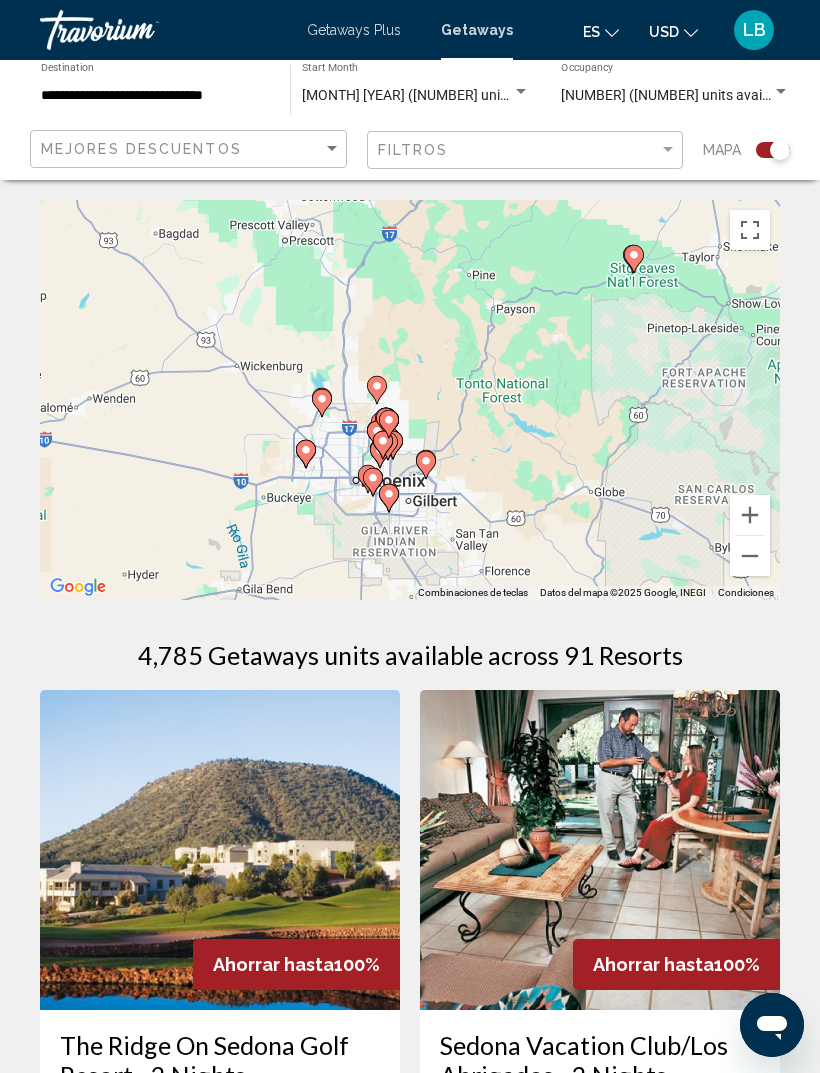 click at bounding box center (750, 515) 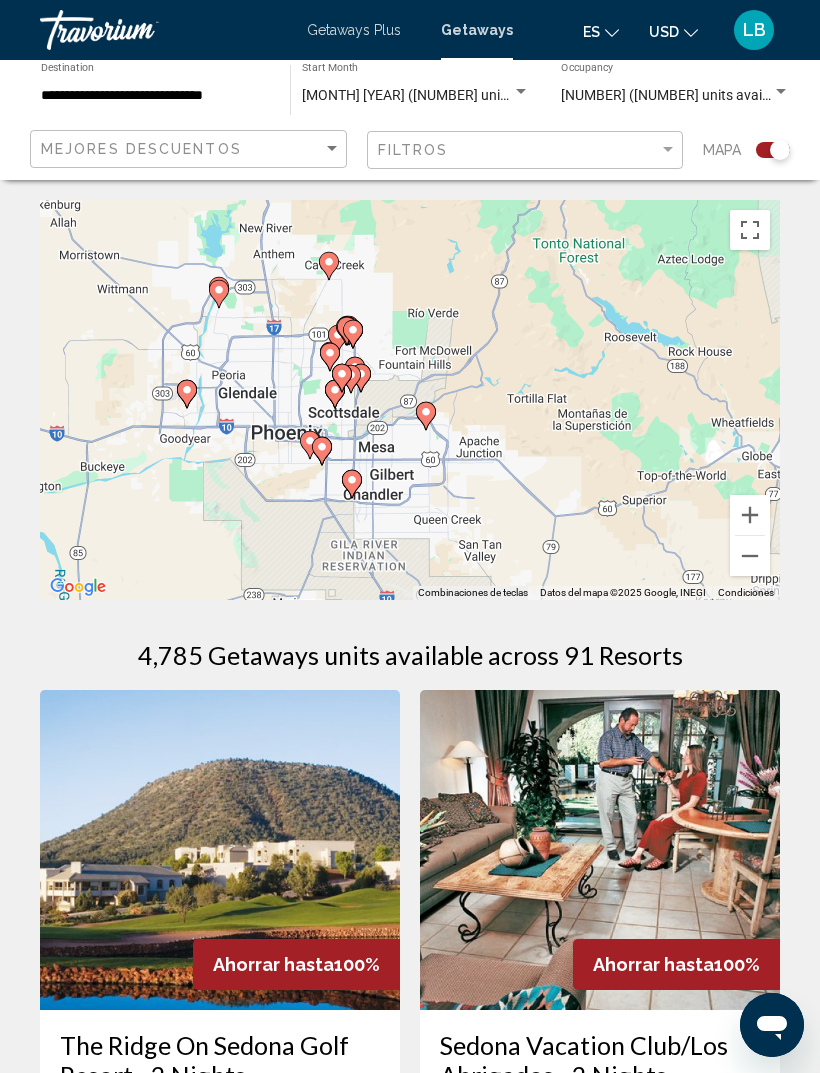 click at bounding box center [750, 515] 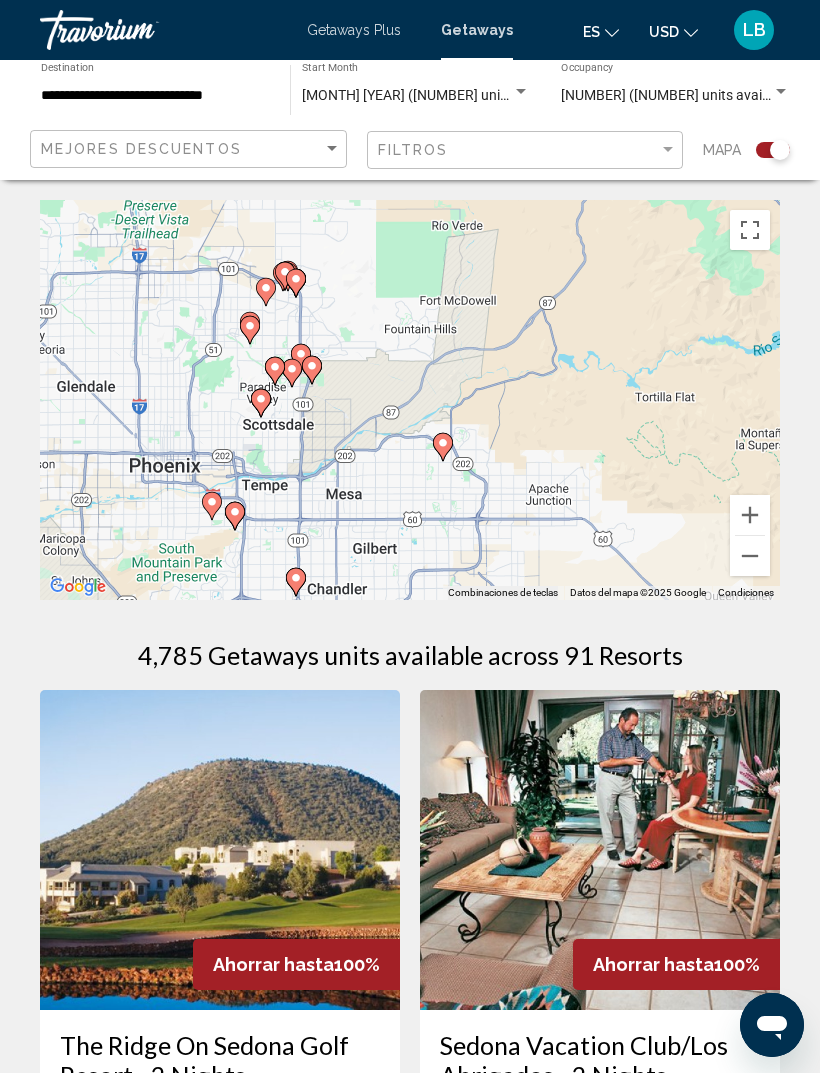 click at bounding box center [750, 515] 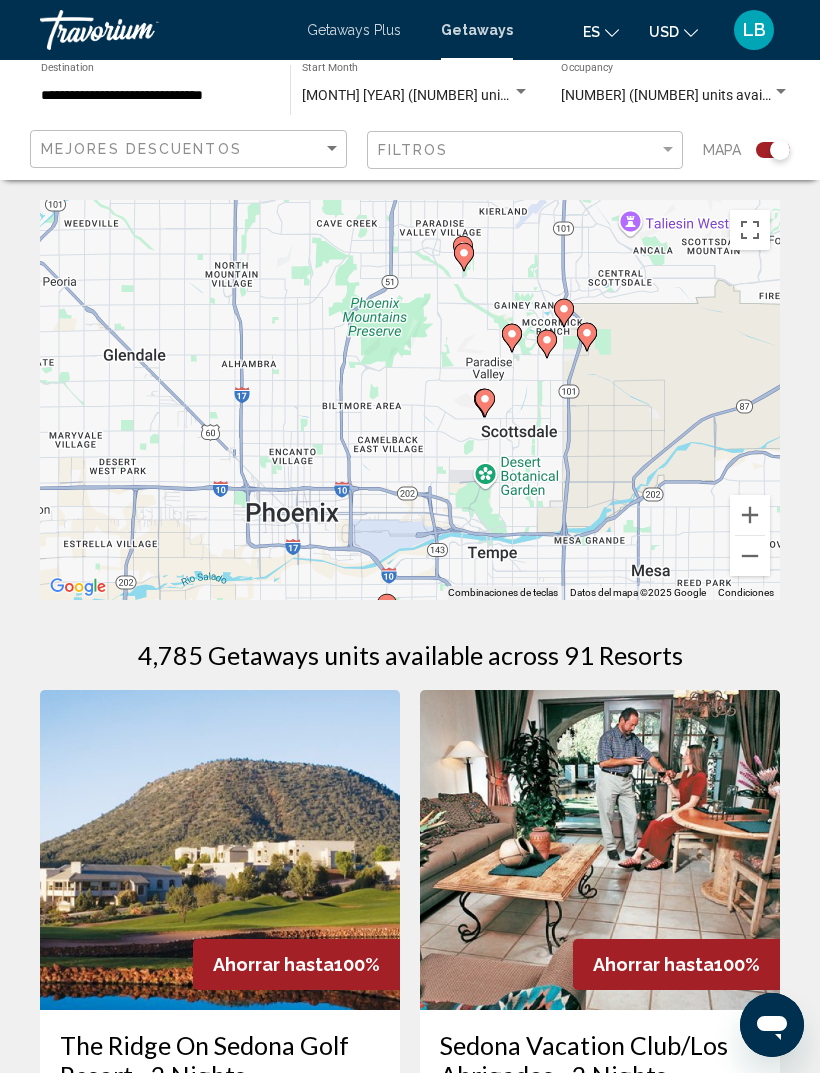 click at bounding box center [750, 515] 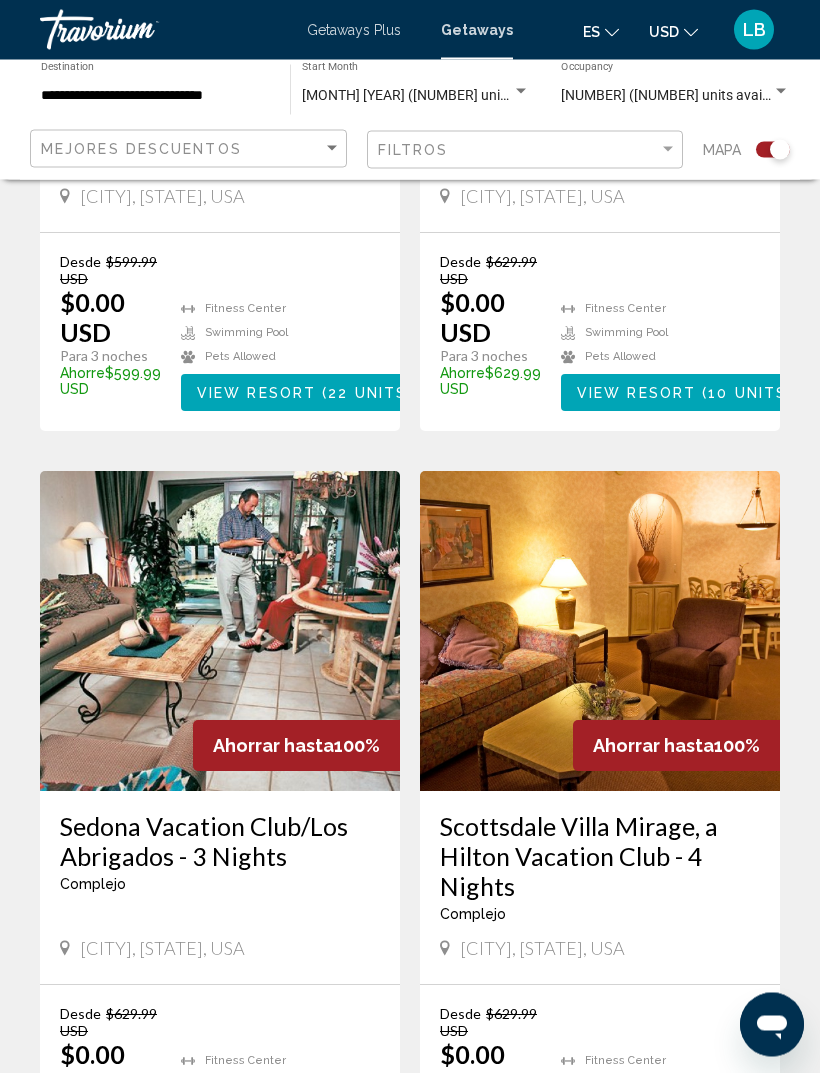 scroll, scrollTop: 4281, scrollLeft: 0, axis: vertical 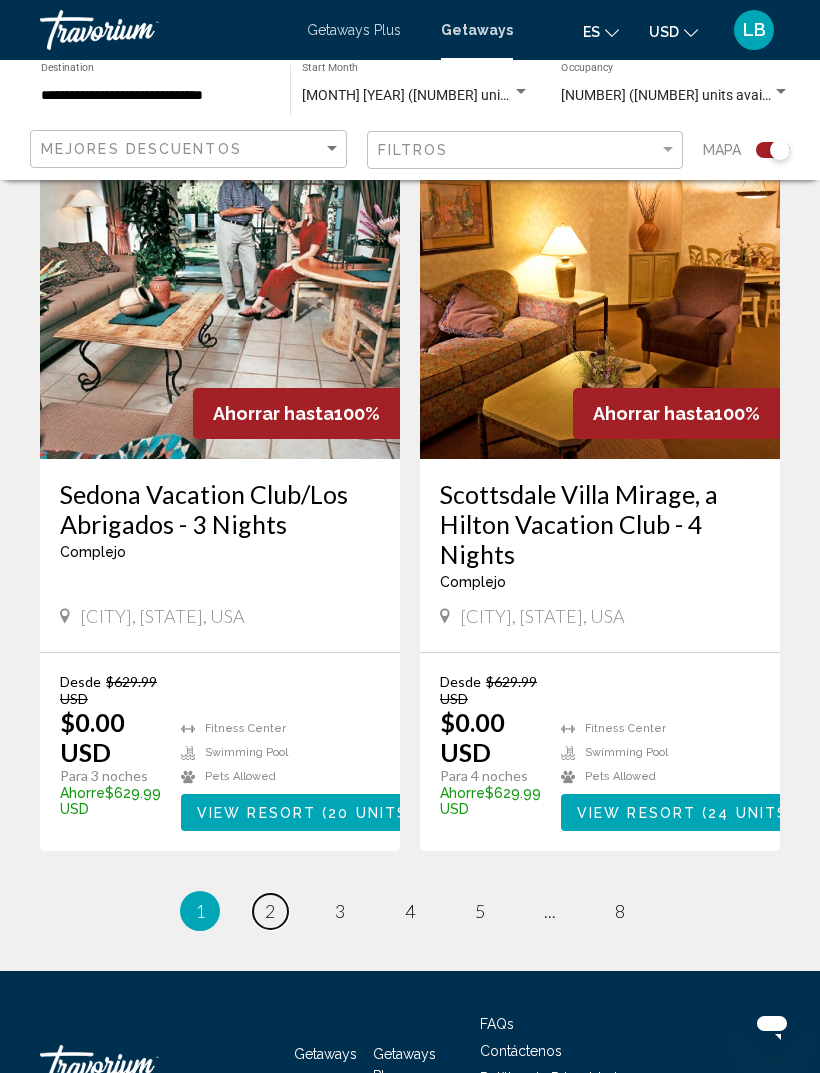 click on "page  2" at bounding box center [270, 911] 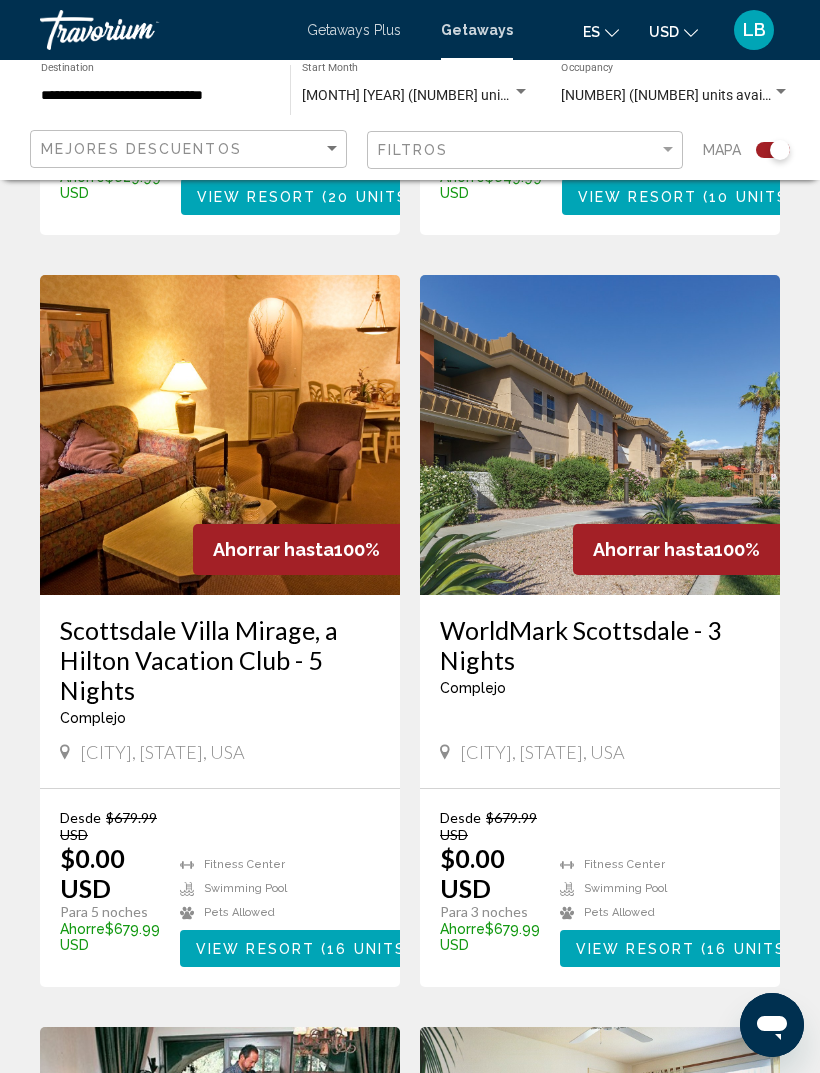 scroll, scrollTop: 0, scrollLeft: 0, axis: both 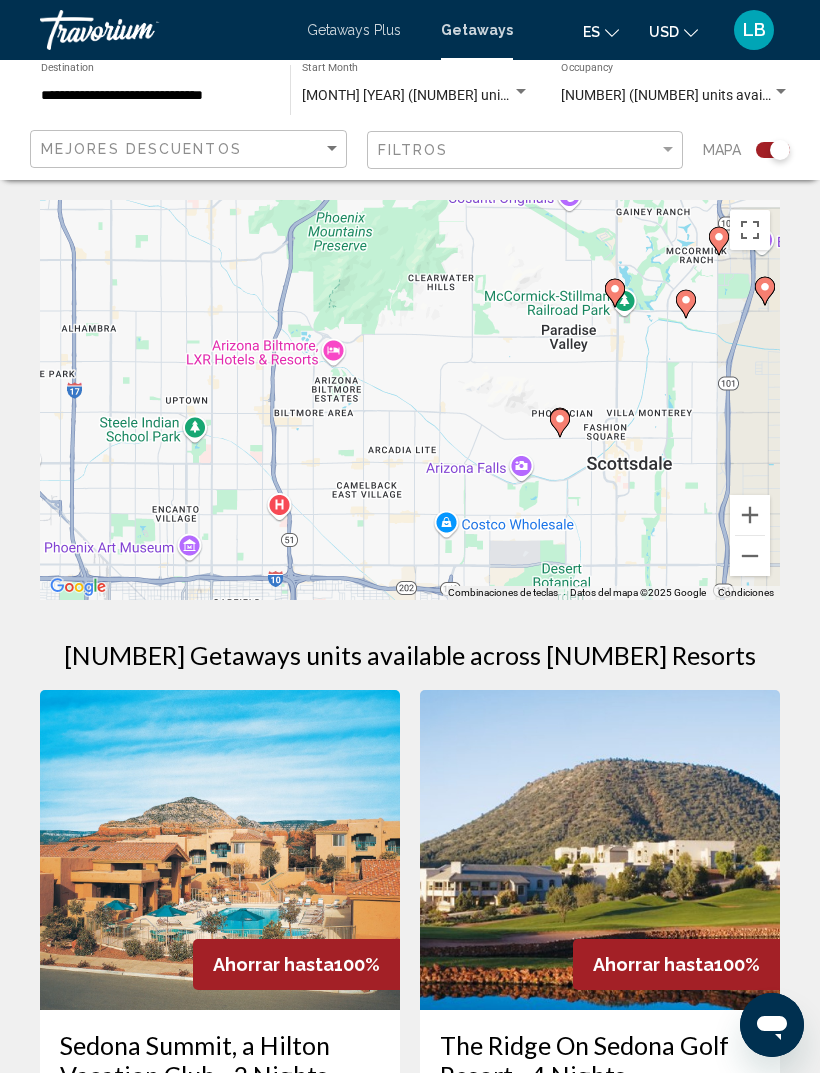 click on "Para activar la función de arrastrar con el teclado, presiona Alt + Intro. Una vez que estés en el estado de arrastrar con el teclado, usa las teclas de flecha para mover el marcador. Para completar la acción, presiona la tecla Intro. Para cancelar, presiona Escape." at bounding box center (410, 400) 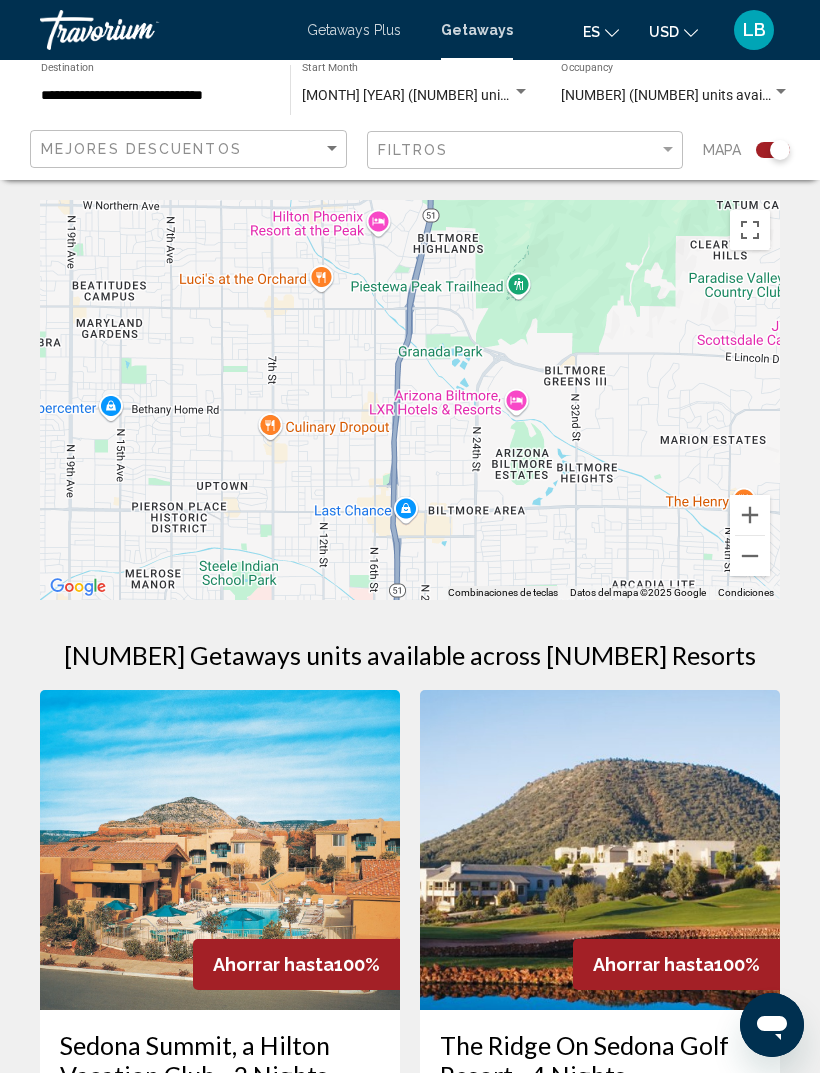 click on "Para activar la función de arrastrar con el teclado, presiona Alt + Intro. Una vez que estés en el estado de arrastrar con el teclado, usa las teclas de flecha para mover el marcador. Para completar la acción, presiona la tecla Intro. Para cancelar, presiona Escape." at bounding box center (410, 400) 